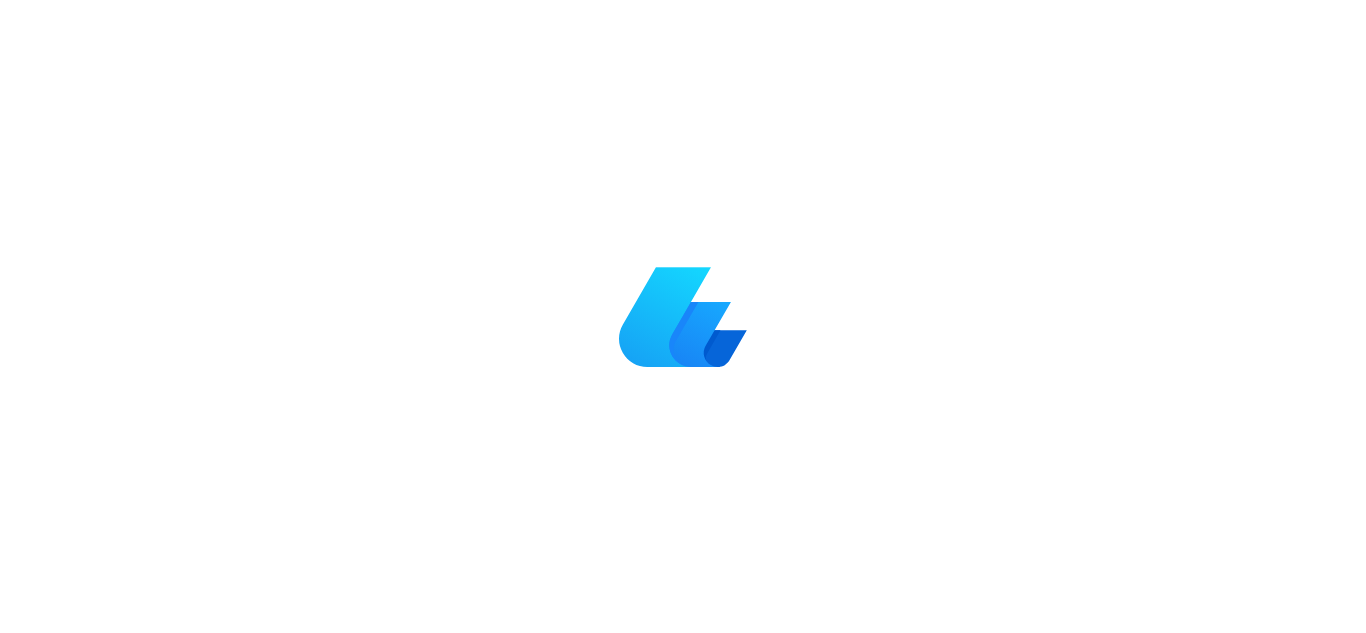scroll, scrollTop: 0, scrollLeft: 0, axis: both 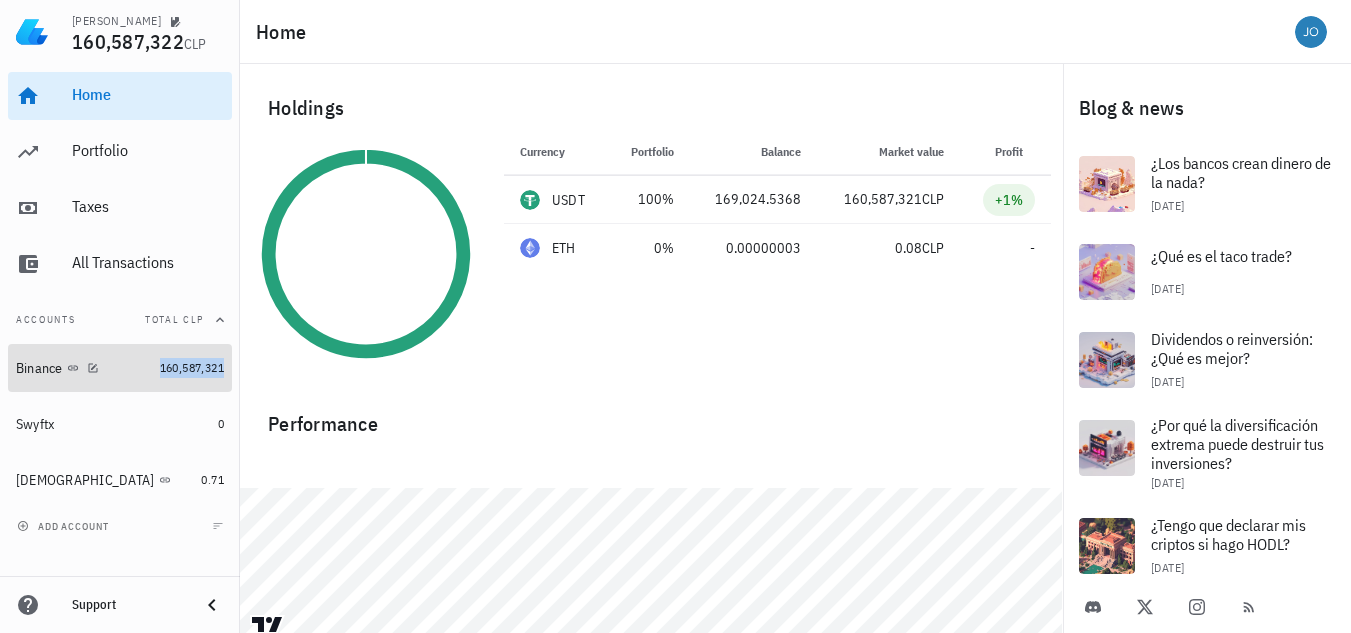click on "160,587,321" at bounding box center (192, 367) 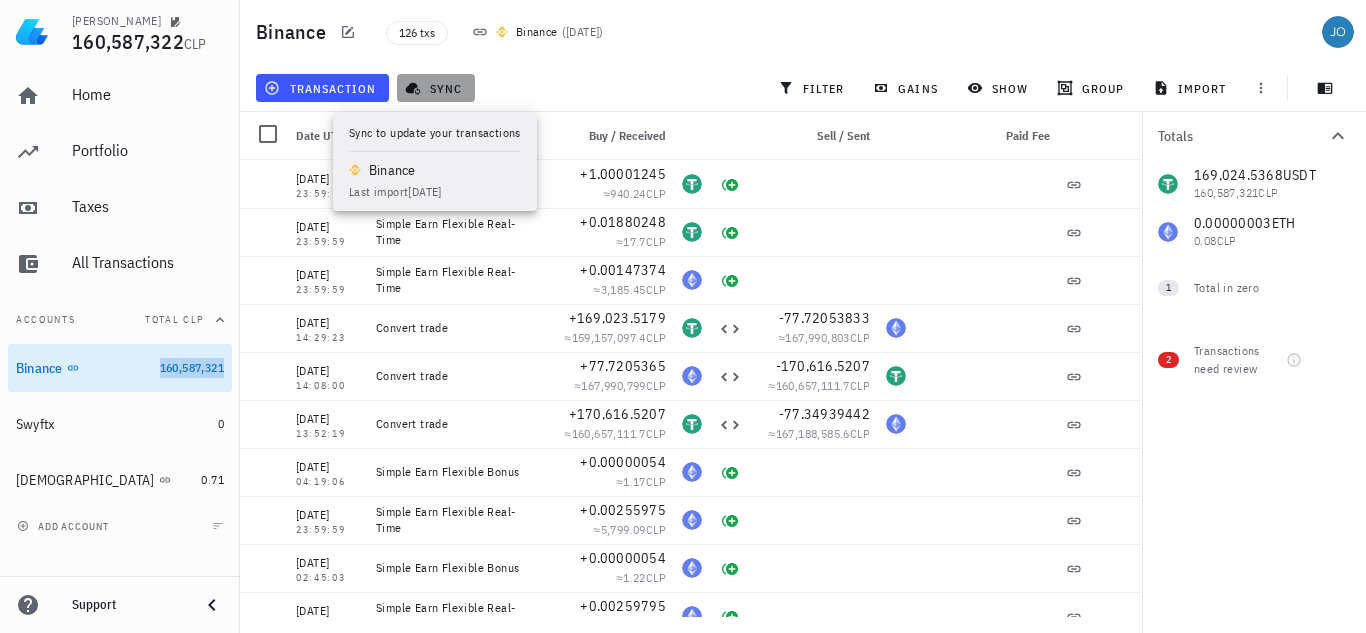 click on "sync" at bounding box center (435, 88) 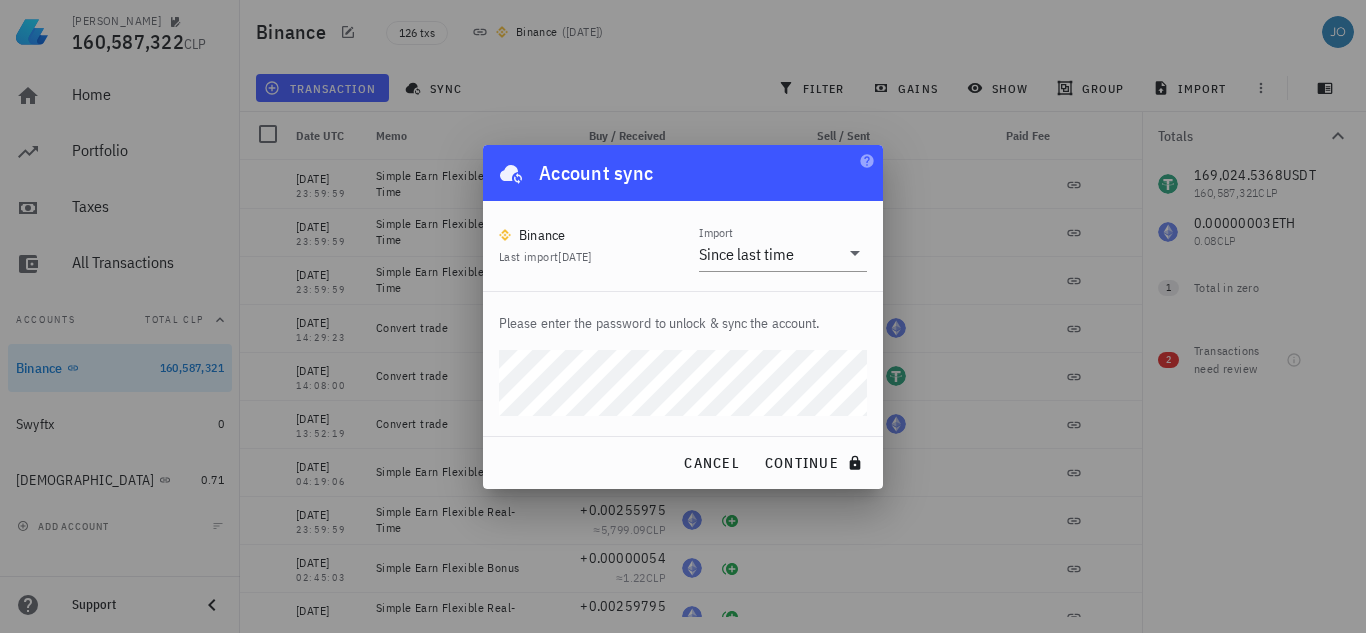 click on "continue" at bounding box center (815, 463) 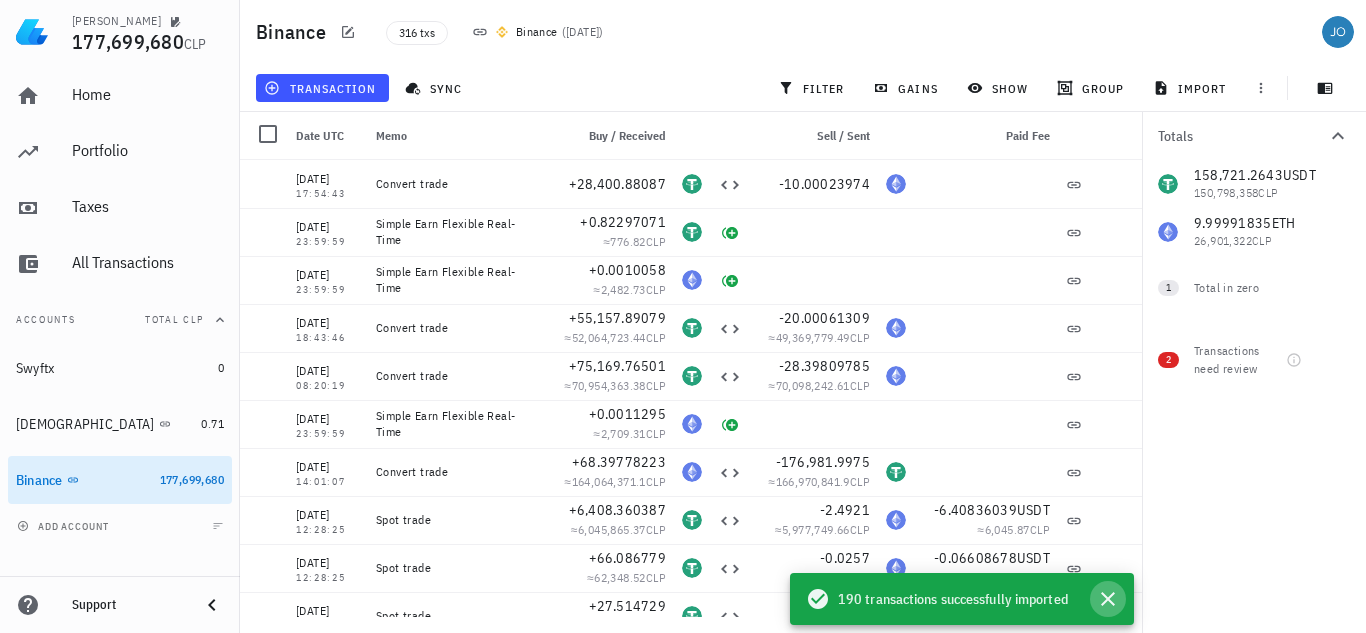 click 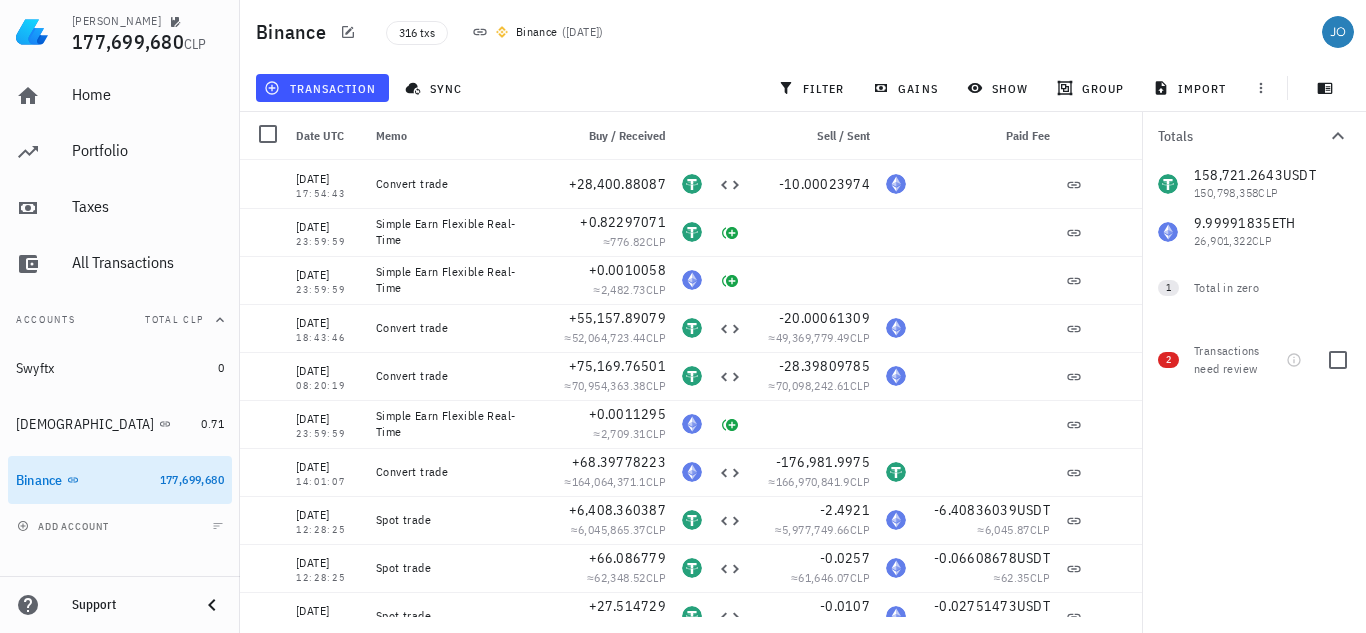 click on "Transactions need review" at bounding box center (1236, 360) 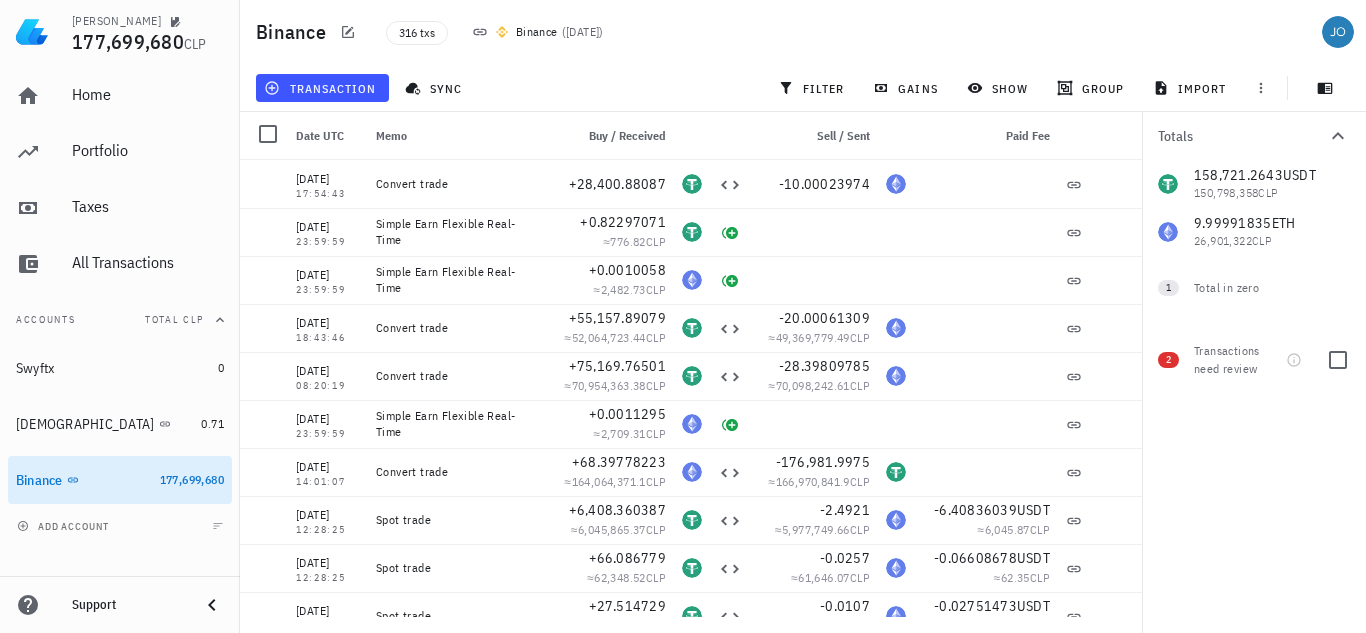 click on "2" at bounding box center [1168, 360] 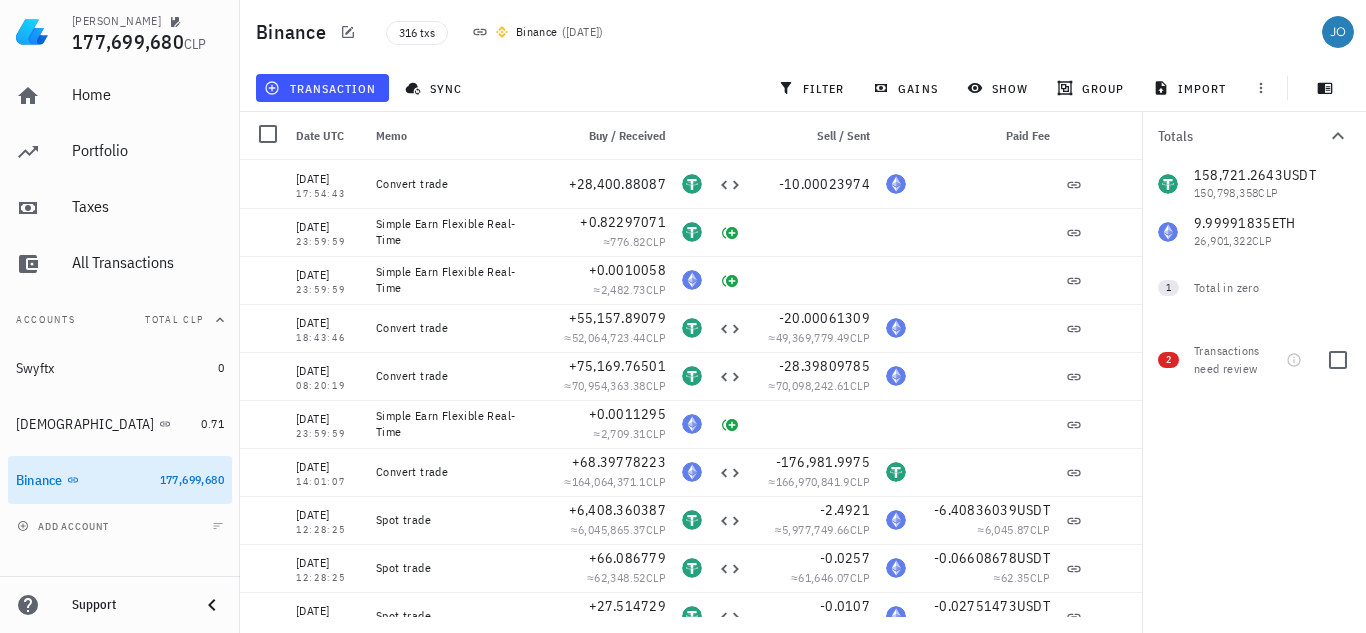 click on "2
Transactions need review" at bounding box center (1254, 356) 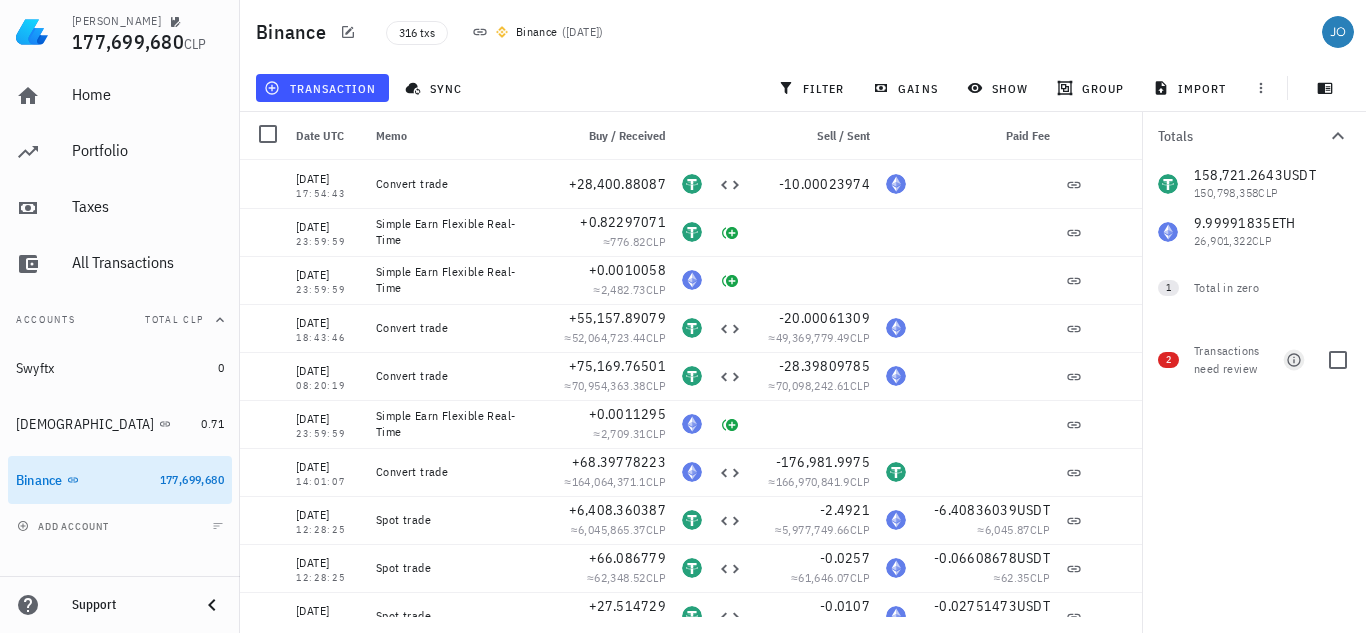 click 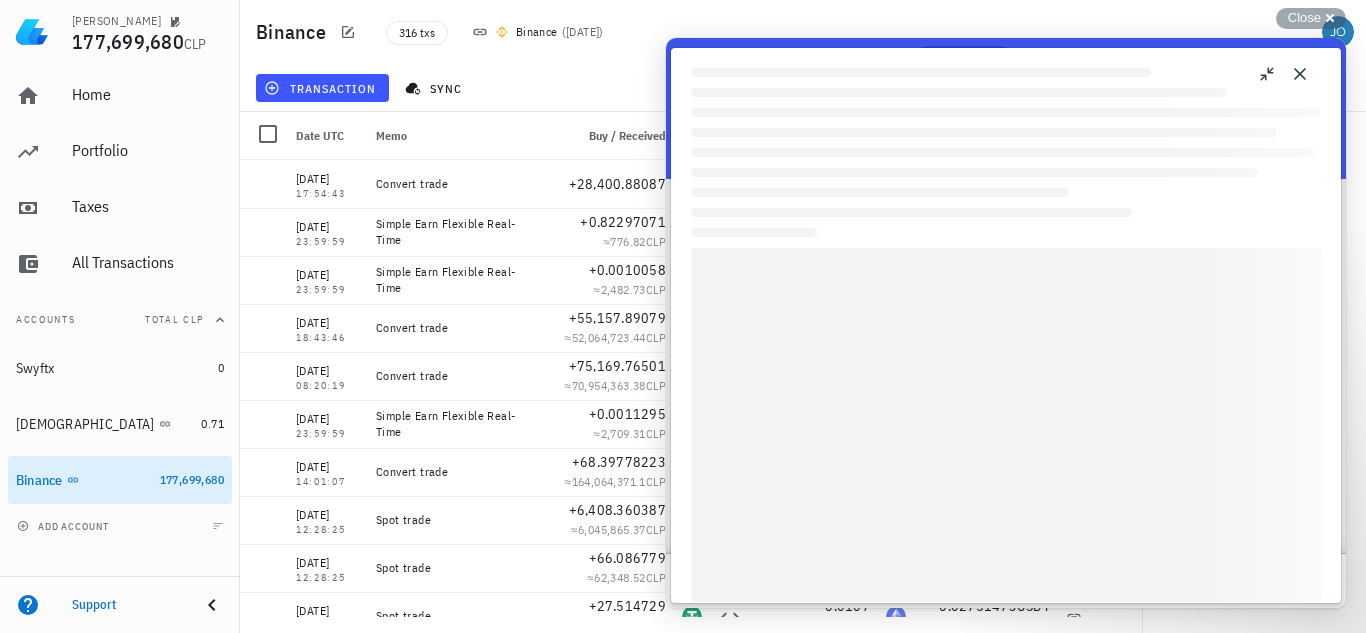 scroll, scrollTop: 0, scrollLeft: 0, axis: both 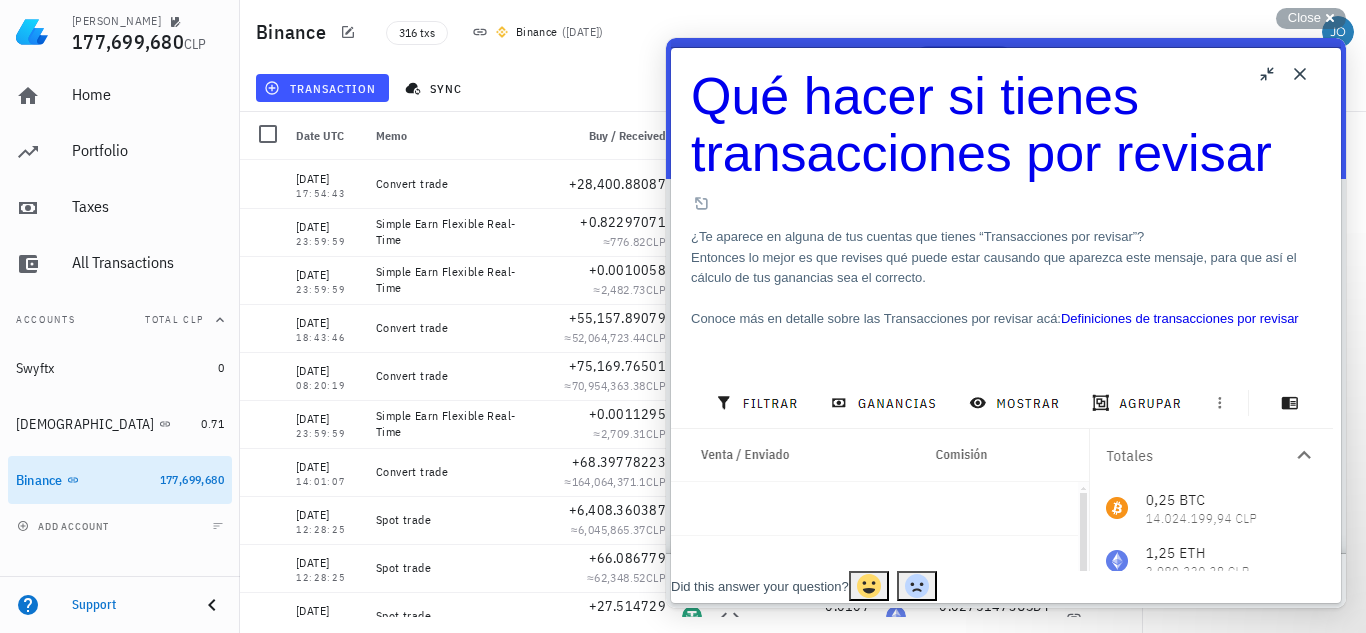 click on "Close" at bounding box center (1300, 74) 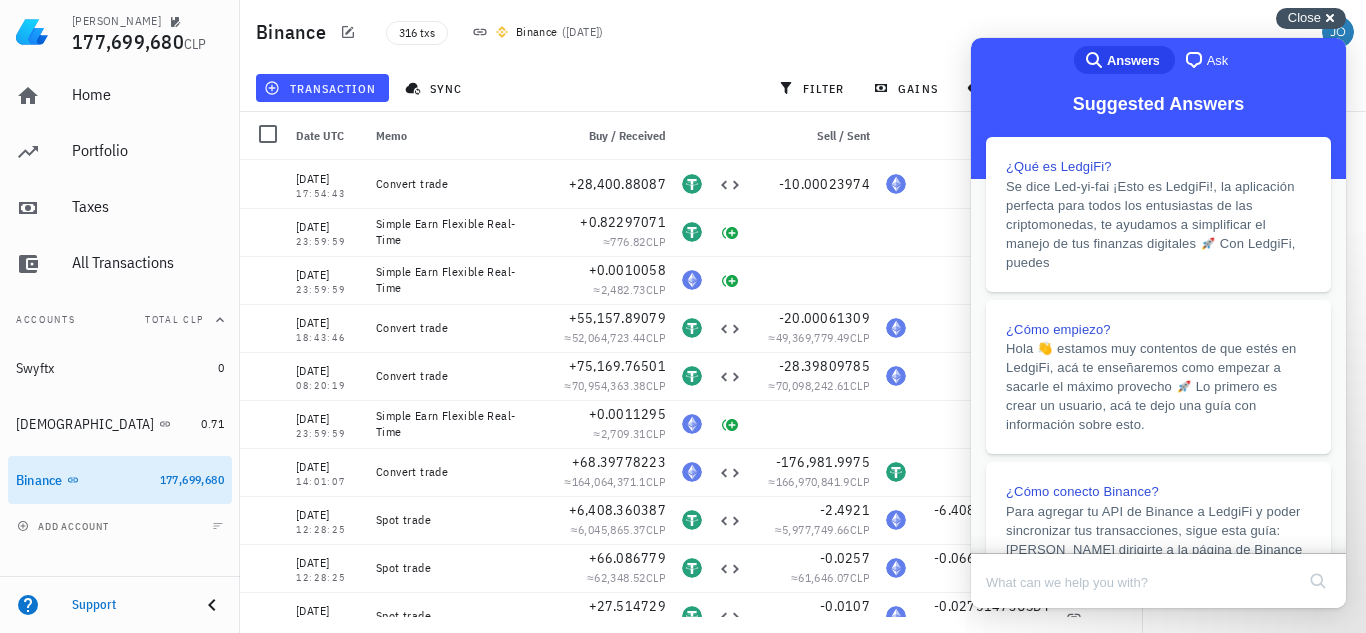 click on "Close" at bounding box center (1304, 17) 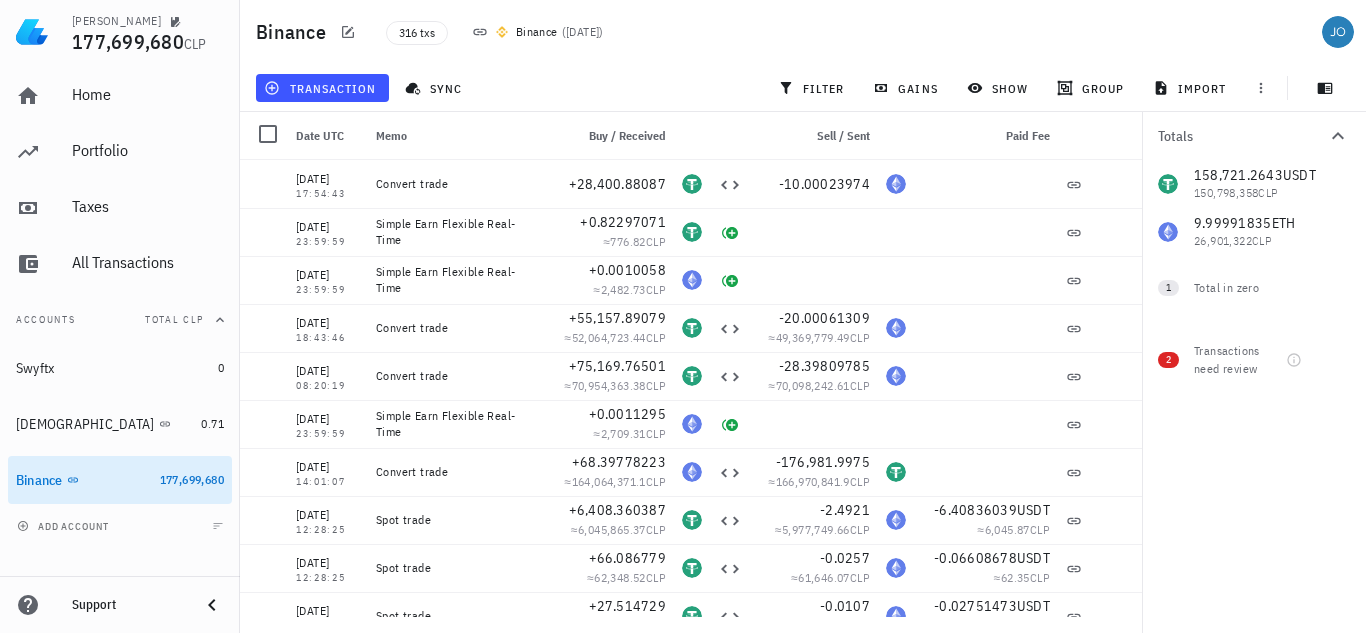 drag, startPoint x: 1143, startPoint y: 199, endPoint x: 1141, endPoint y: 259, distance: 60.033325 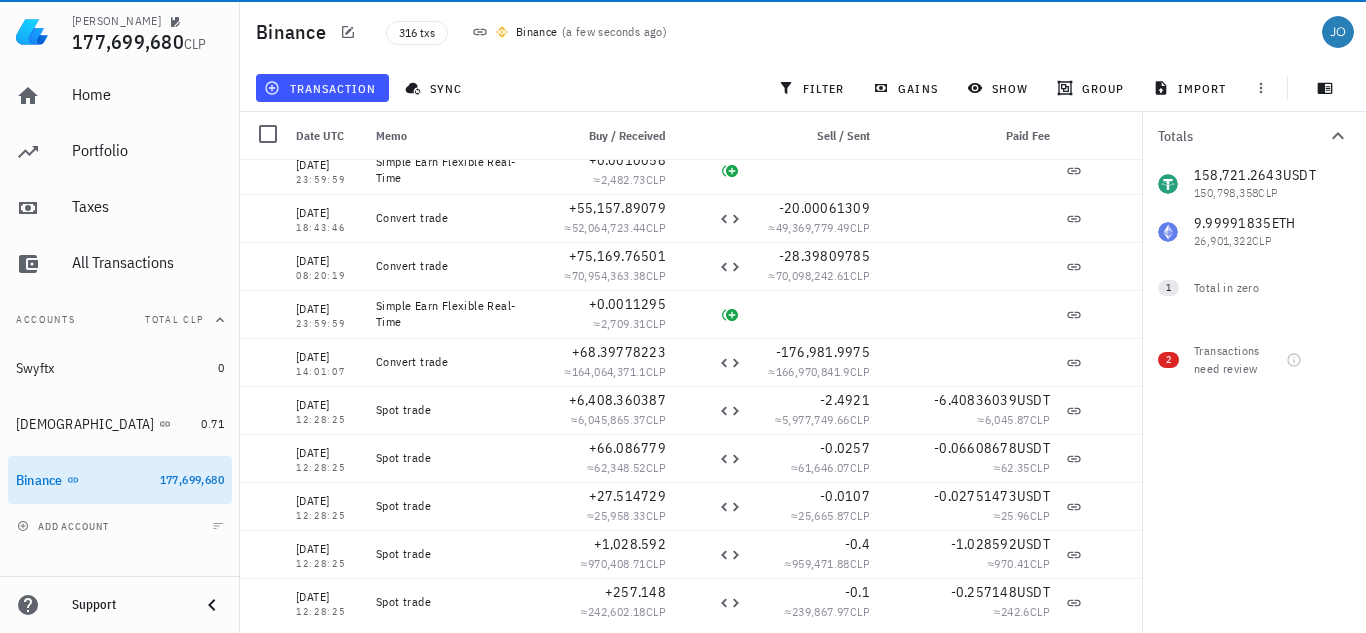 scroll, scrollTop: 0, scrollLeft: 0, axis: both 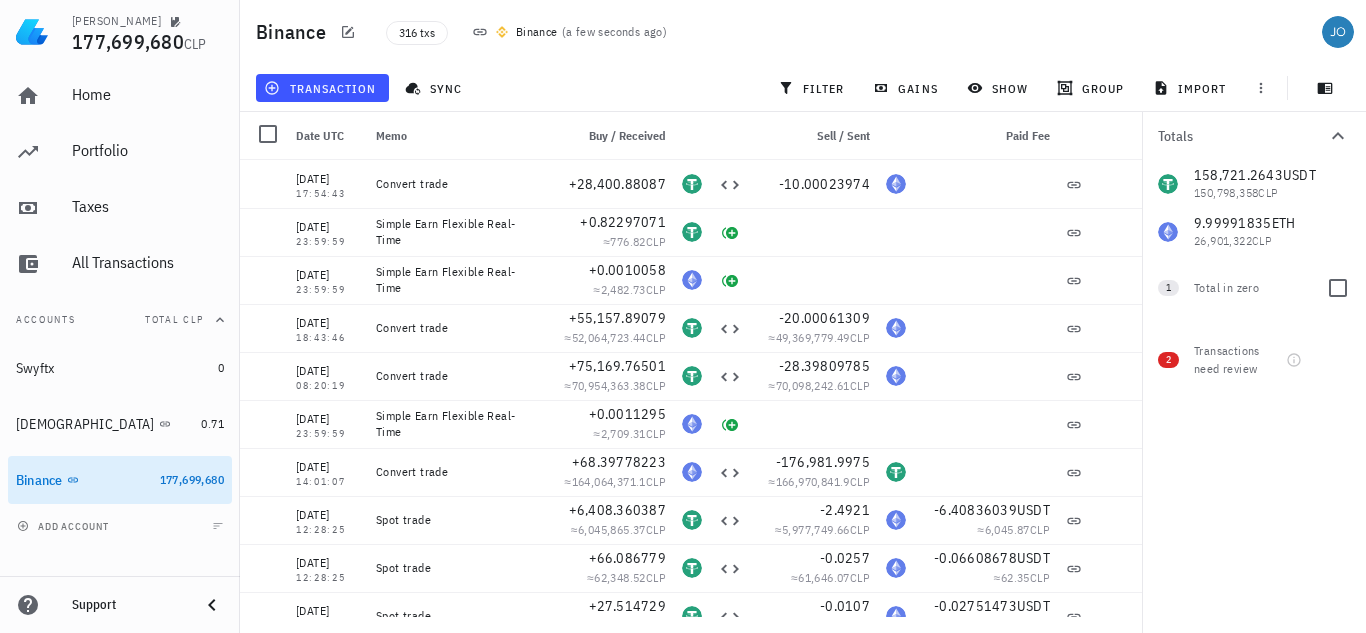 click on "Total in zero" at bounding box center (1252, 288) 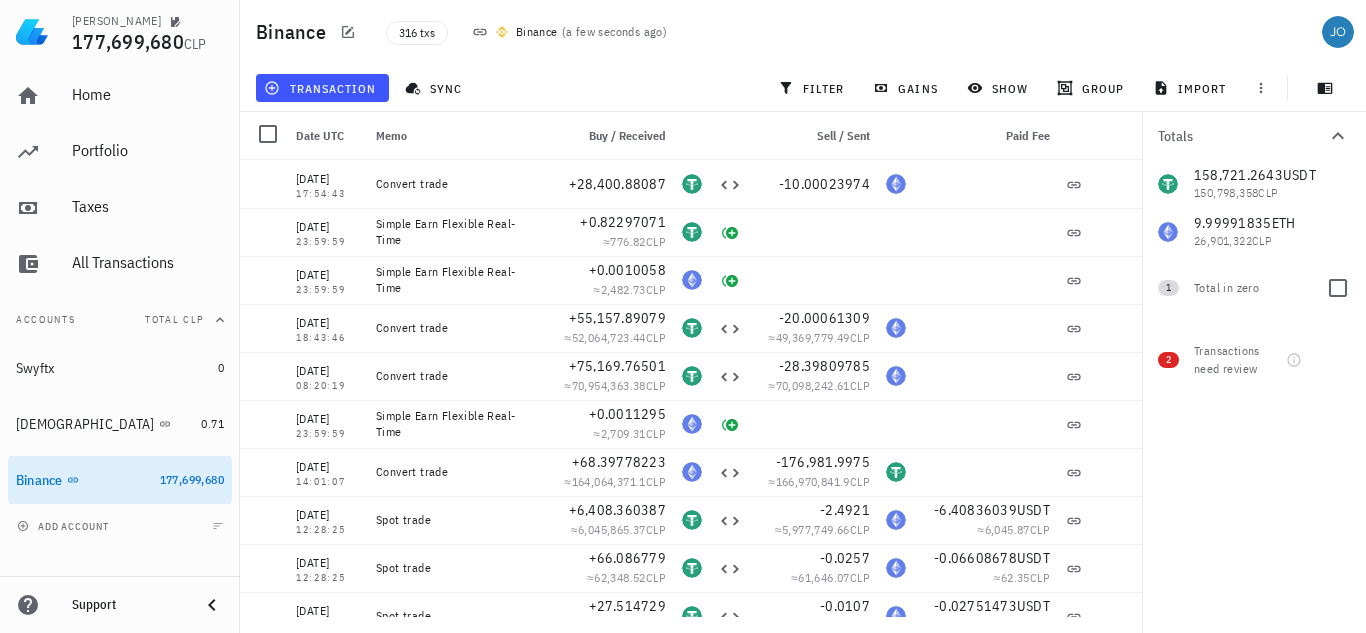 click on "1" at bounding box center [1168, 288] 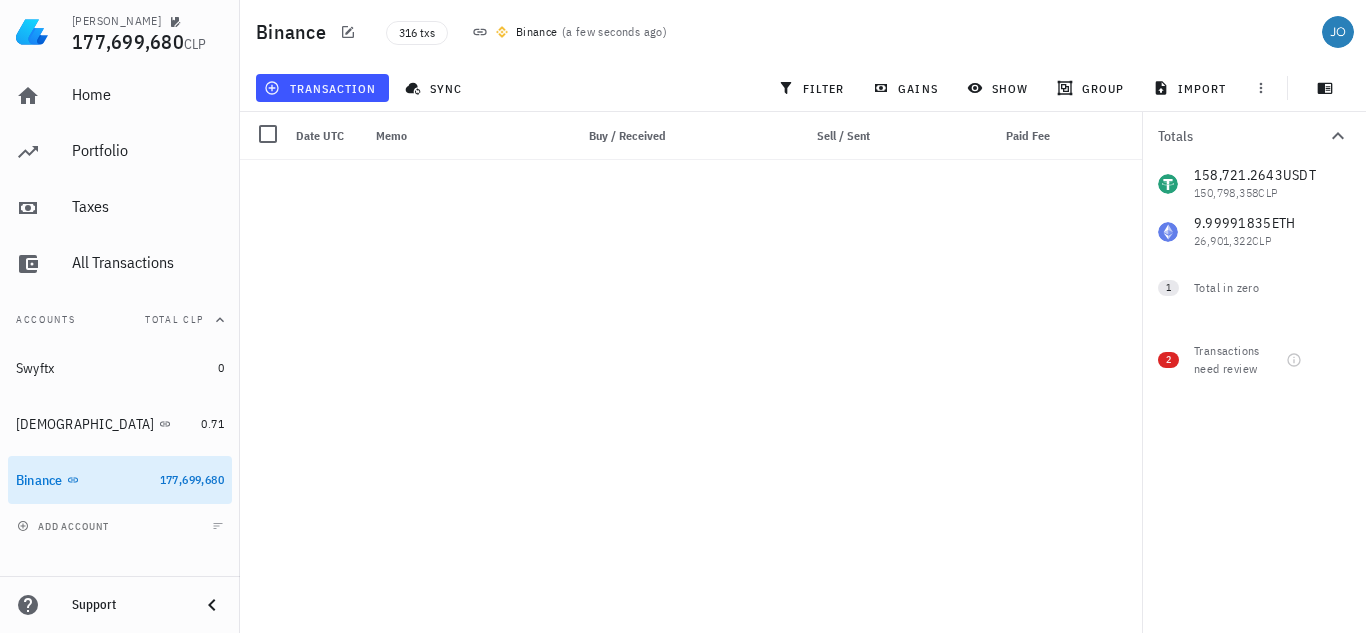 scroll, scrollTop: 10932, scrollLeft: 0, axis: vertical 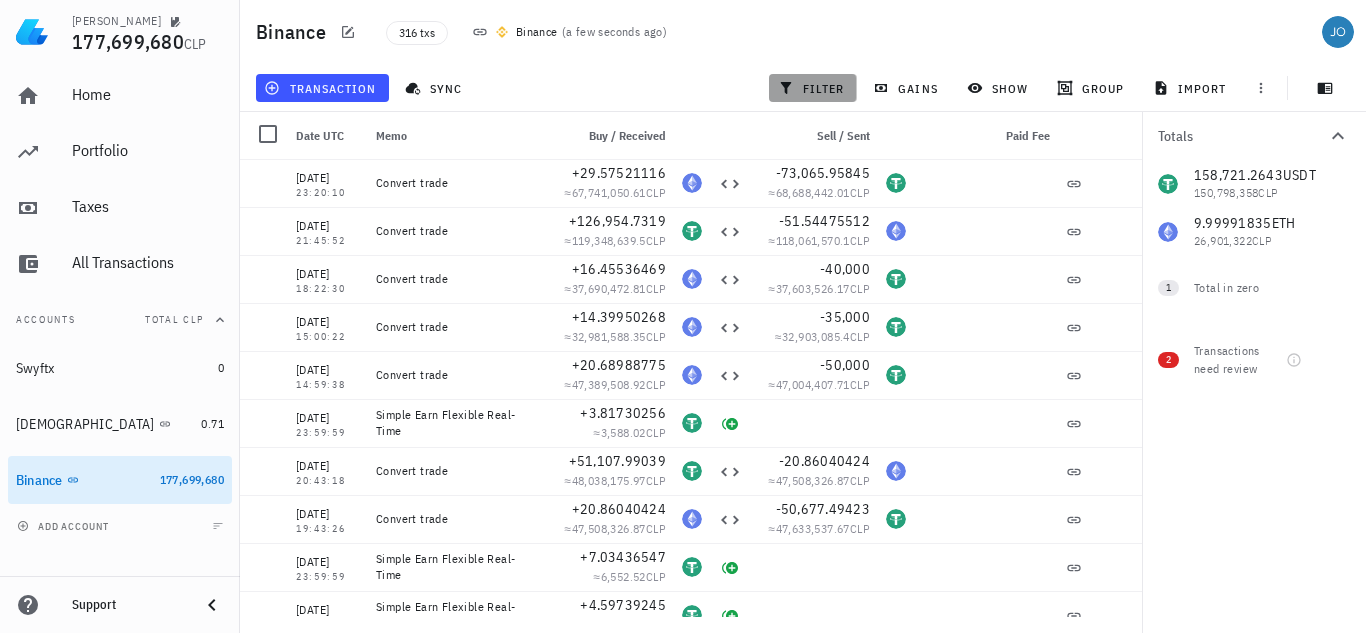 click on "filter" at bounding box center (813, 88) 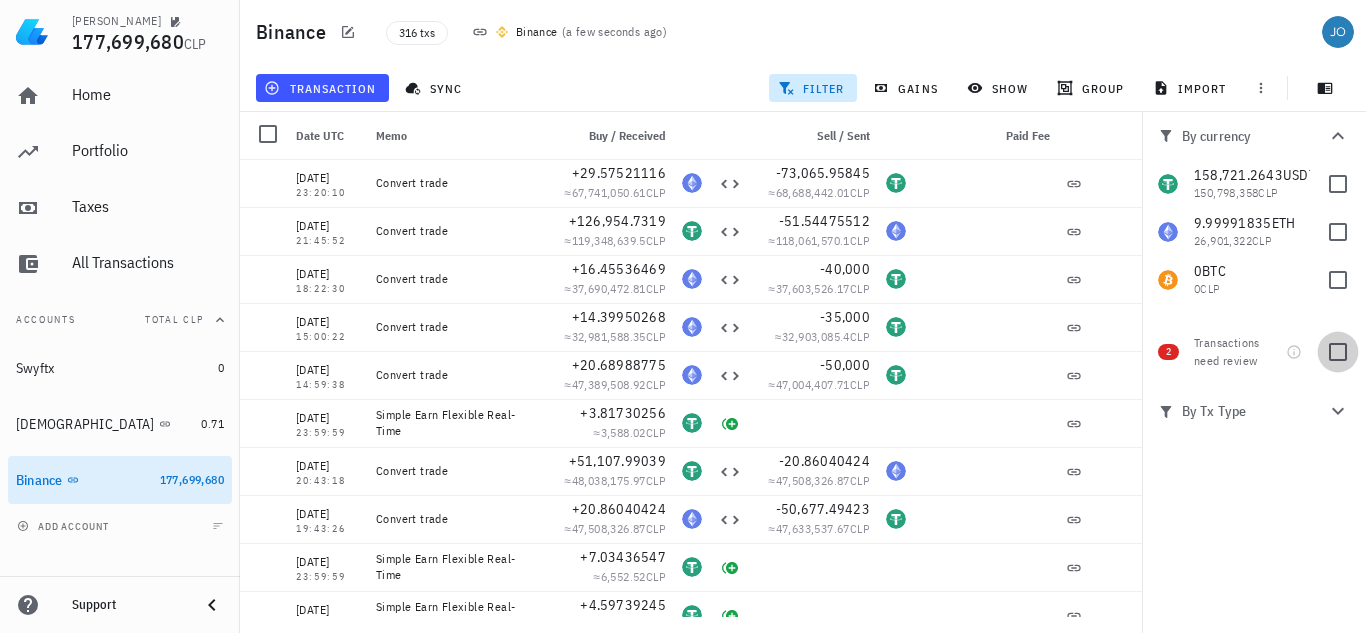 click at bounding box center [1338, 352] 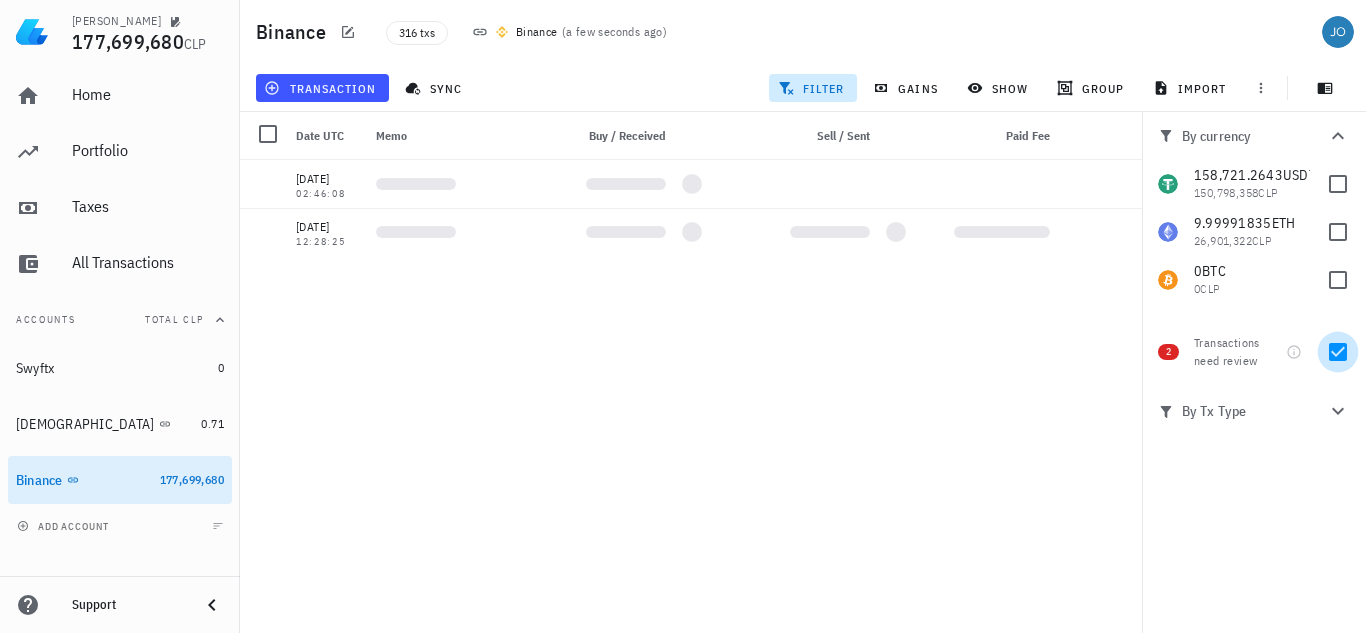 scroll, scrollTop: 0, scrollLeft: 0, axis: both 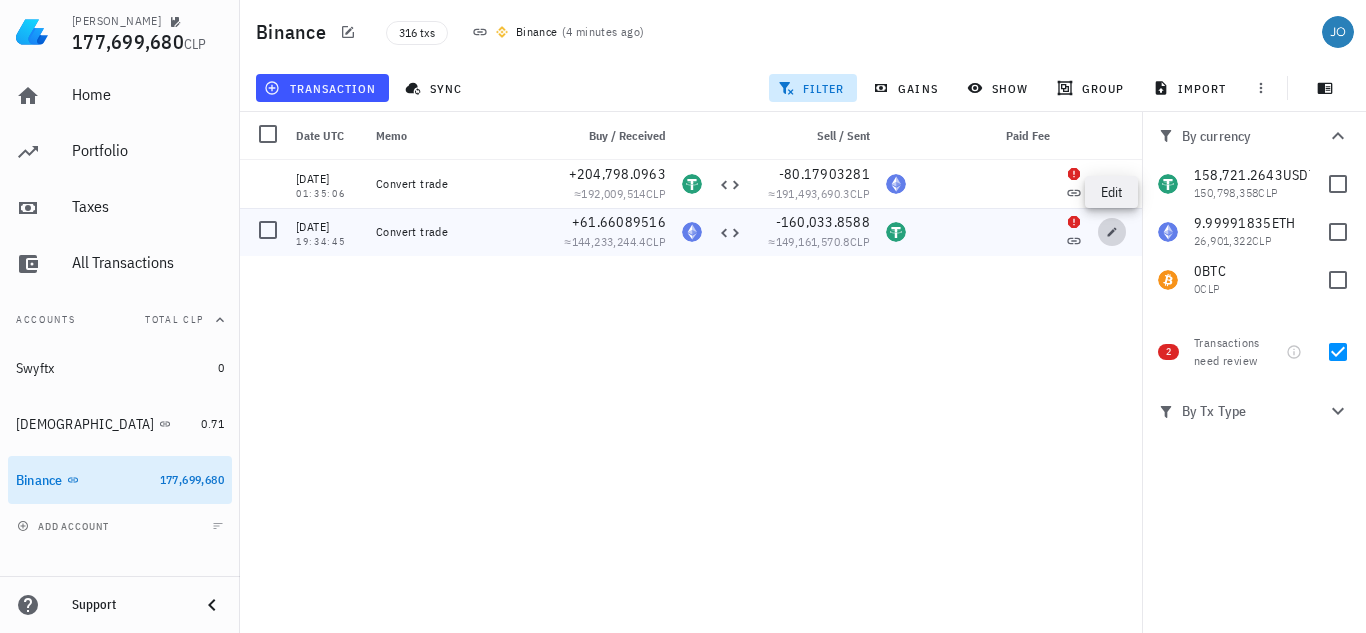 click at bounding box center [1112, 232] 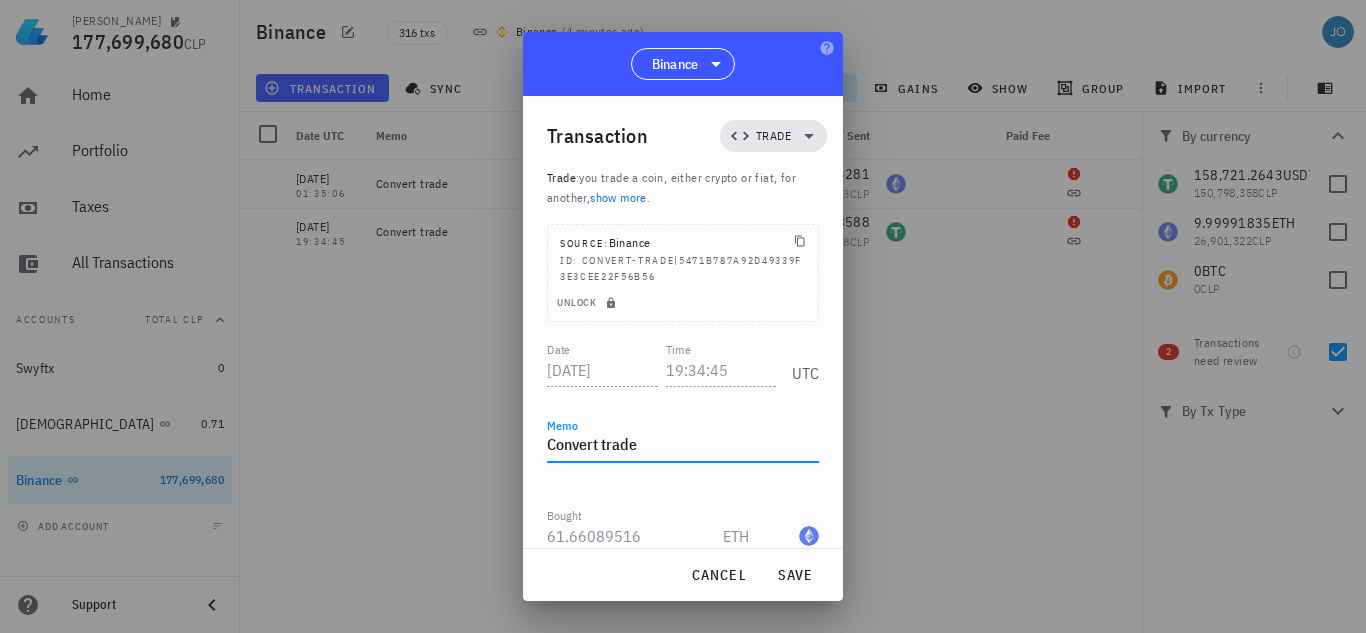 click on "Convert trade" at bounding box center [683, 446] 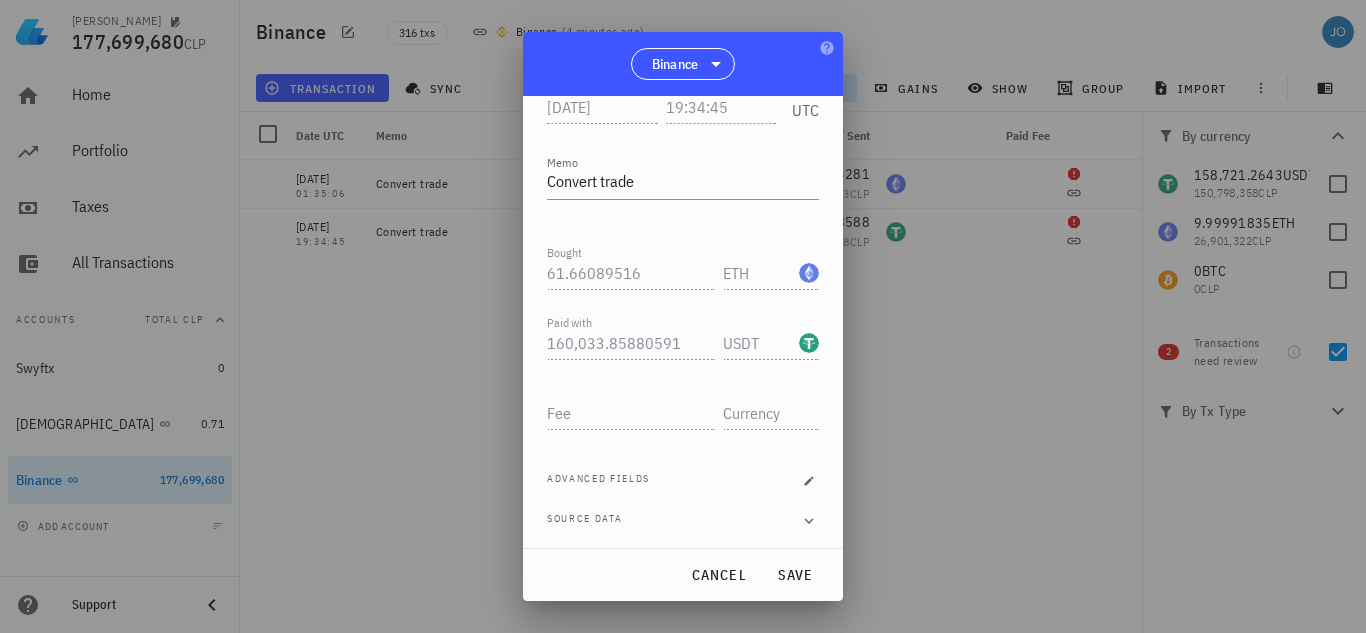 scroll, scrollTop: 265, scrollLeft: 0, axis: vertical 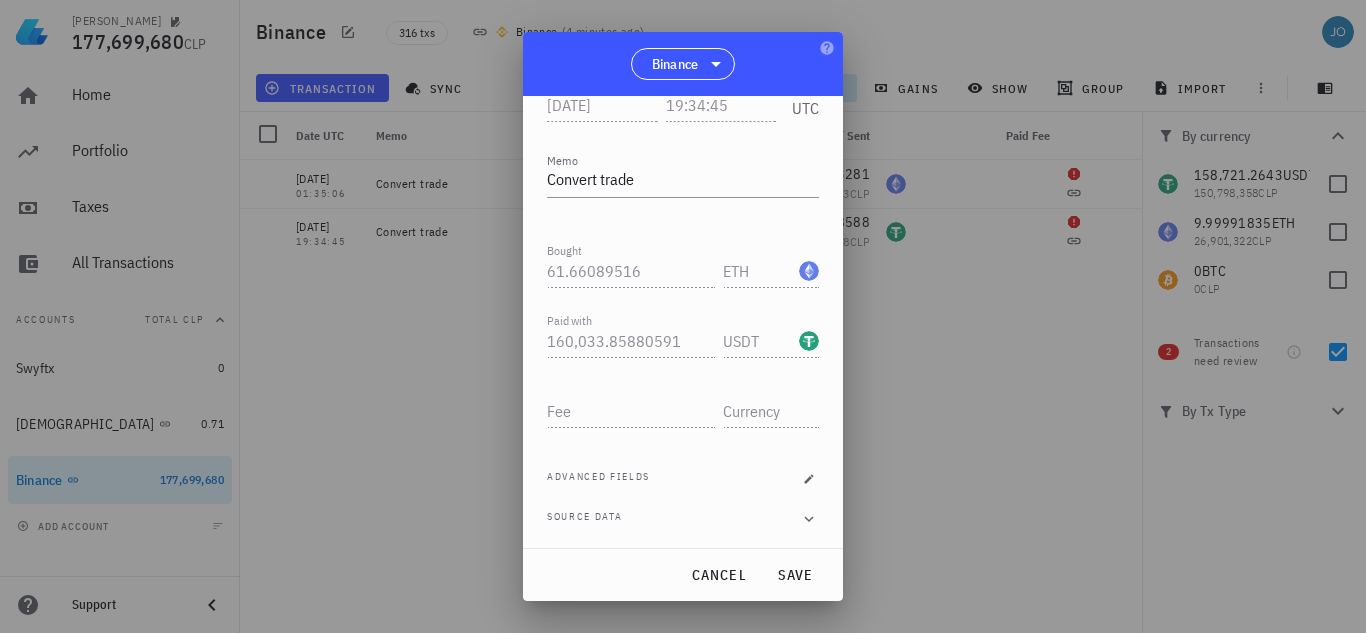 click on "Transaction
Trade
Trade :
you trade a coin, either crypto or fiat, for another,  show more .   Source:
Binance
ID: convert-trade|5471b787a92d49339f3e3cee22f56b56
Unlock
Date 2025-06-09   Time 19:34:45   UTC   Memo Convert trade     Bought 61.66089516   ETH   Paid with 160,033.85880591   USDT   Fee     Advanced fields       Source data" at bounding box center (683, 322) 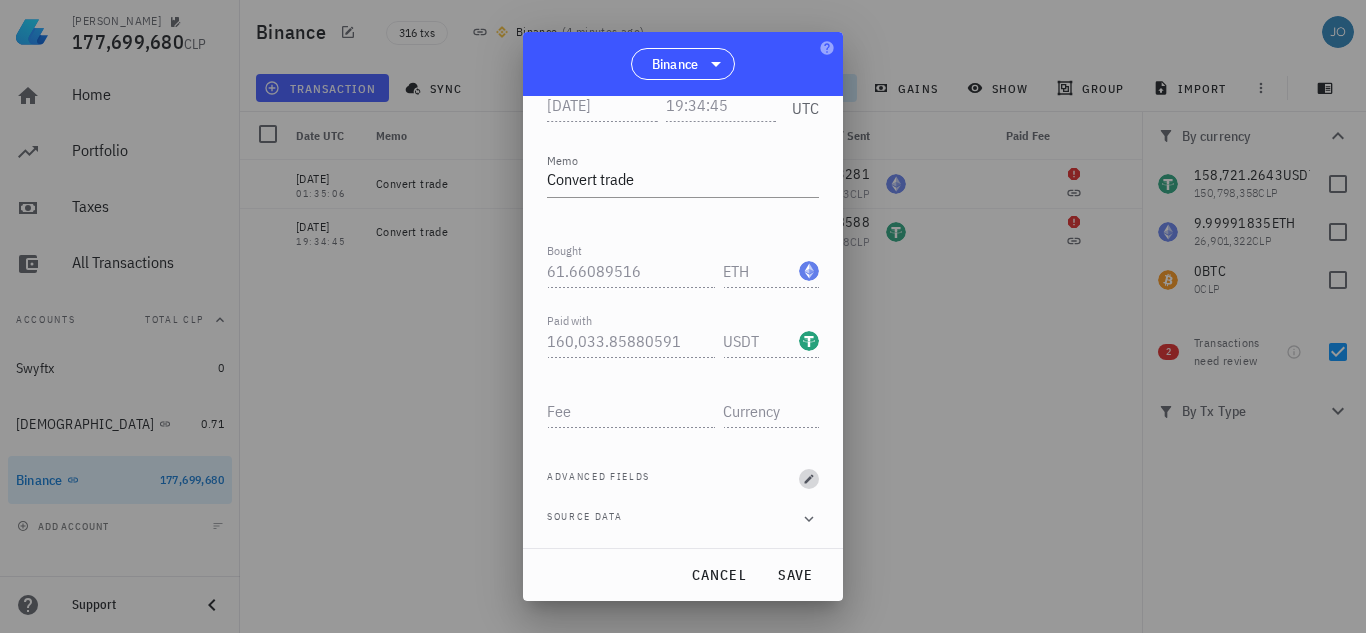 click 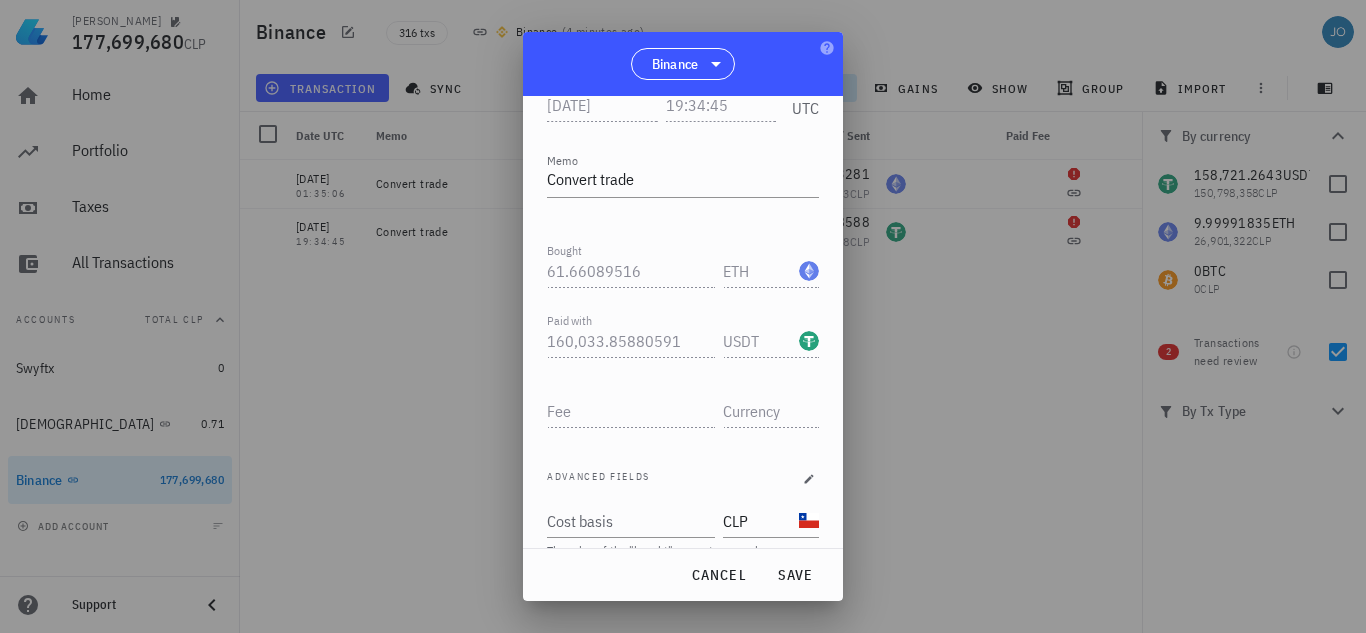 scroll, scrollTop: 425, scrollLeft: 0, axis: vertical 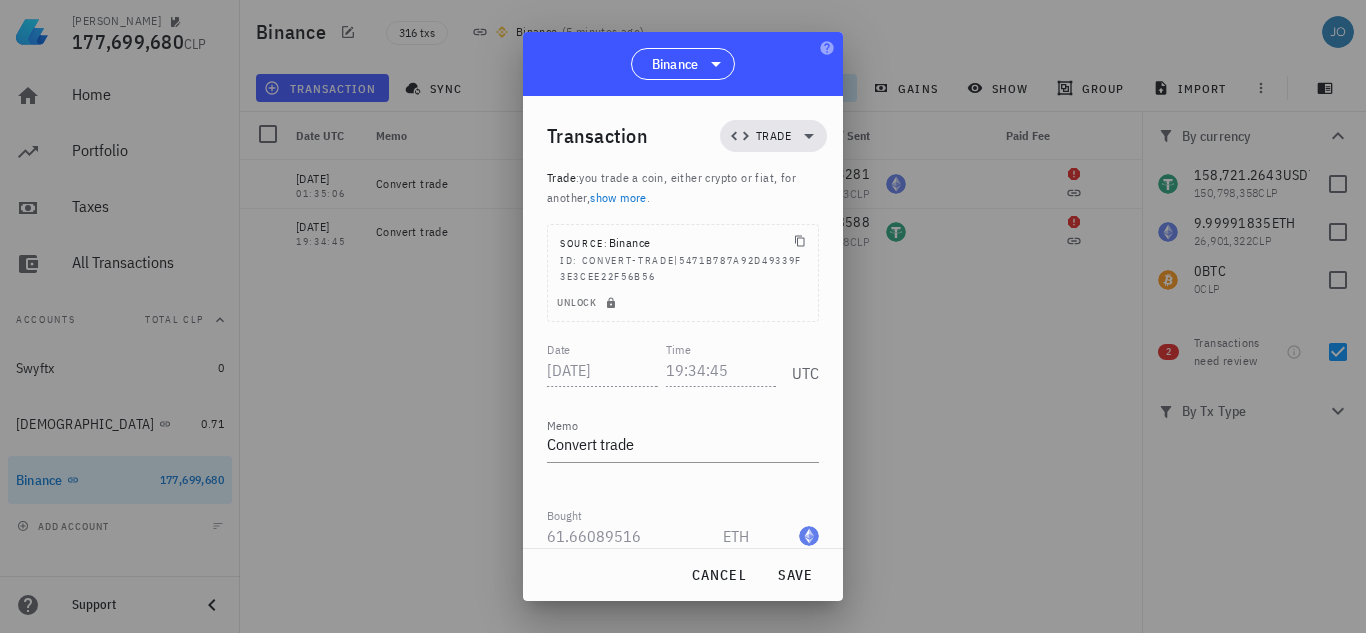 click at bounding box center (683, 316) 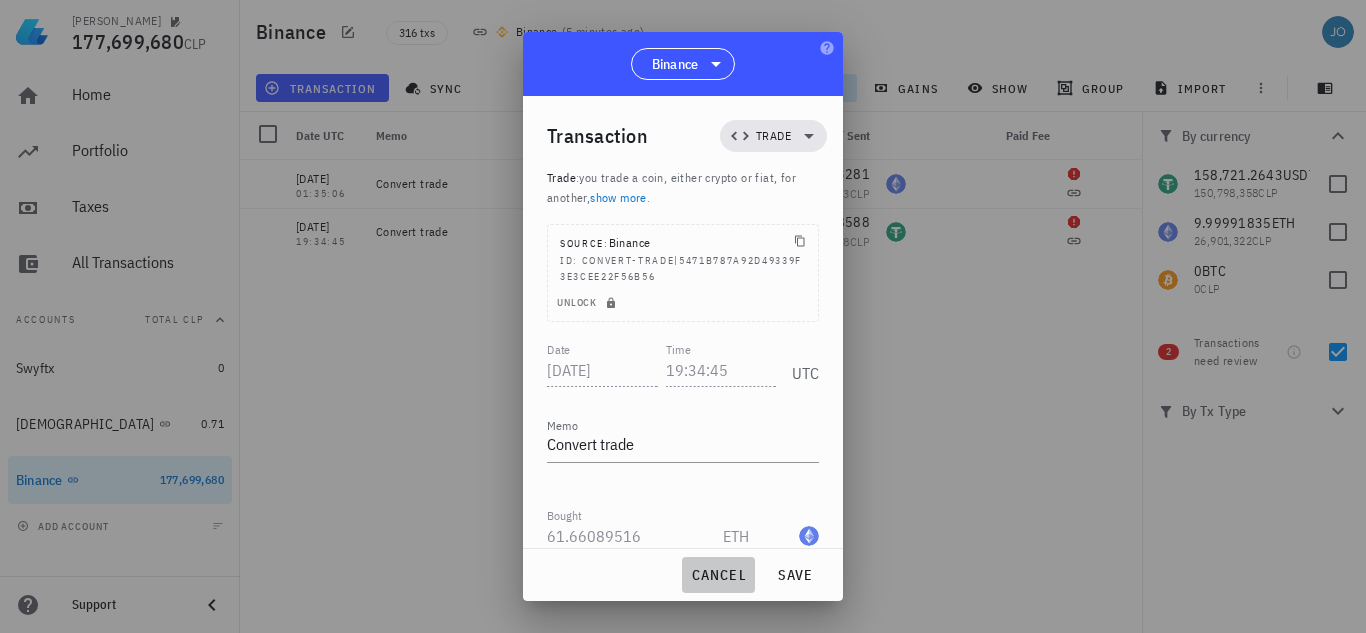 click on "cancel" at bounding box center (718, 575) 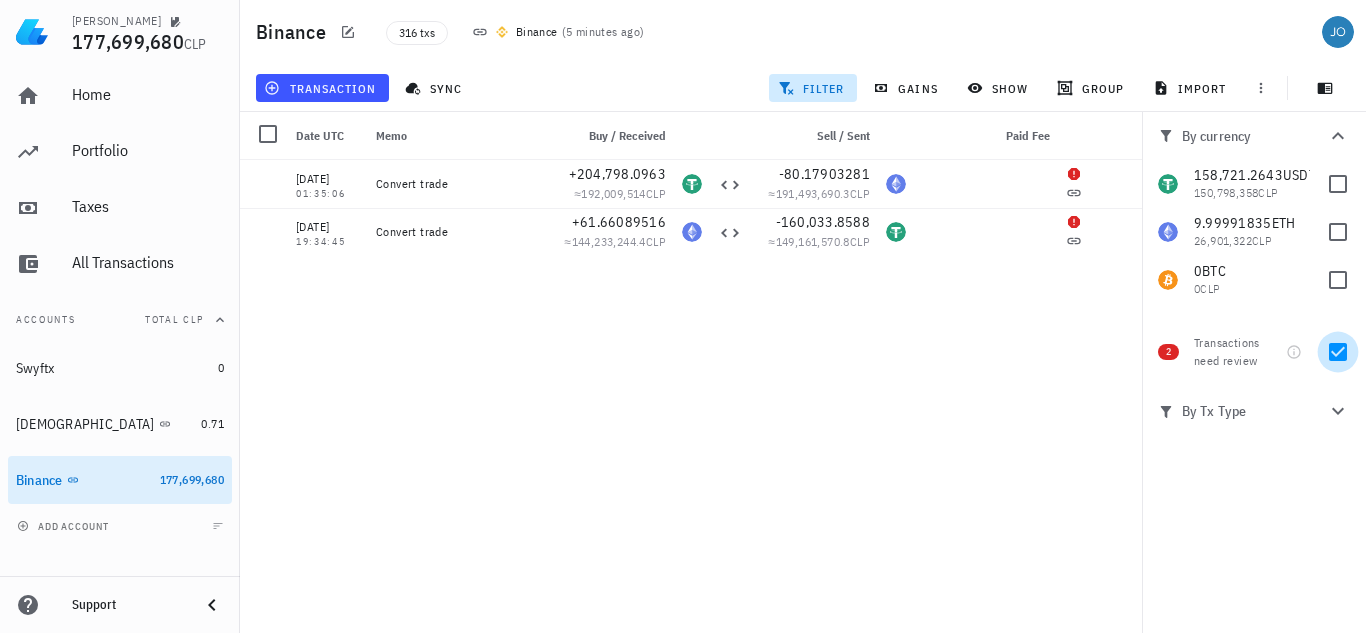 click at bounding box center (1338, 352) 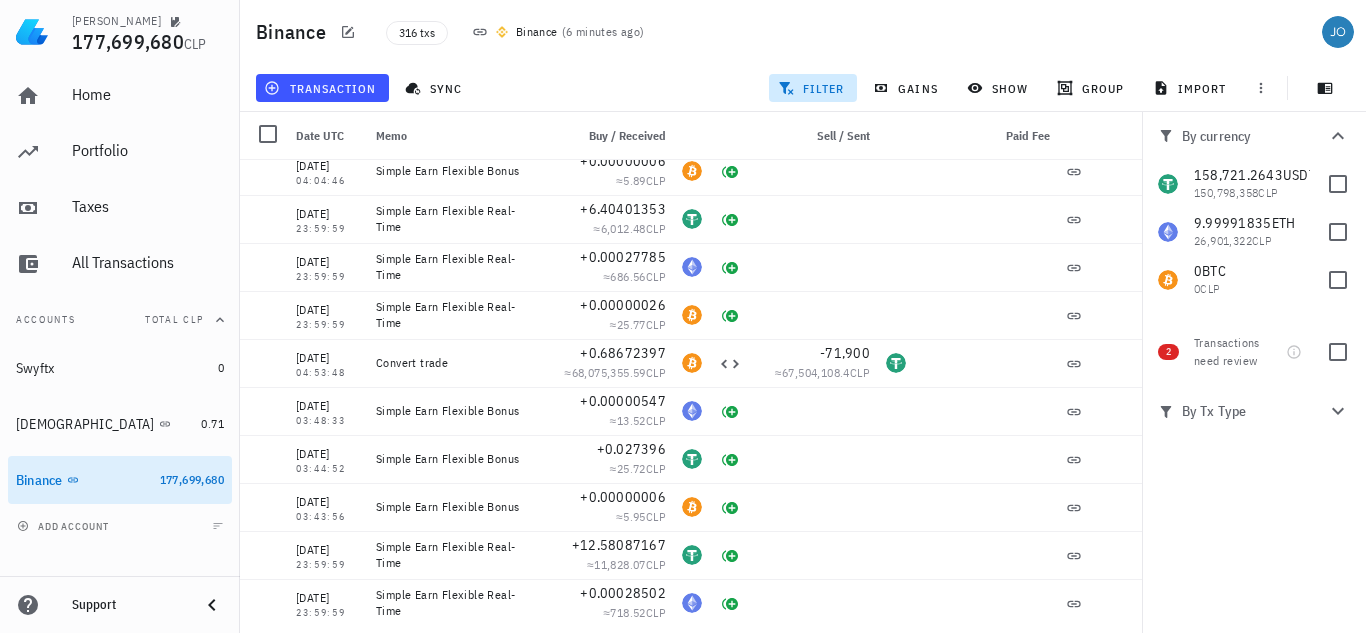 scroll, scrollTop: 12840, scrollLeft: 0, axis: vertical 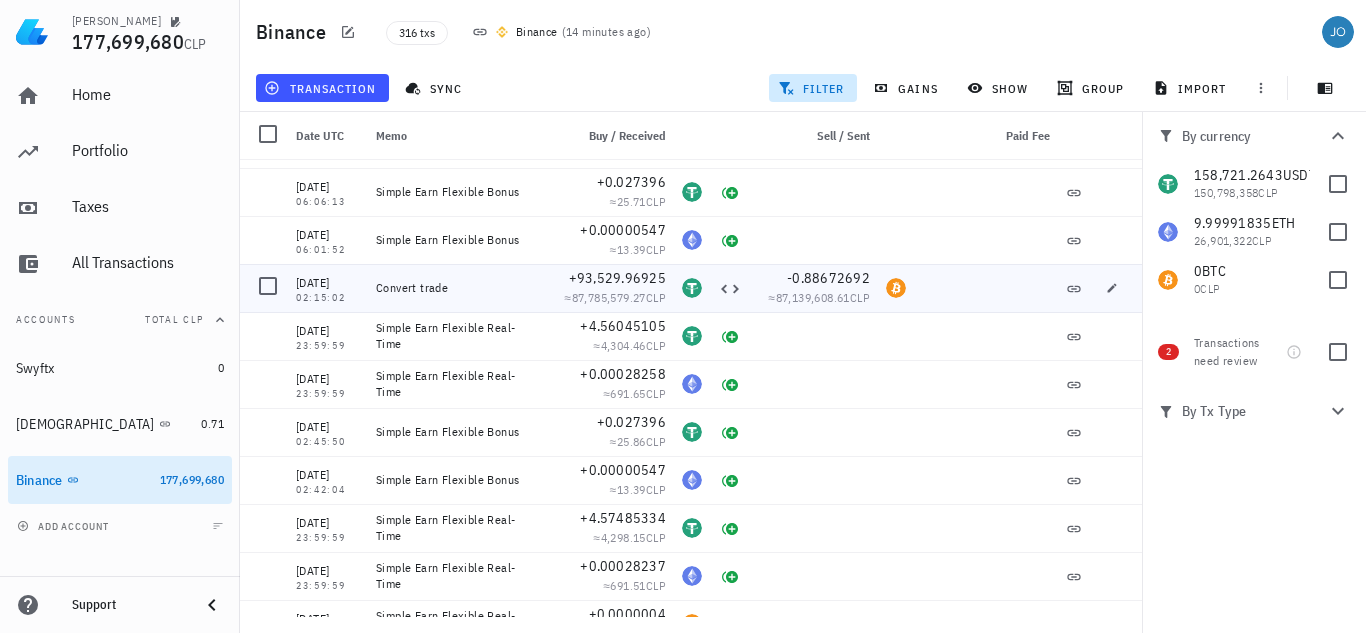 click on "[DATE]" at bounding box center (328, 283) 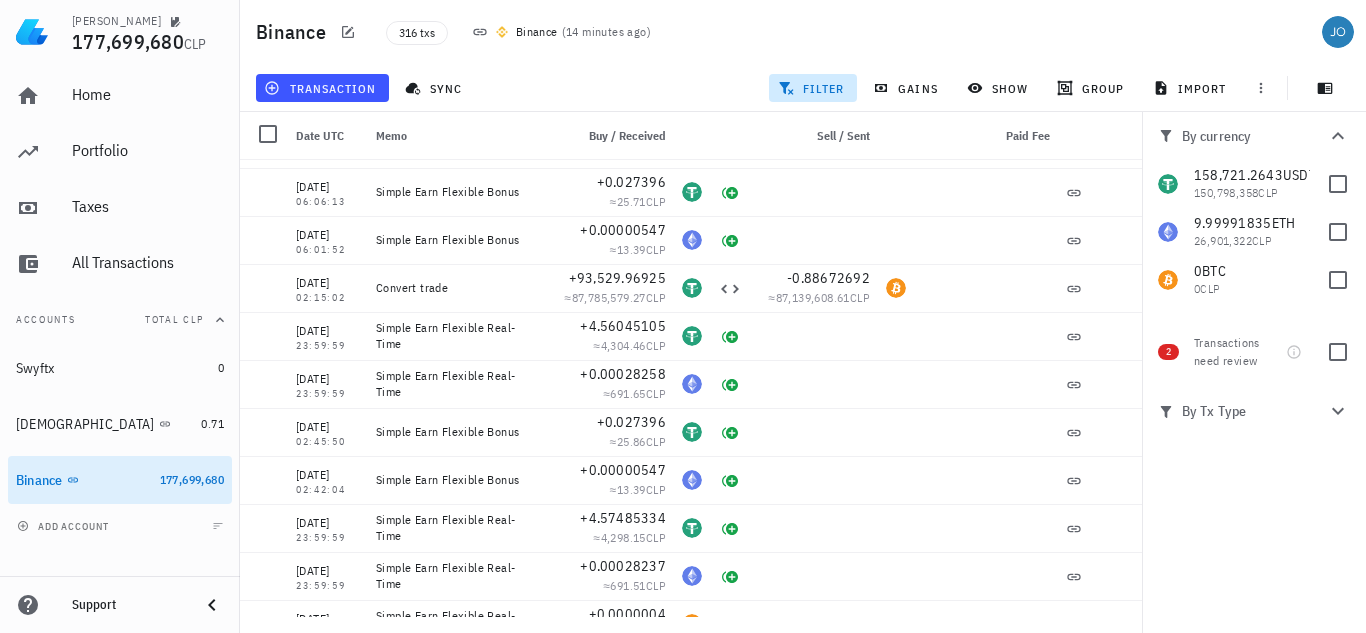 click on "Date UTC" at bounding box center (320, 135) 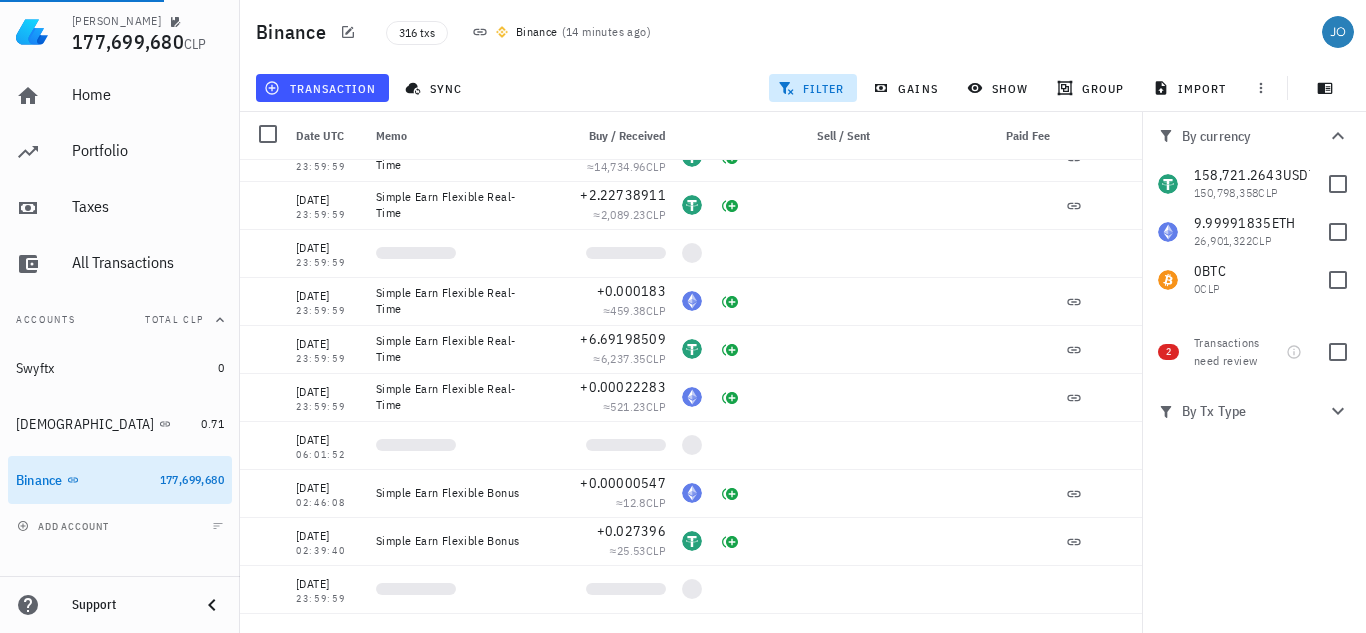 scroll, scrollTop: 10440, scrollLeft: 0, axis: vertical 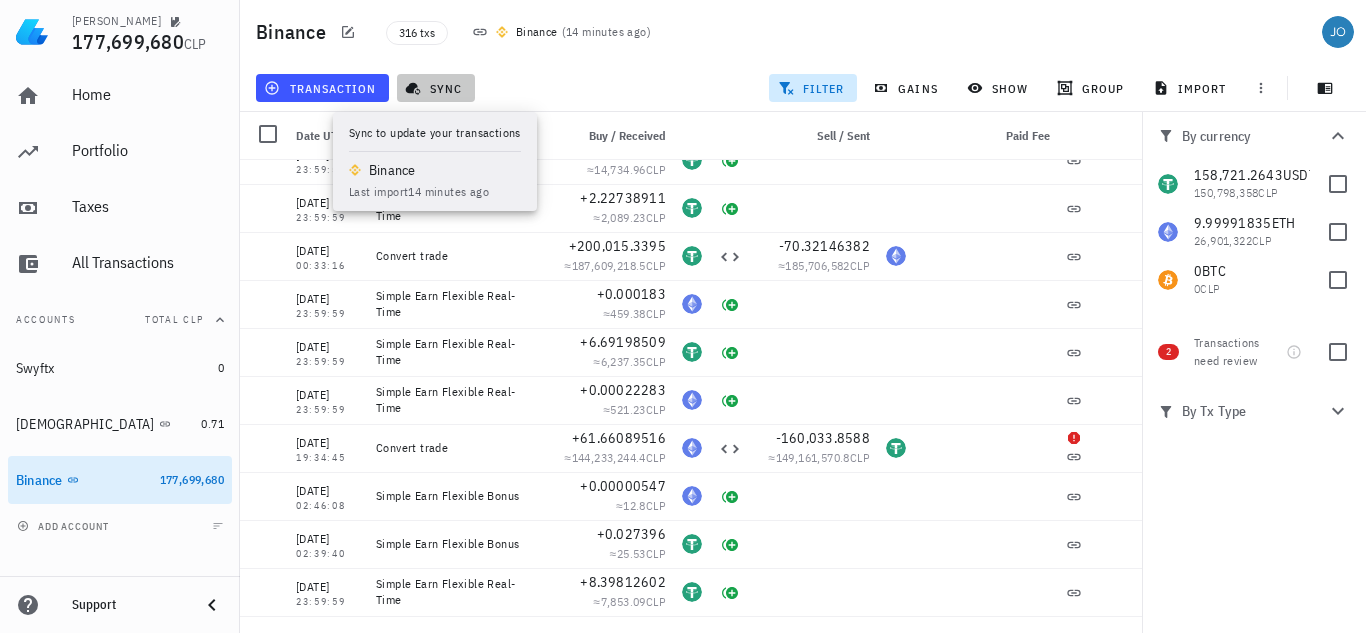 click on "sync" at bounding box center (435, 88) 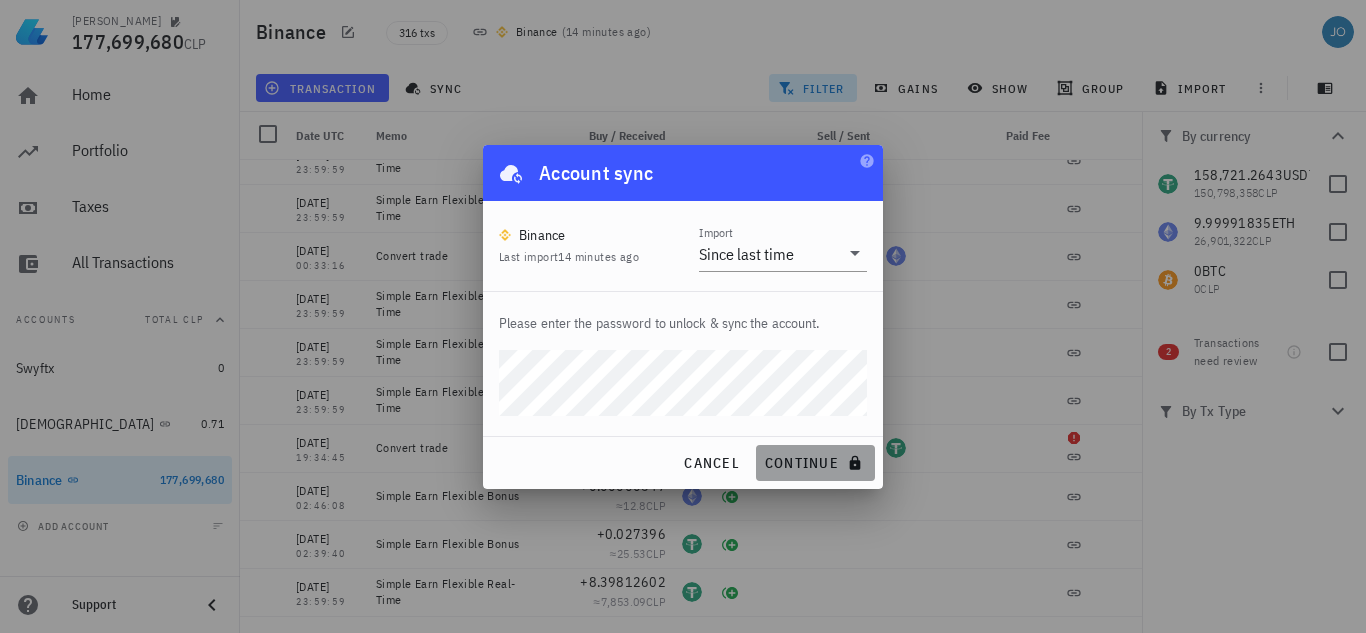 click on "continue" at bounding box center (815, 463) 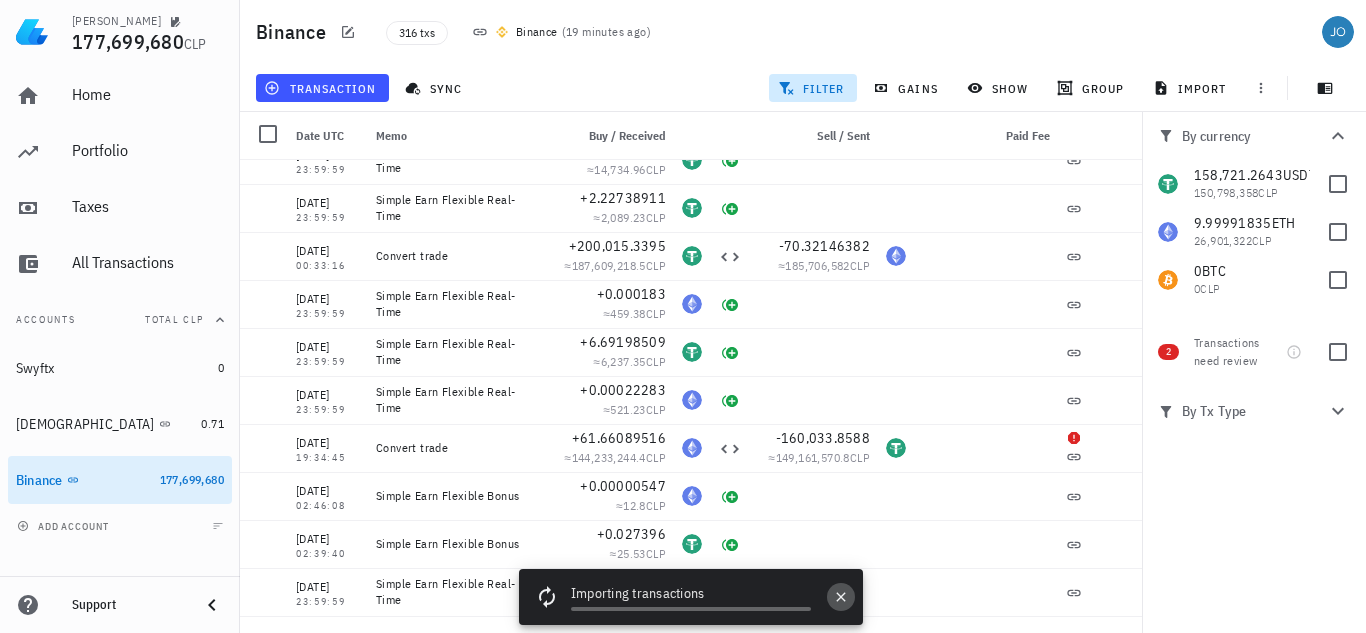 click 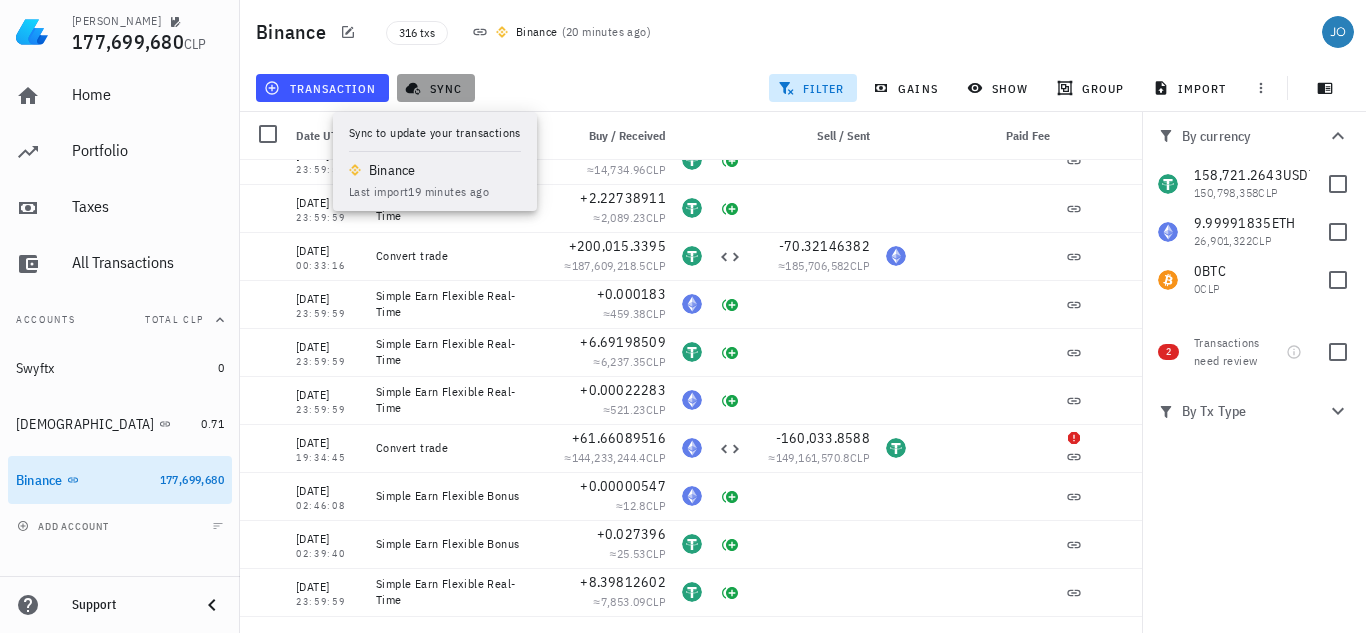 click on "sync" at bounding box center (435, 88) 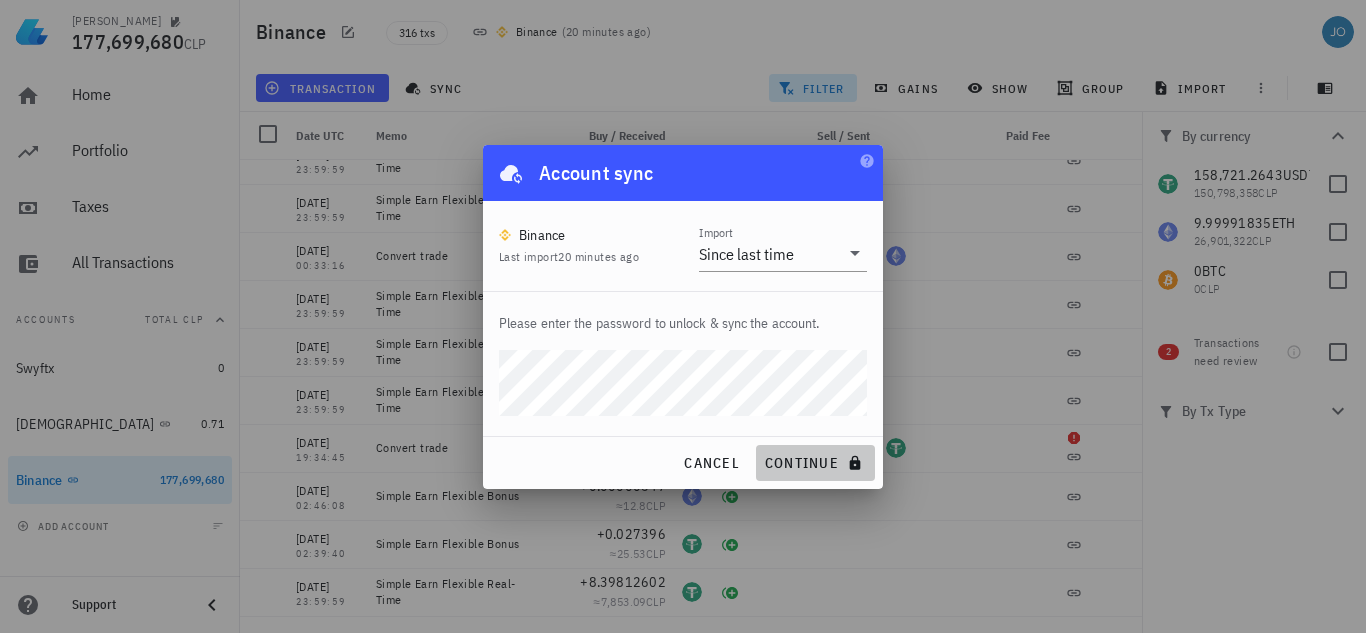 click on "continue" at bounding box center (815, 463) 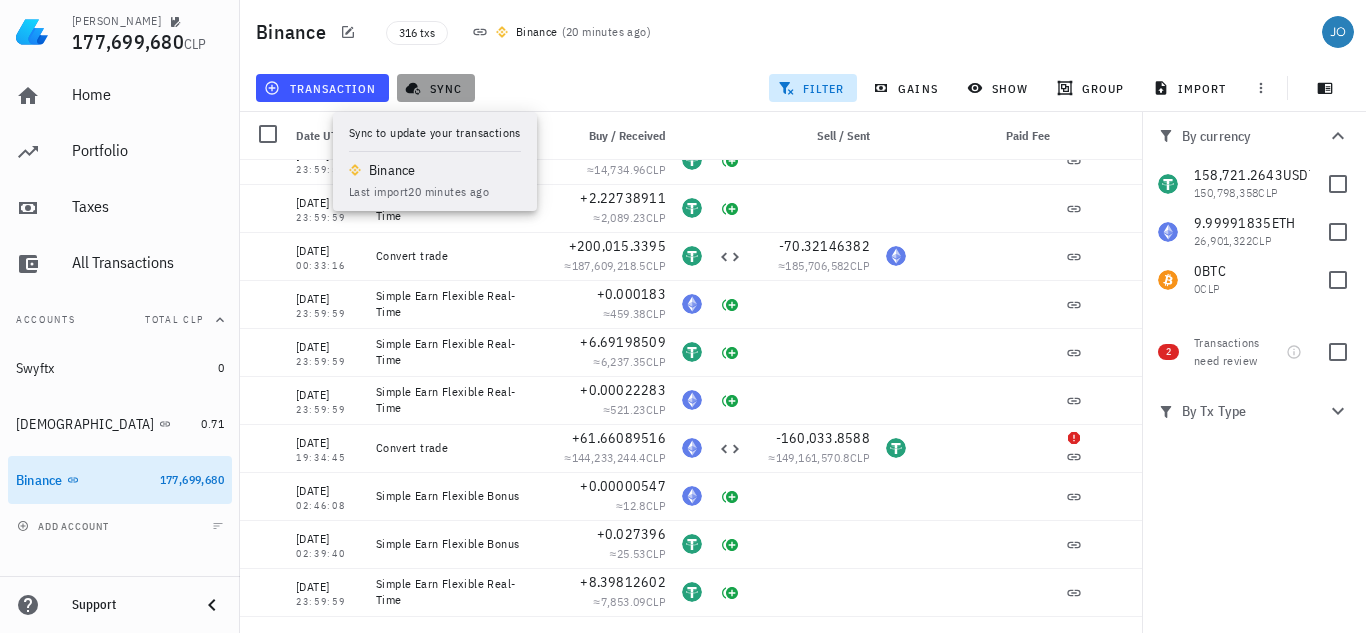 click on "sync" at bounding box center [435, 88] 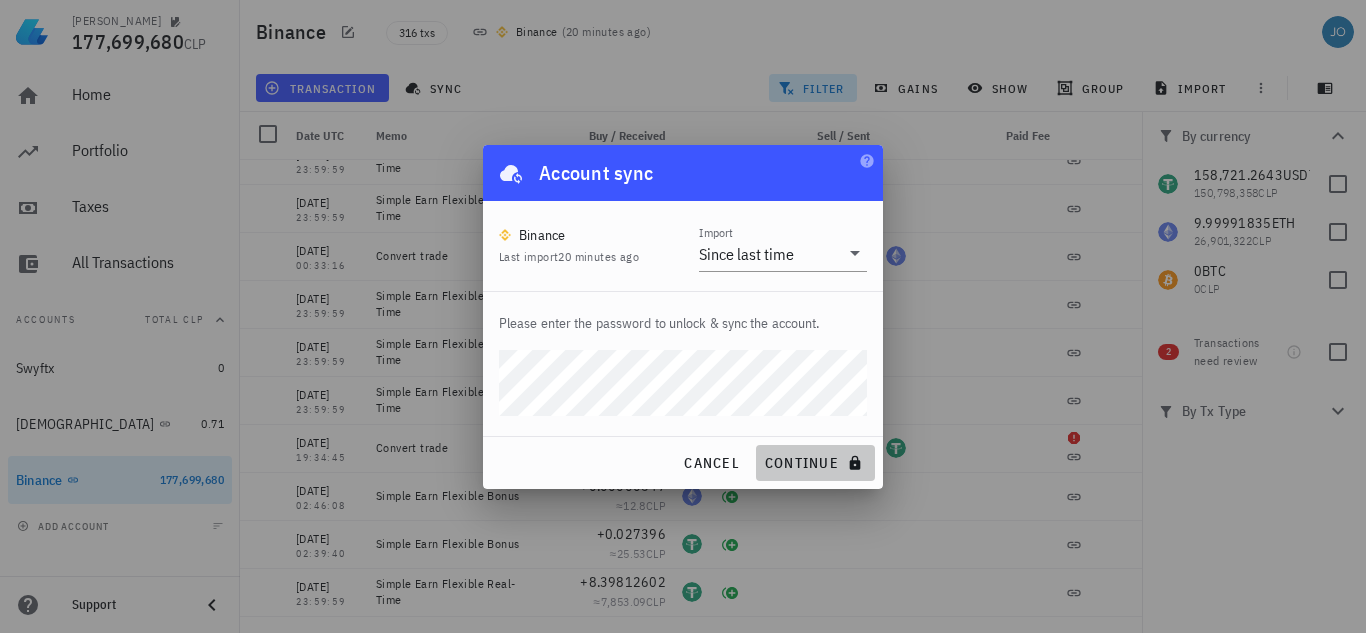 click on "continue" at bounding box center [815, 463] 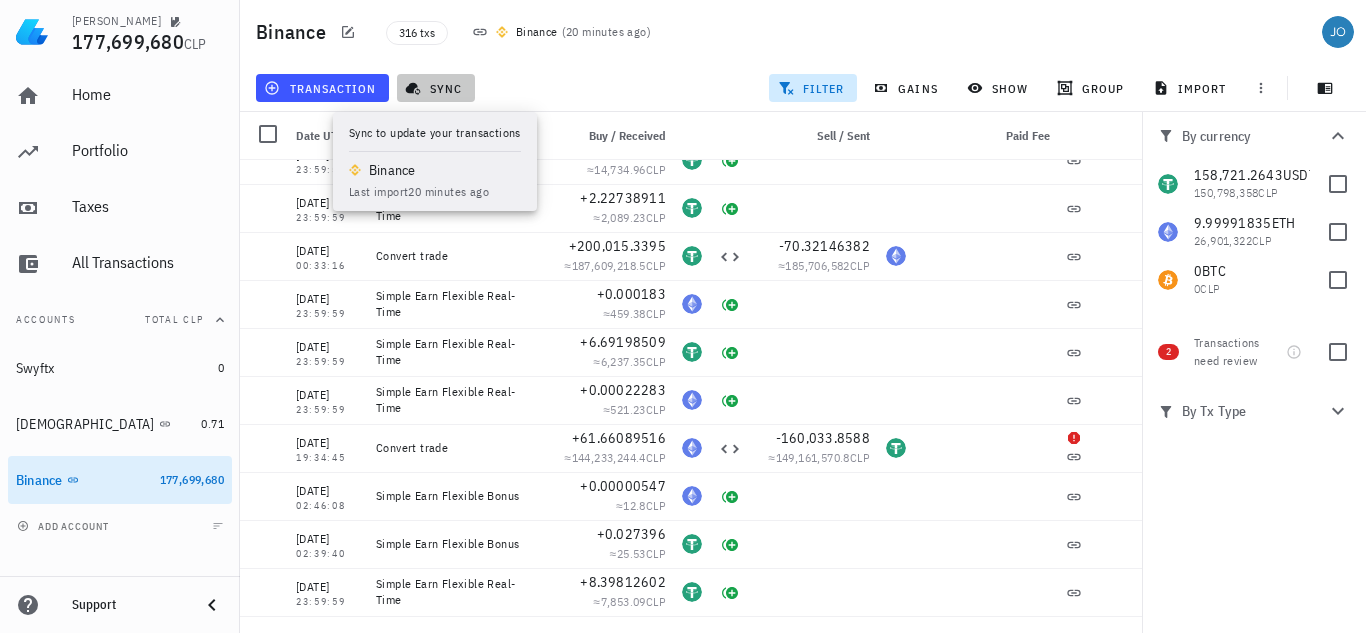 click 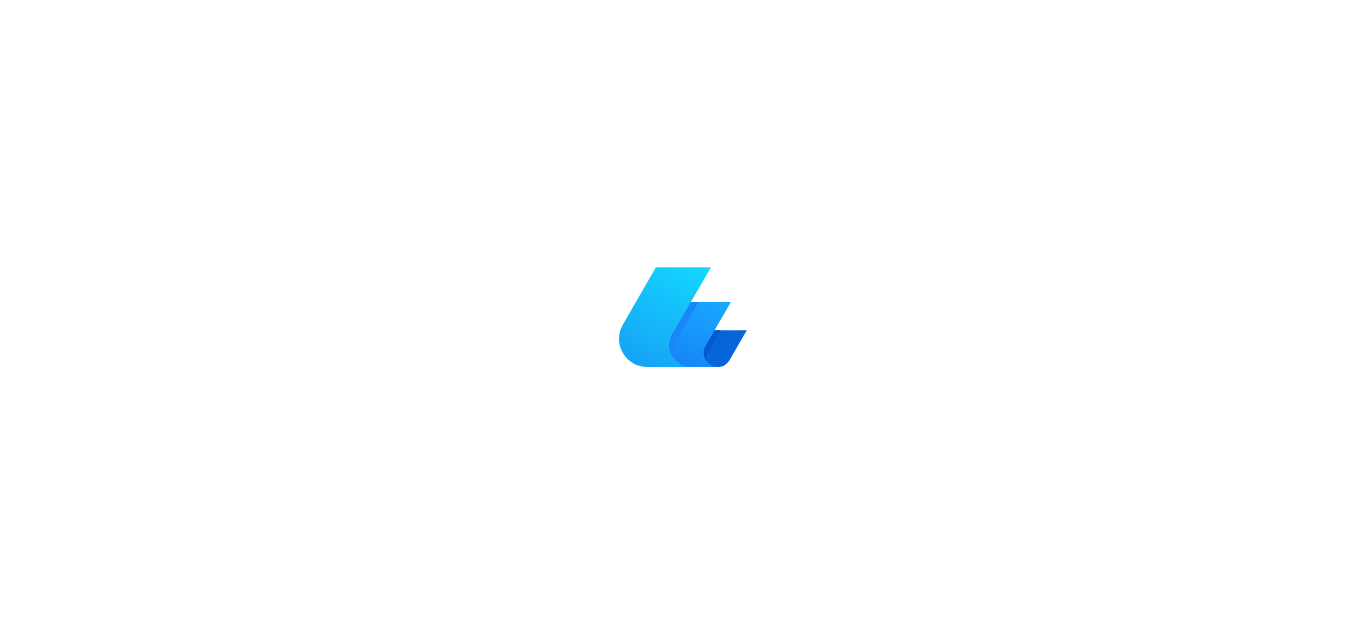 scroll, scrollTop: 0, scrollLeft: 0, axis: both 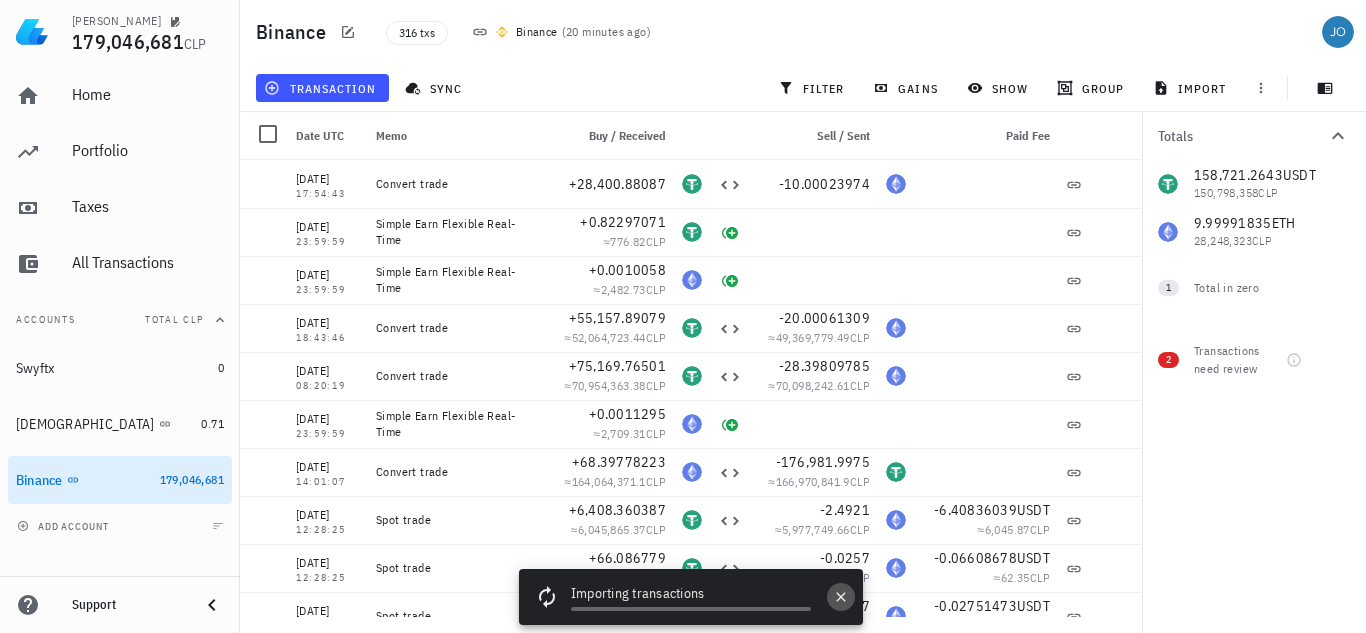 click 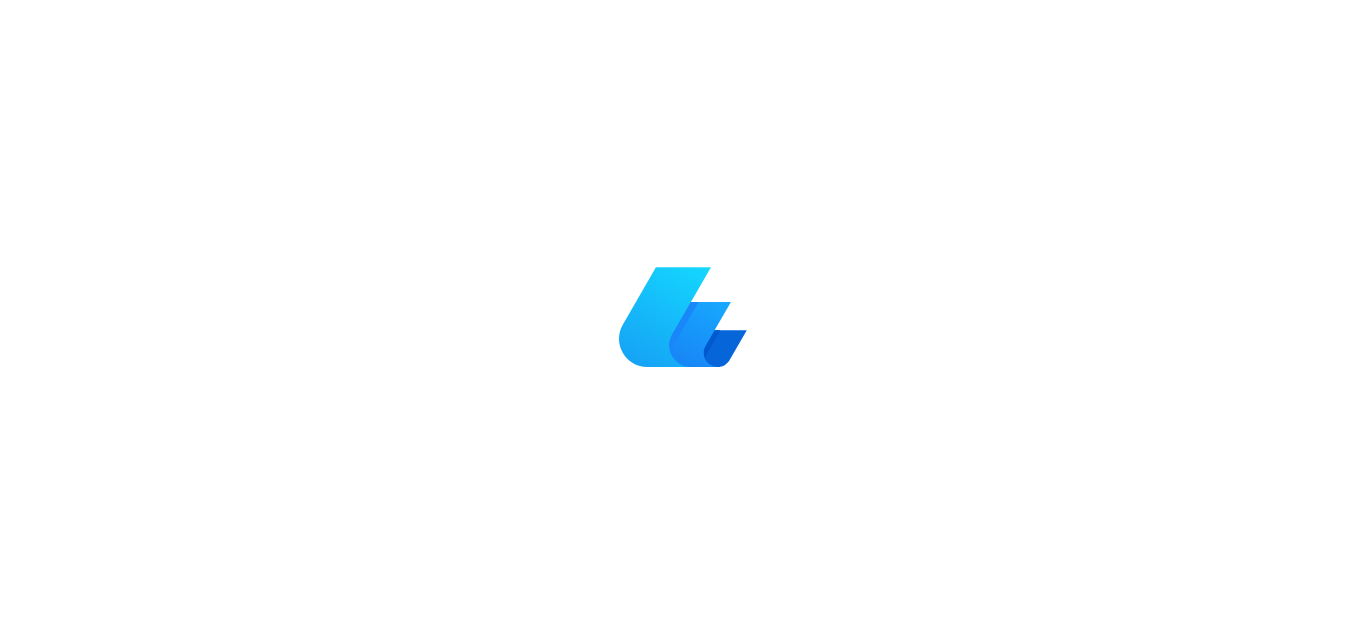 scroll, scrollTop: 0, scrollLeft: 0, axis: both 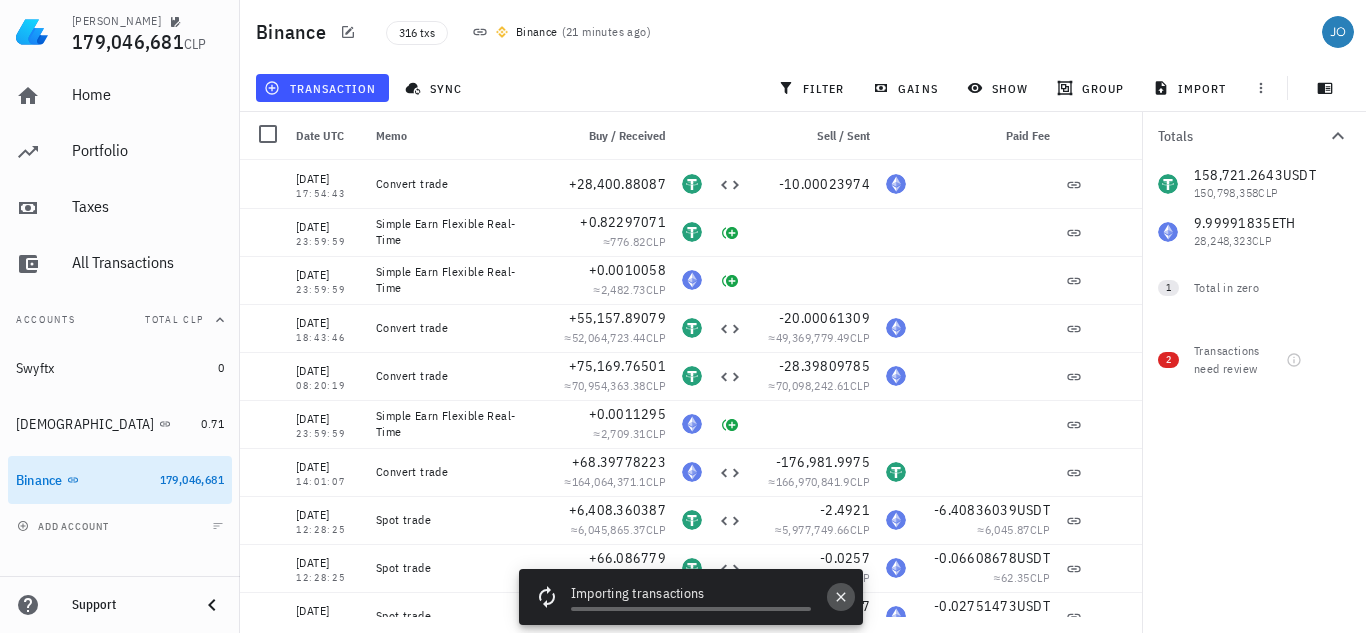 click 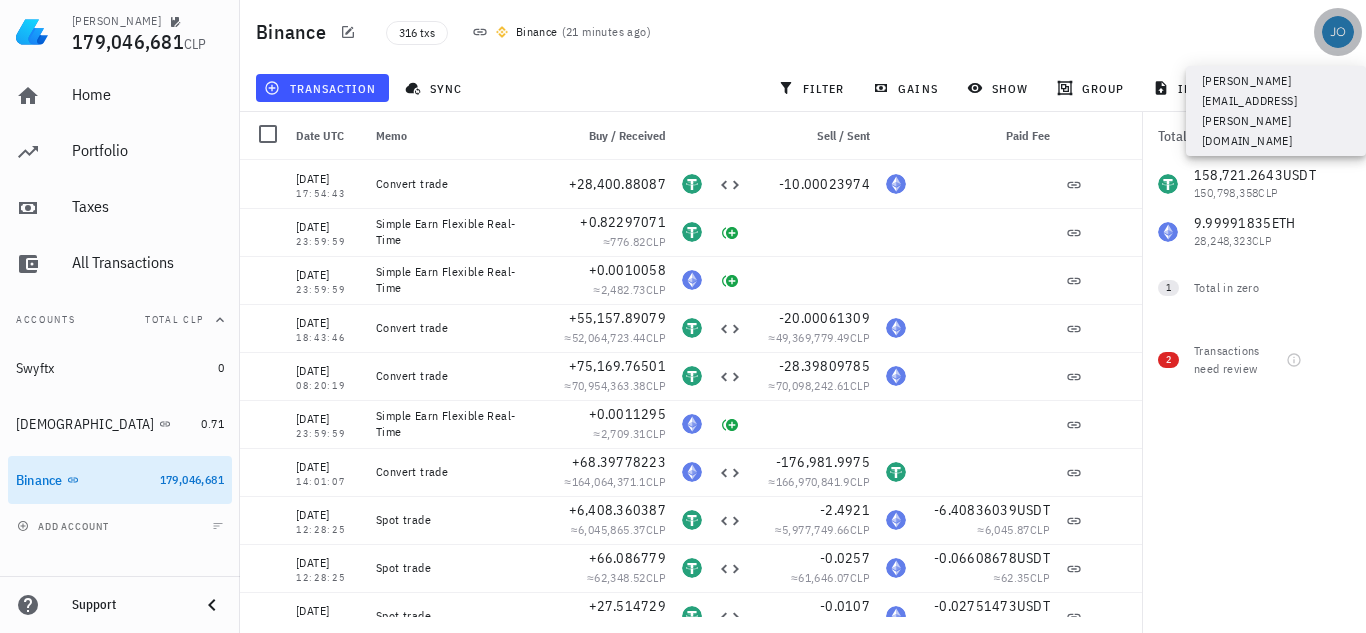 click at bounding box center [1338, 32] 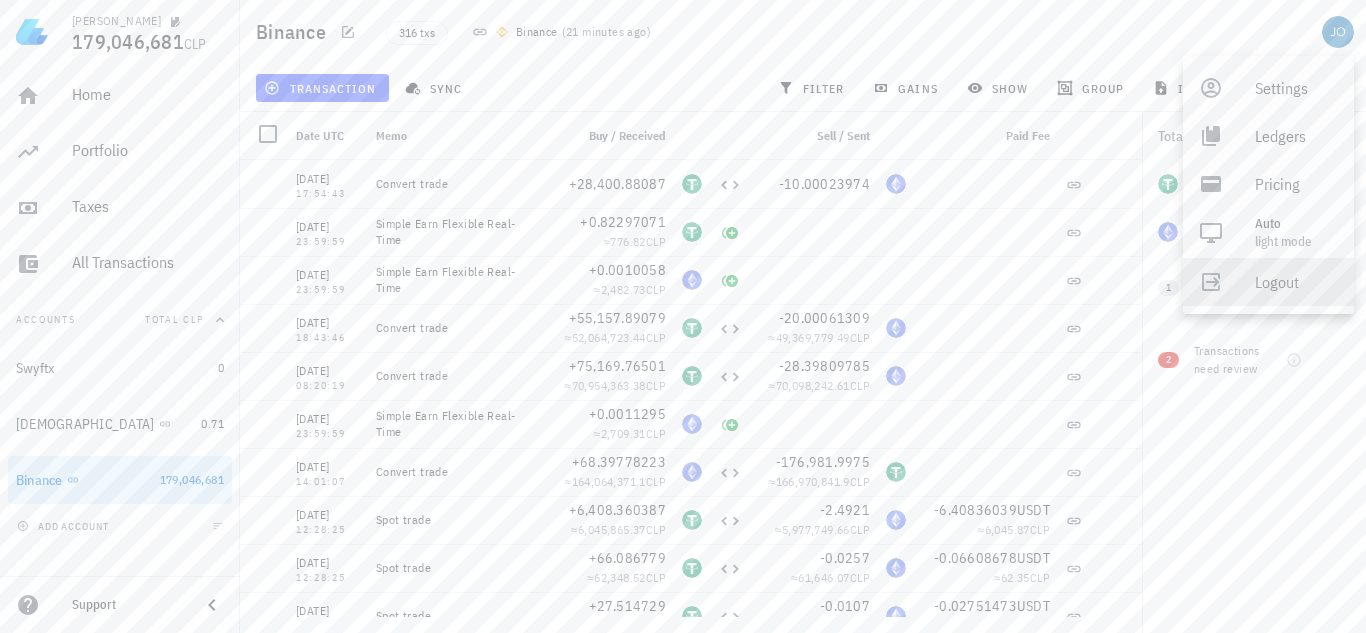 click on "Logout" at bounding box center [1296, 282] 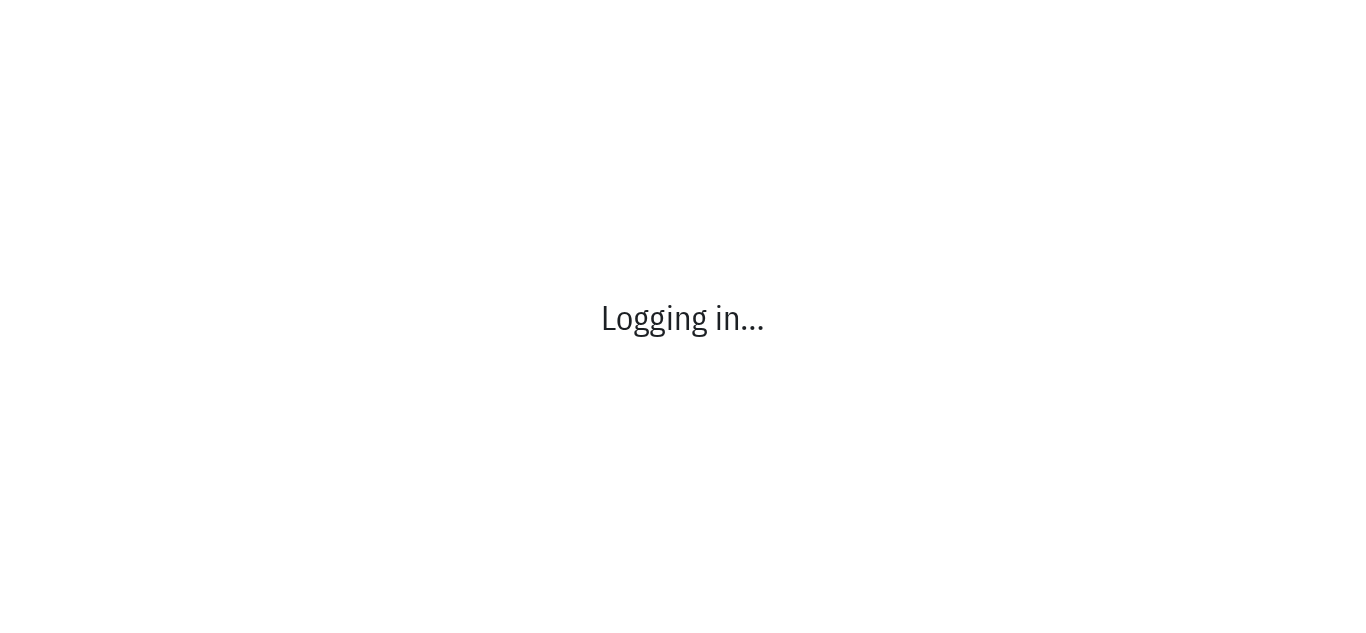 scroll, scrollTop: 0, scrollLeft: 0, axis: both 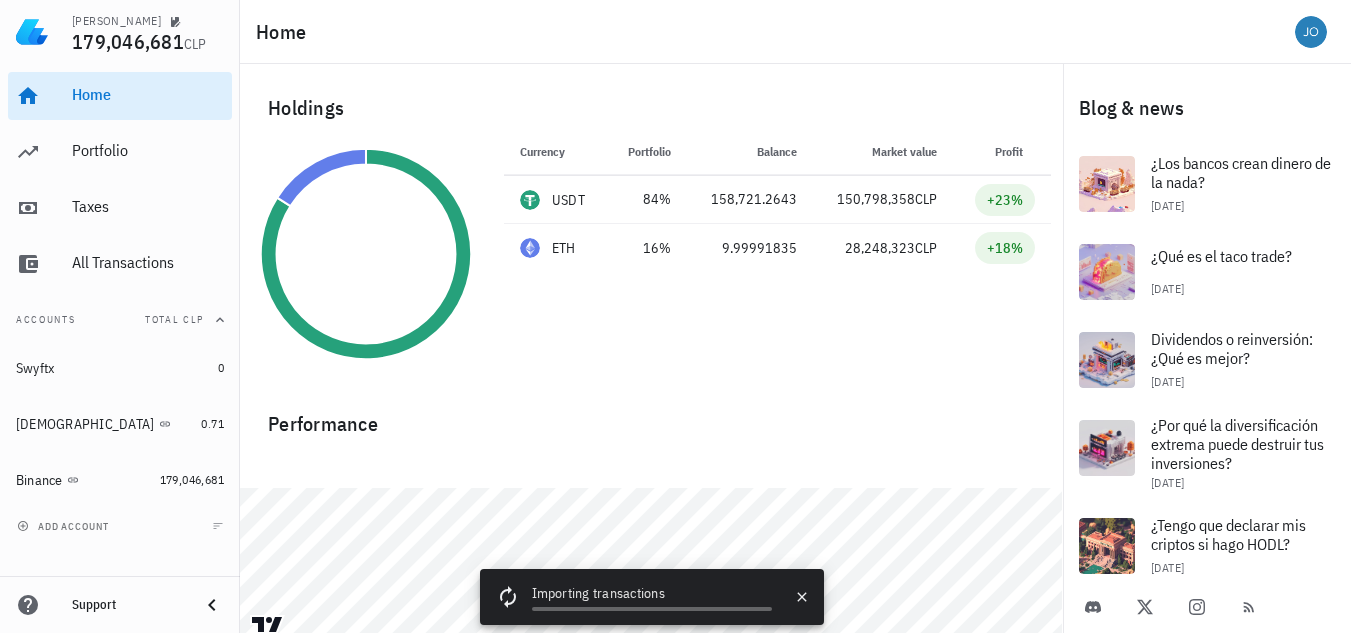 click on "Importing transactions" at bounding box center (652, 595) 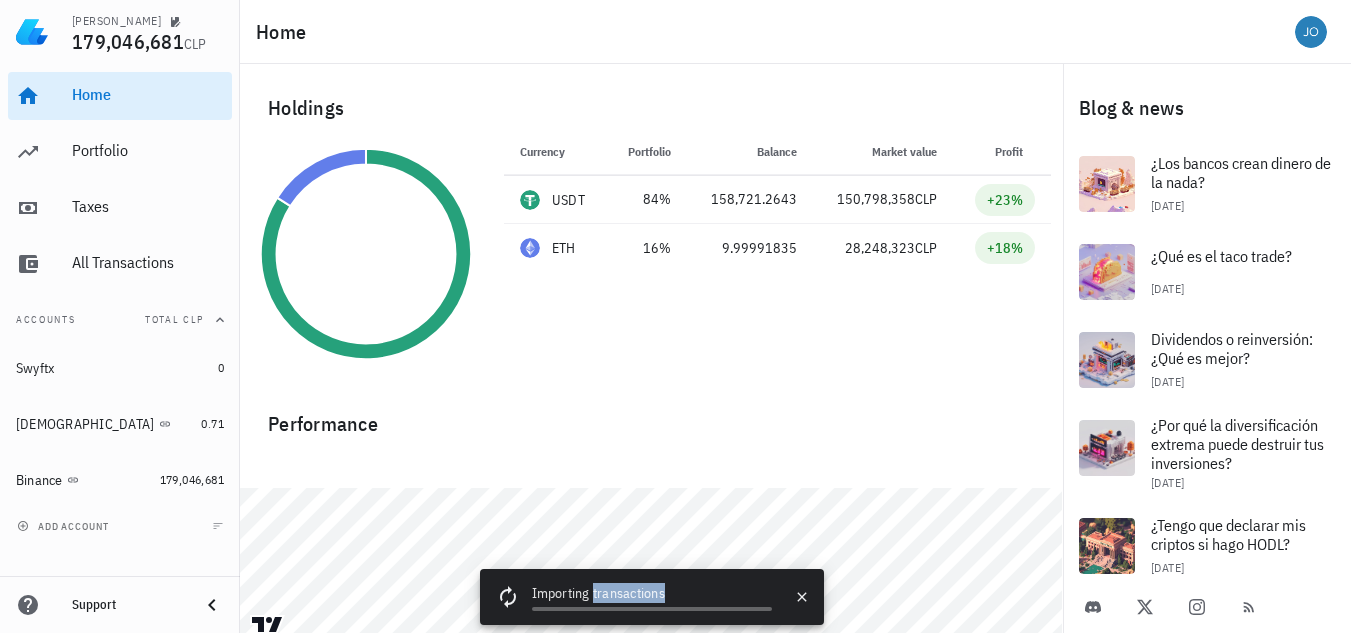 click on "Importing transactions" at bounding box center [652, 595] 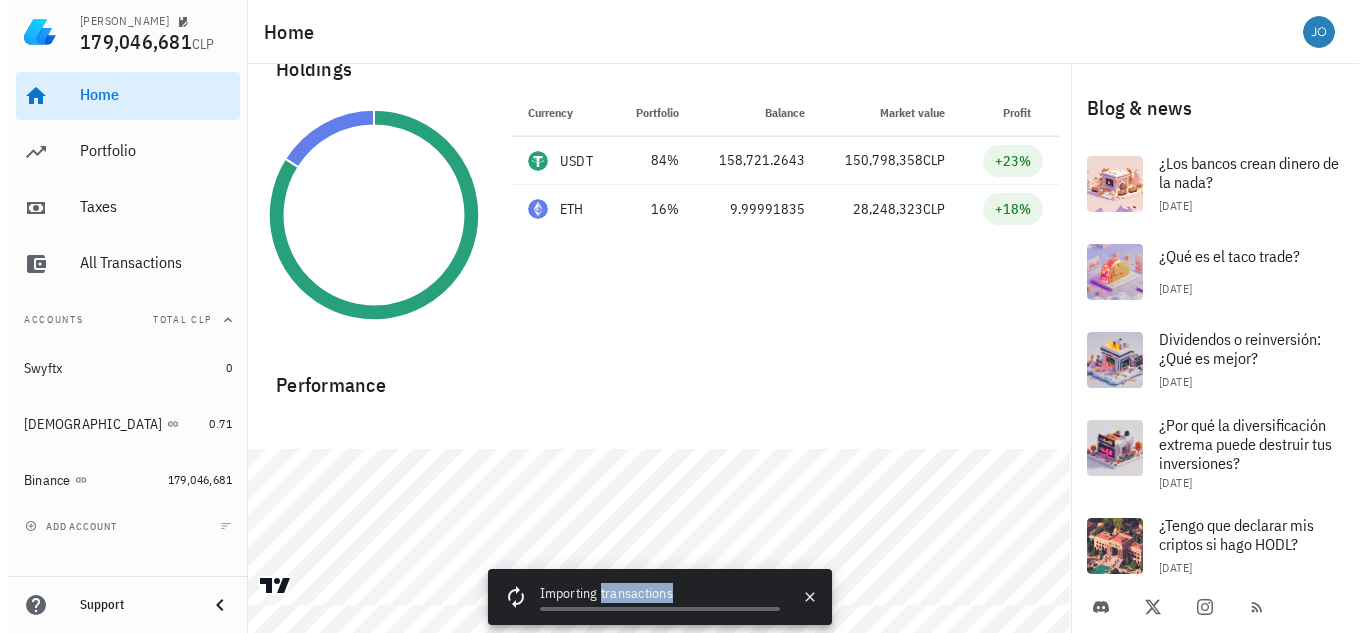 scroll, scrollTop: 0, scrollLeft: 0, axis: both 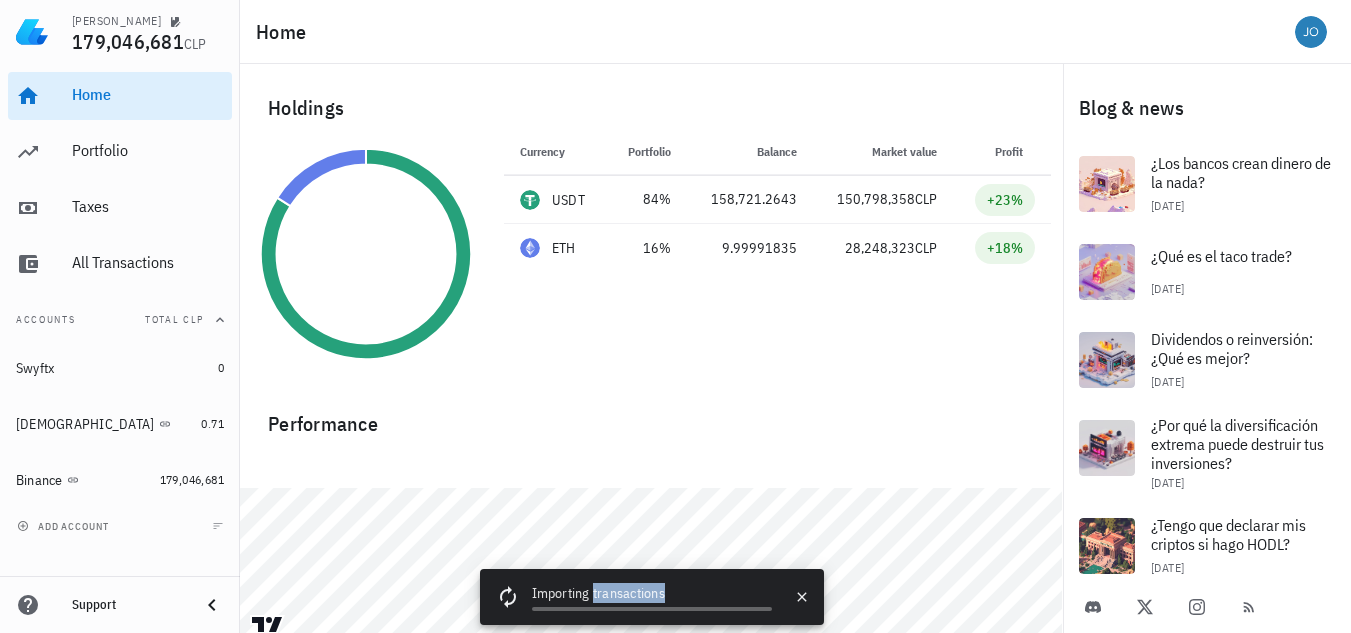 click 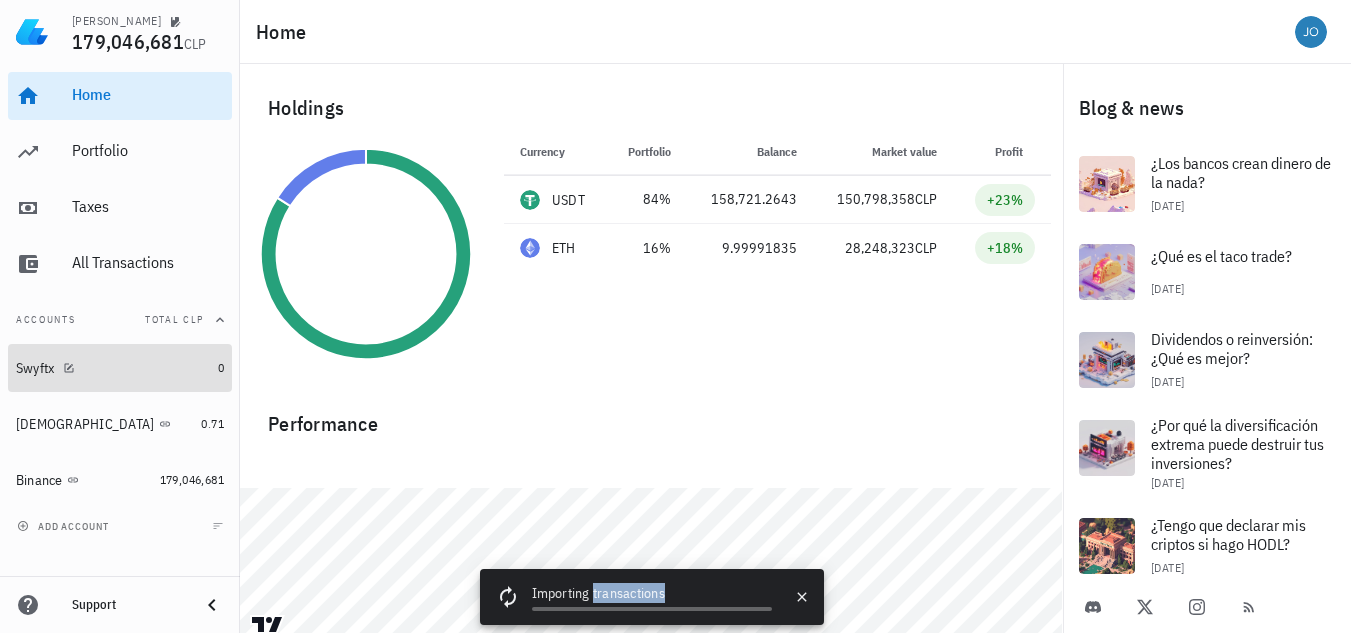 click on "Swyftx" at bounding box center [113, 368] 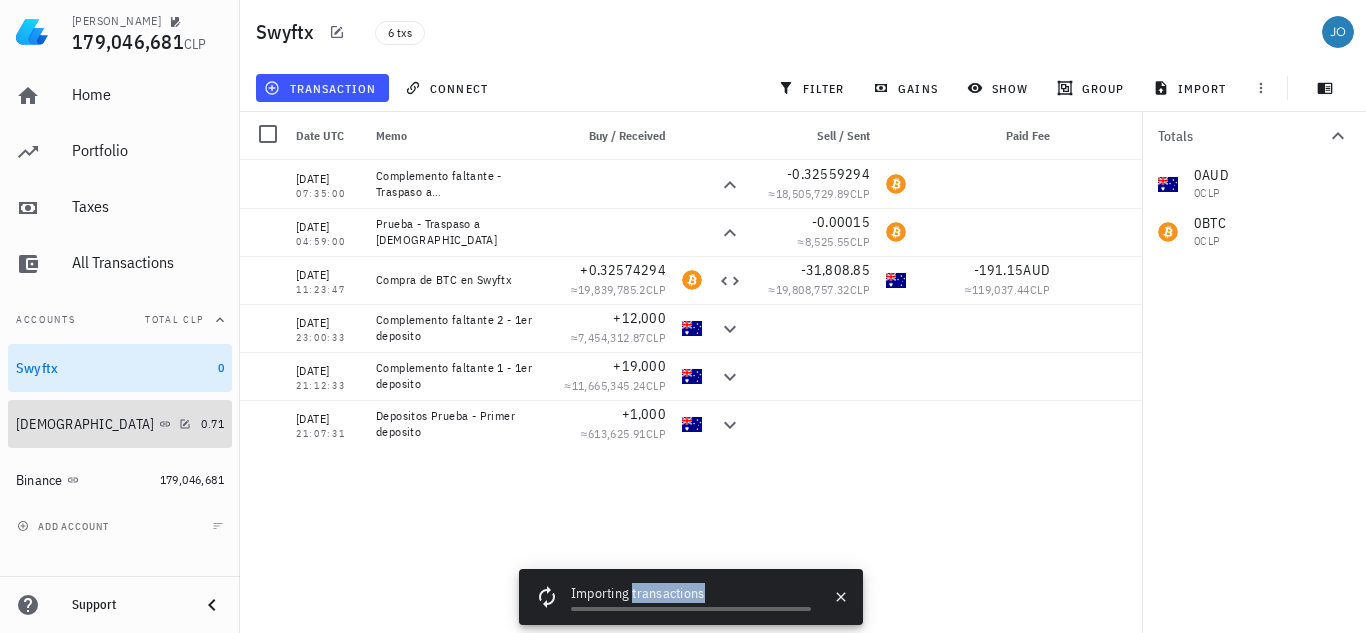 click on "[DEMOGRAPHIC_DATA]" at bounding box center [104, 424] 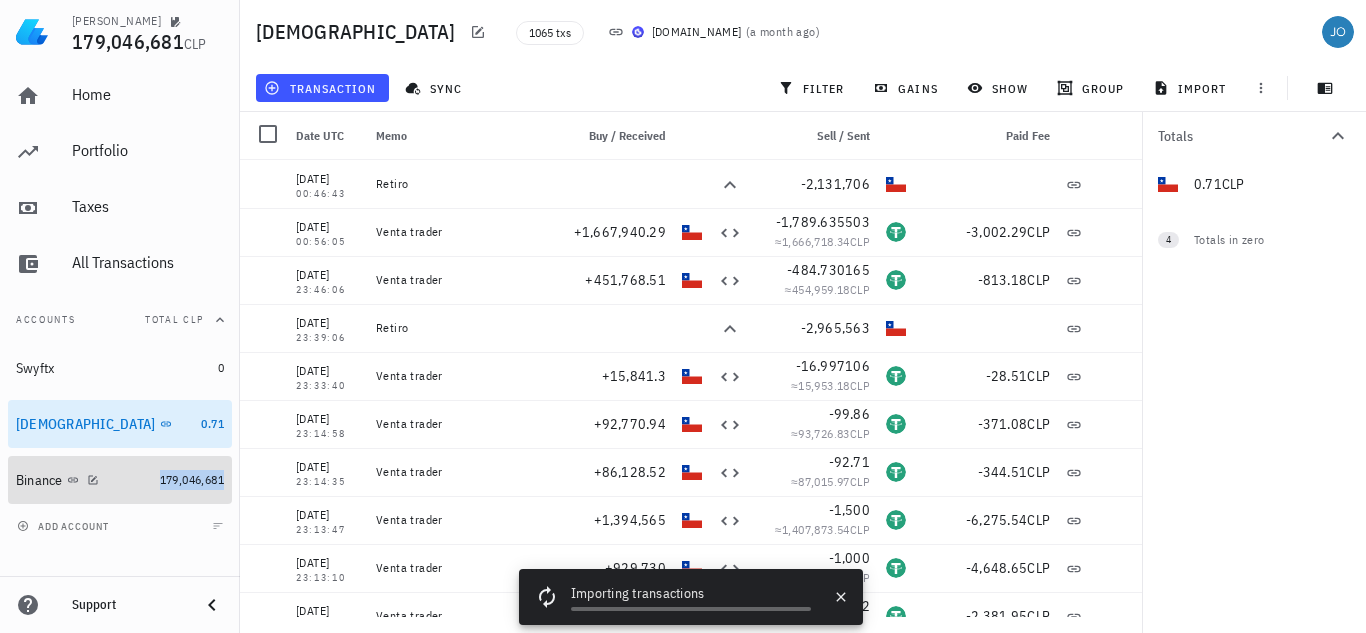 click on "179,046,681" at bounding box center (192, 479) 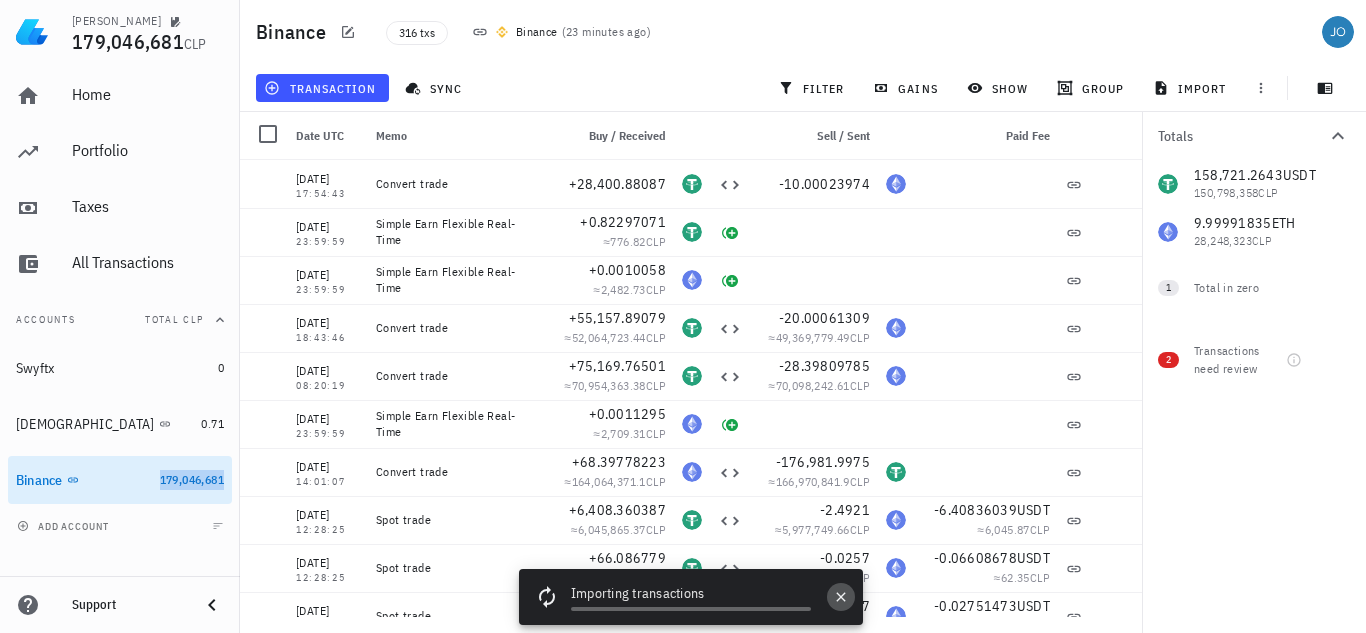 click 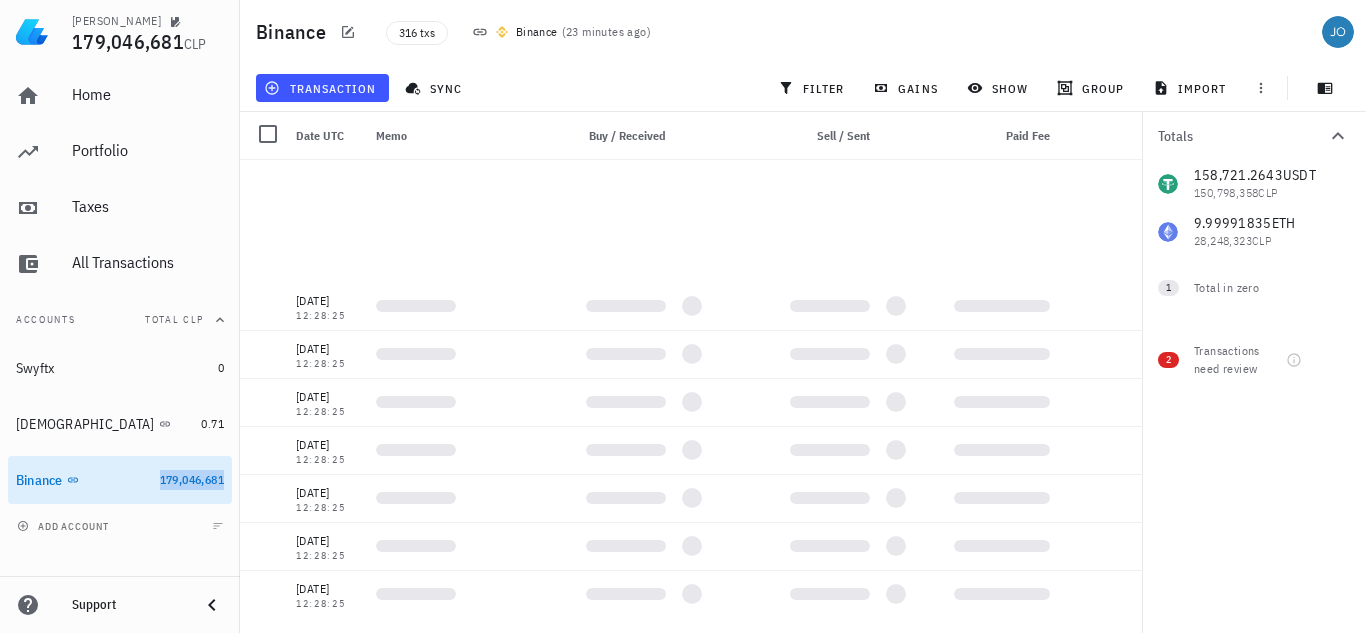 scroll, scrollTop: 1999, scrollLeft: 0, axis: vertical 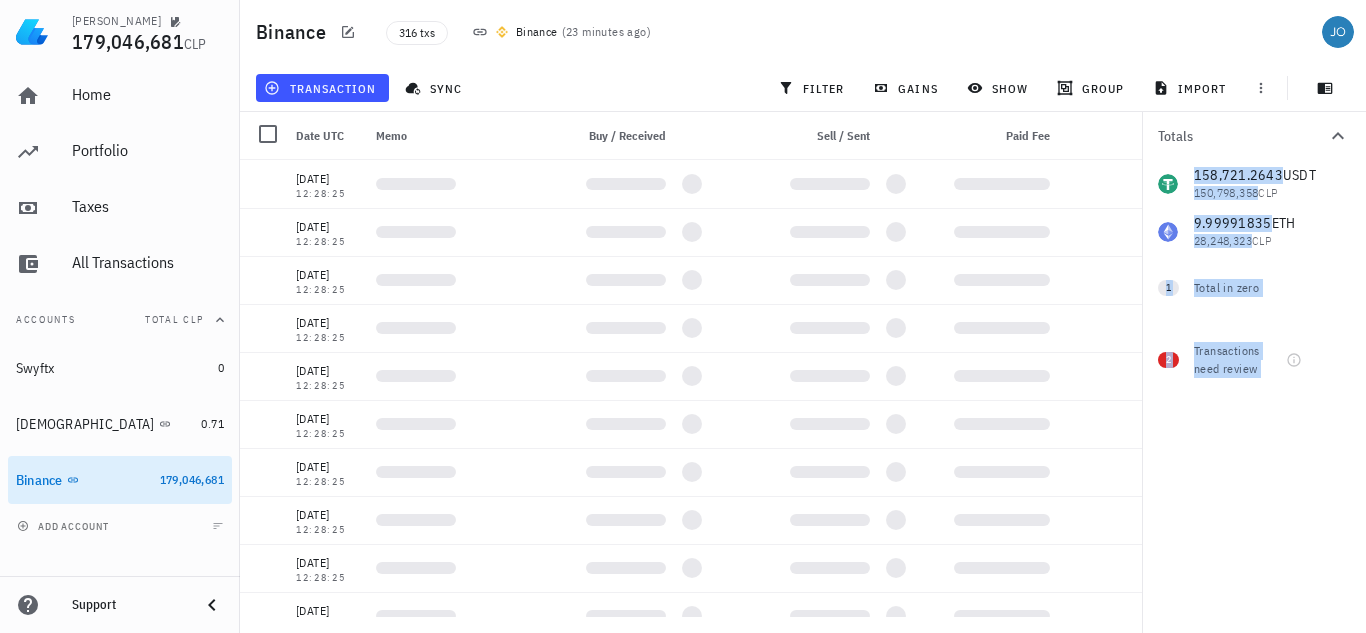 drag, startPoint x: 1142, startPoint y: 195, endPoint x: 1114, endPoint y: 140, distance: 61.7171 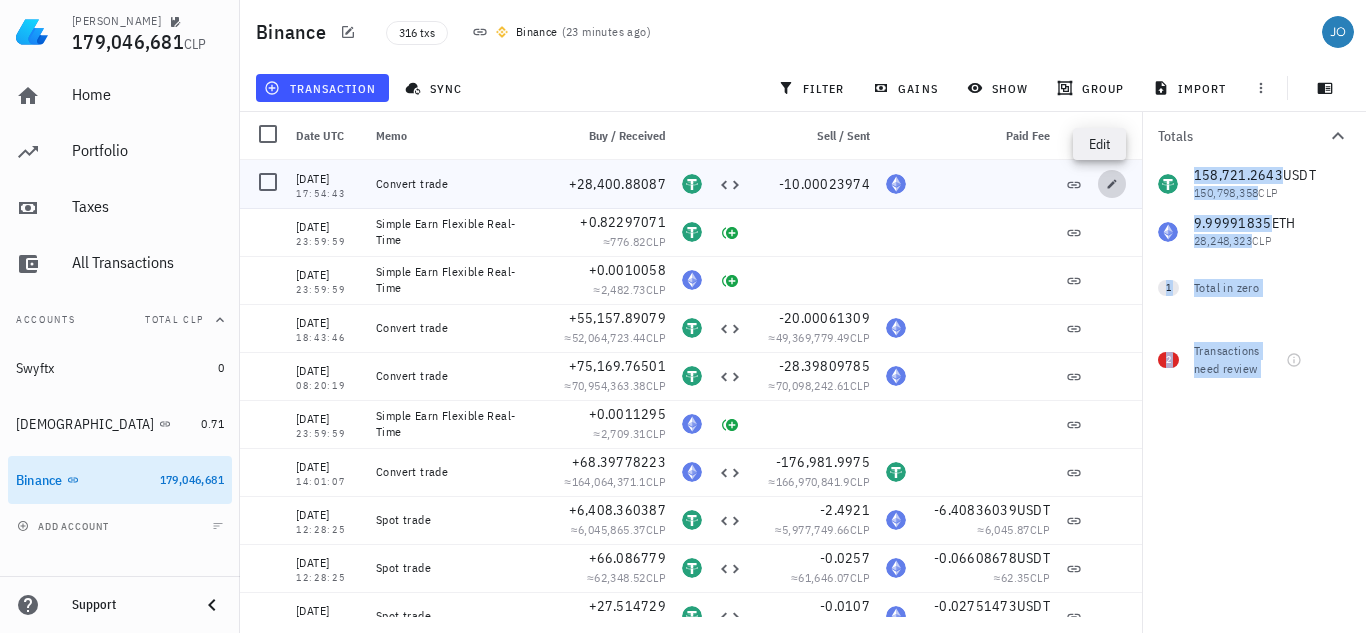 click 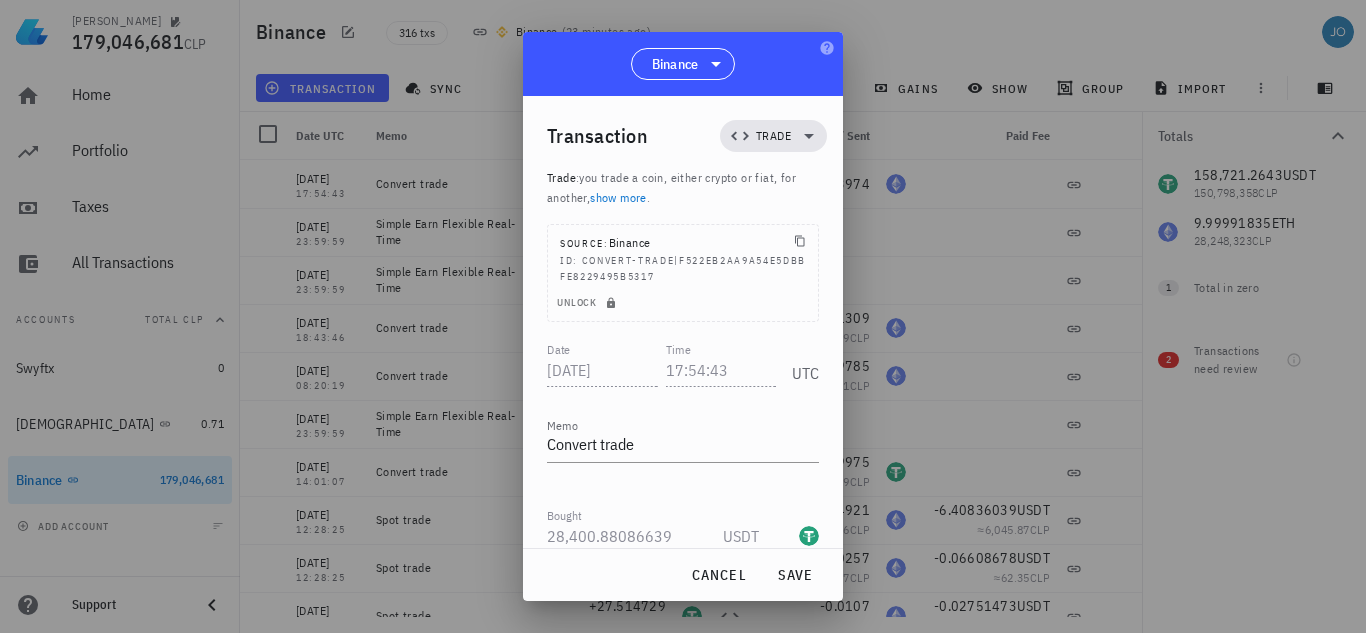 click on "show more" at bounding box center [618, 197] 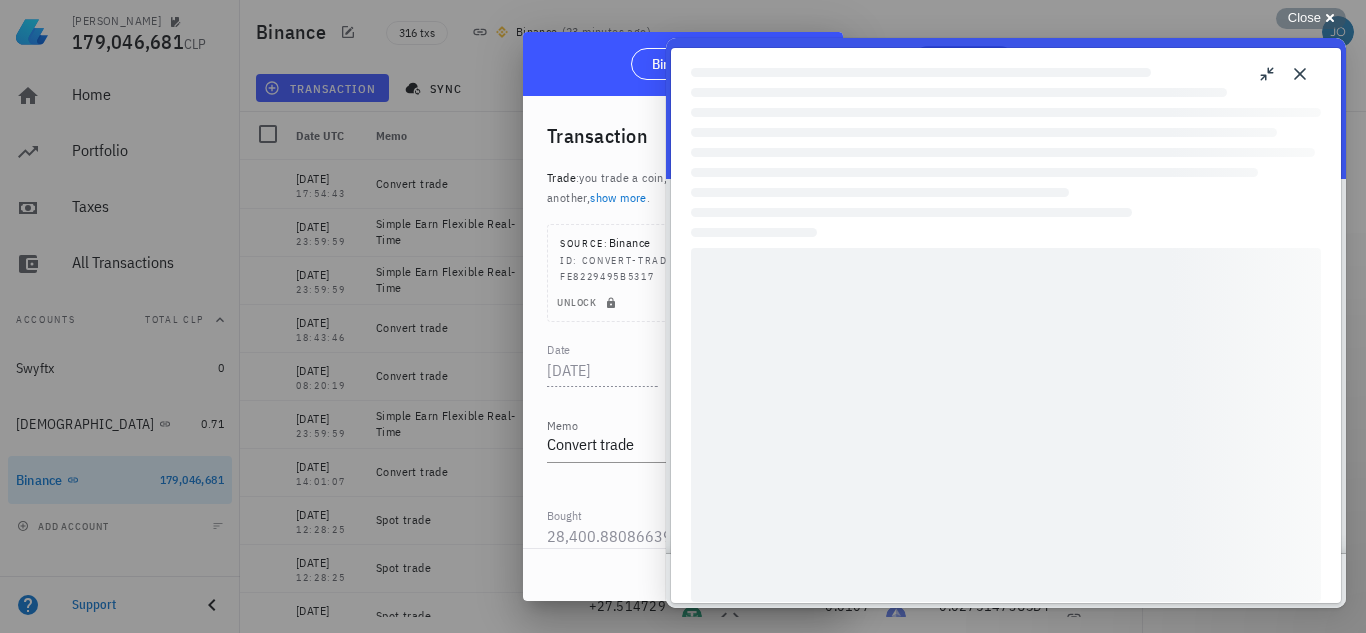 scroll, scrollTop: 0, scrollLeft: 0, axis: both 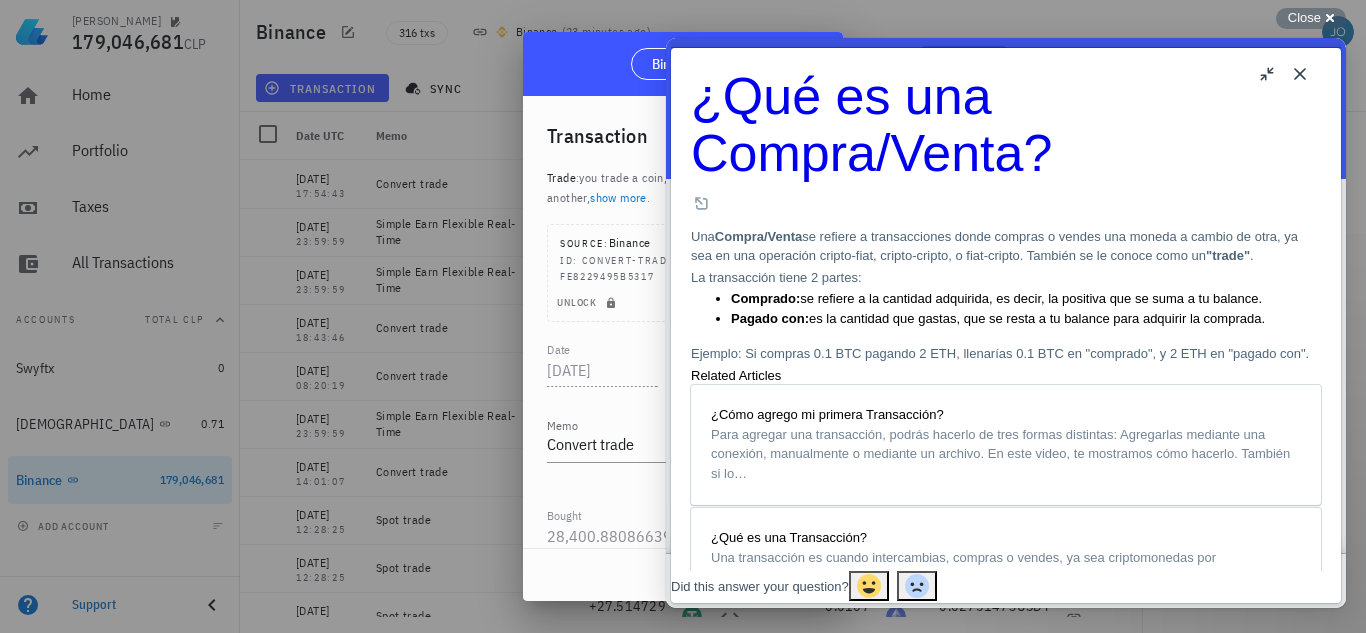 click on "Close" at bounding box center (1300, 74) 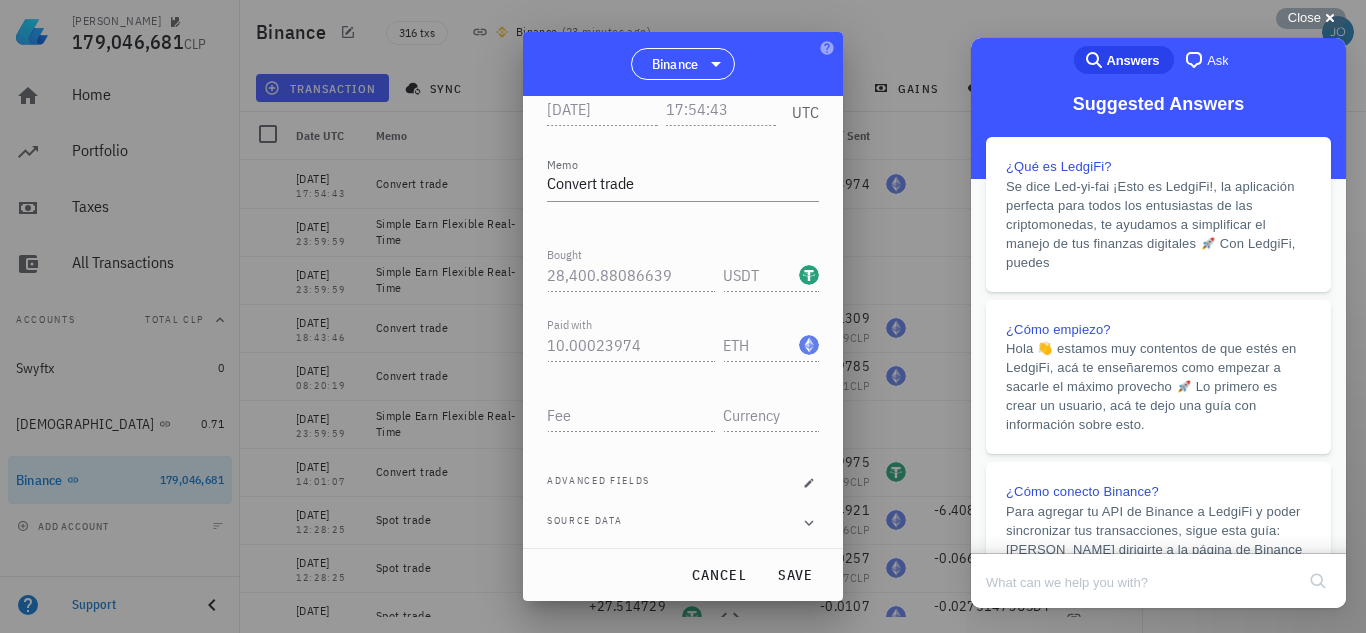 scroll, scrollTop: 265, scrollLeft: 0, axis: vertical 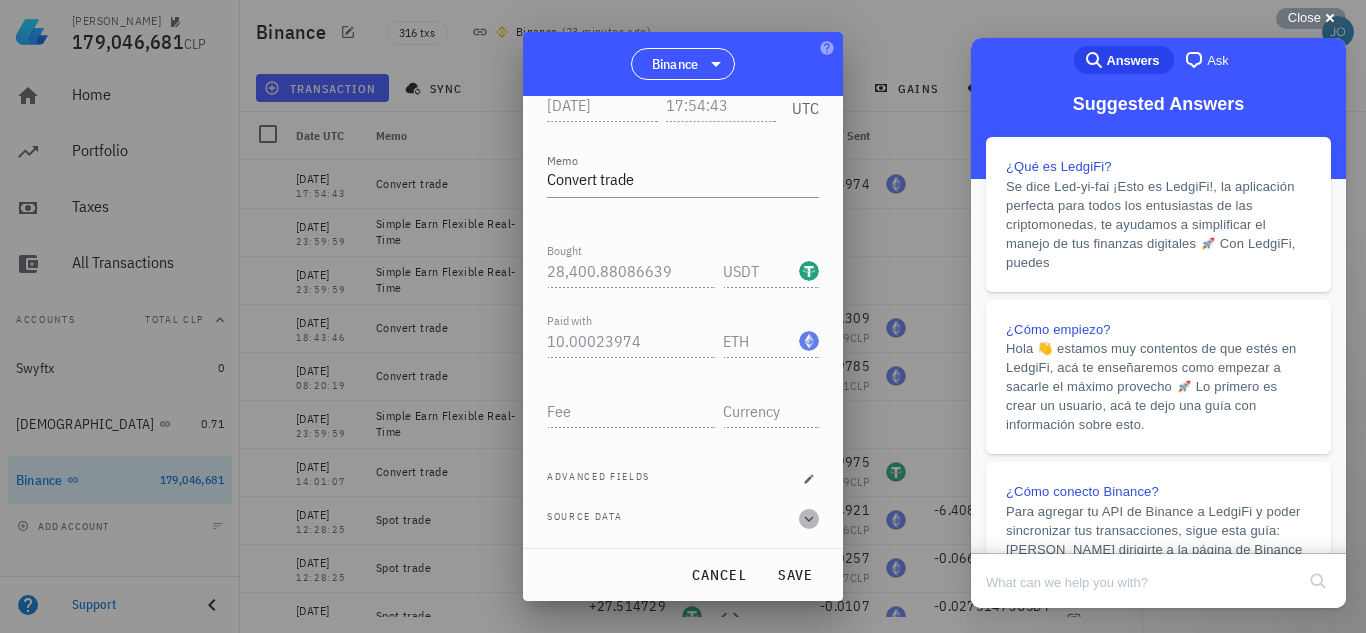 click 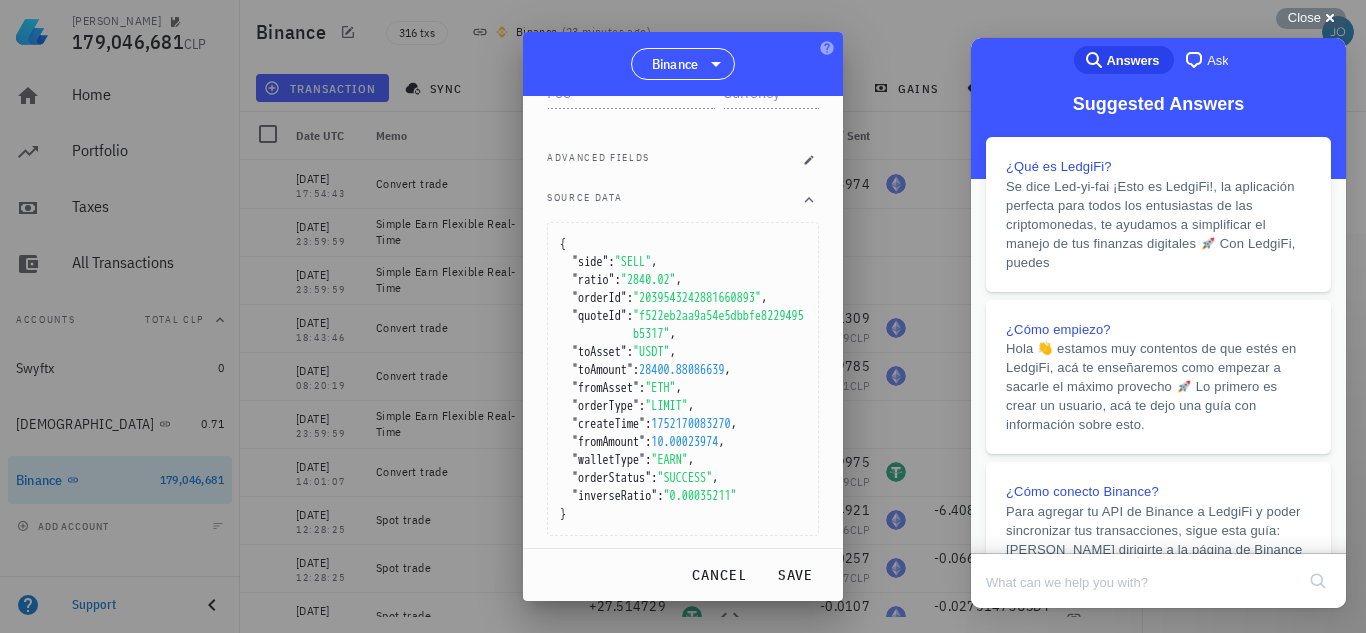 scroll, scrollTop: 591, scrollLeft: 0, axis: vertical 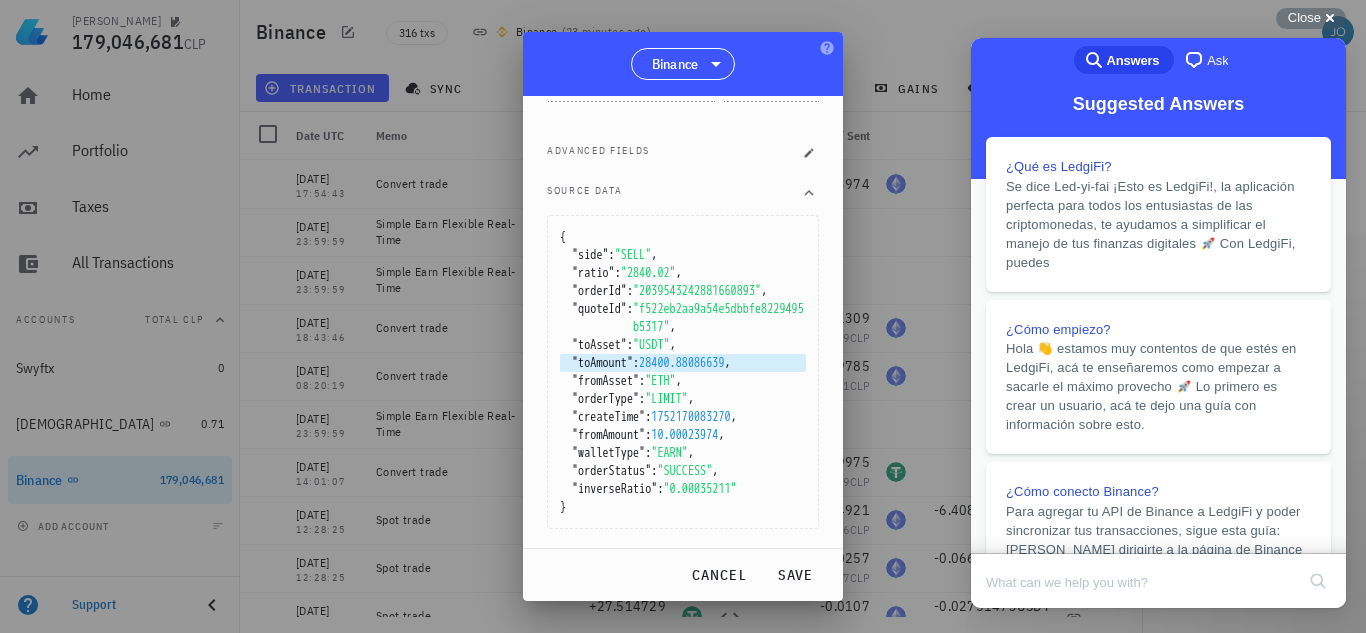 click on "28400.88086639" at bounding box center [681, 363] 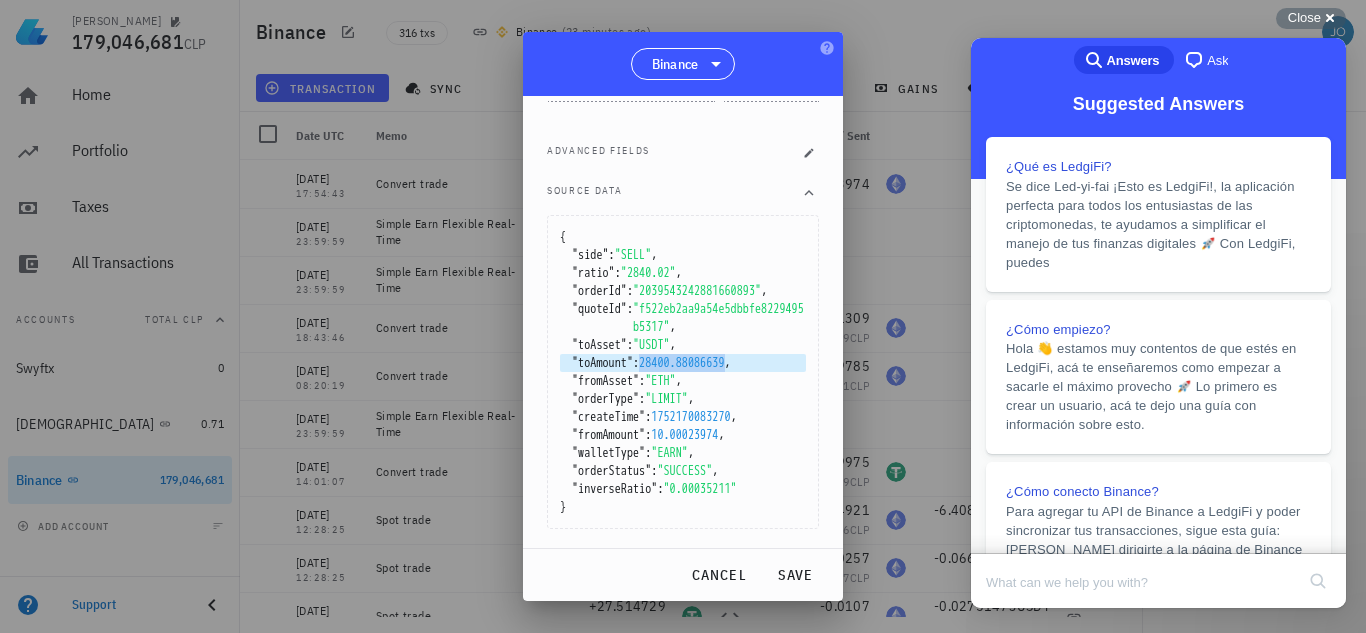 click on "28400.88086639" at bounding box center (681, 363) 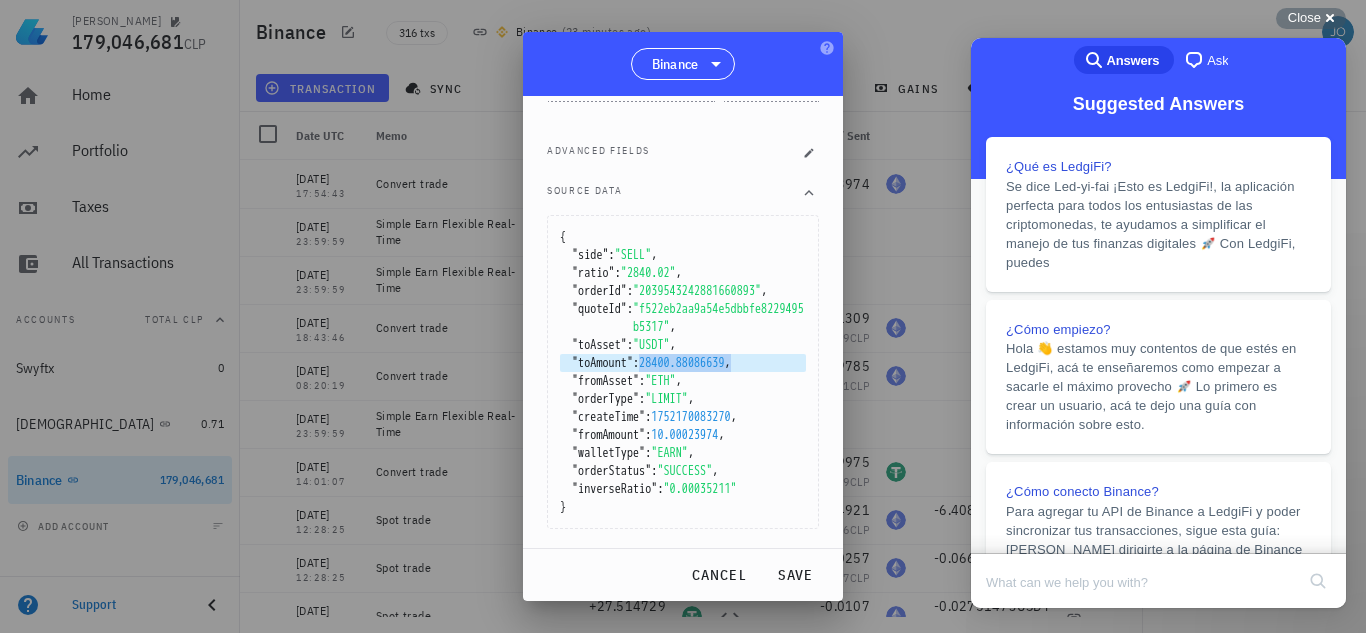 drag, startPoint x: 711, startPoint y: 361, endPoint x: 662, endPoint y: 360, distance: 49.010204 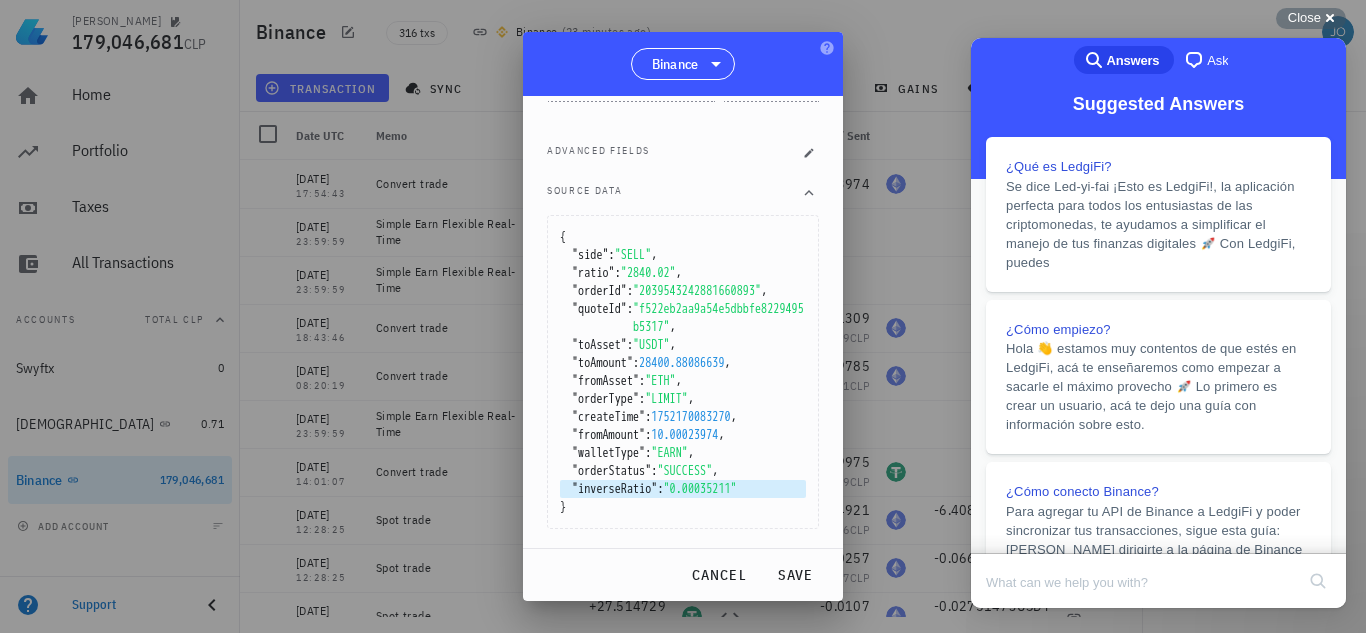 click on ""0.00035211"" at bounding box center (700, 489) 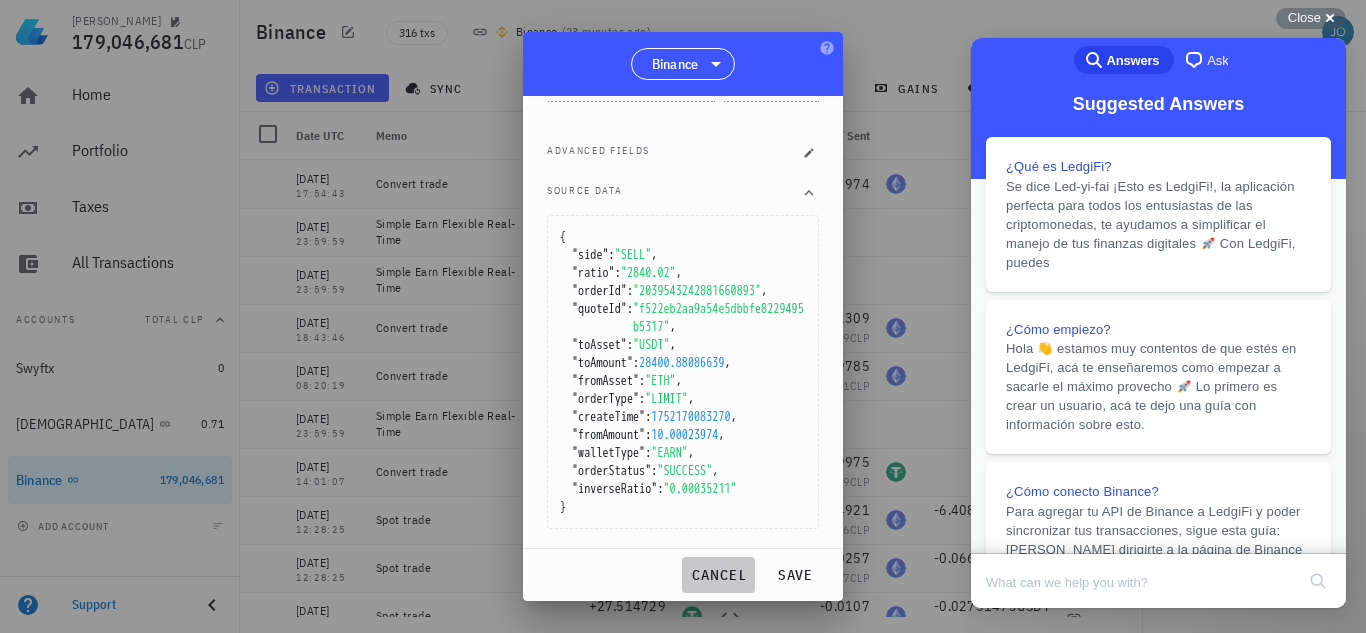 click on "cancel" at bounding box center (718, 575) 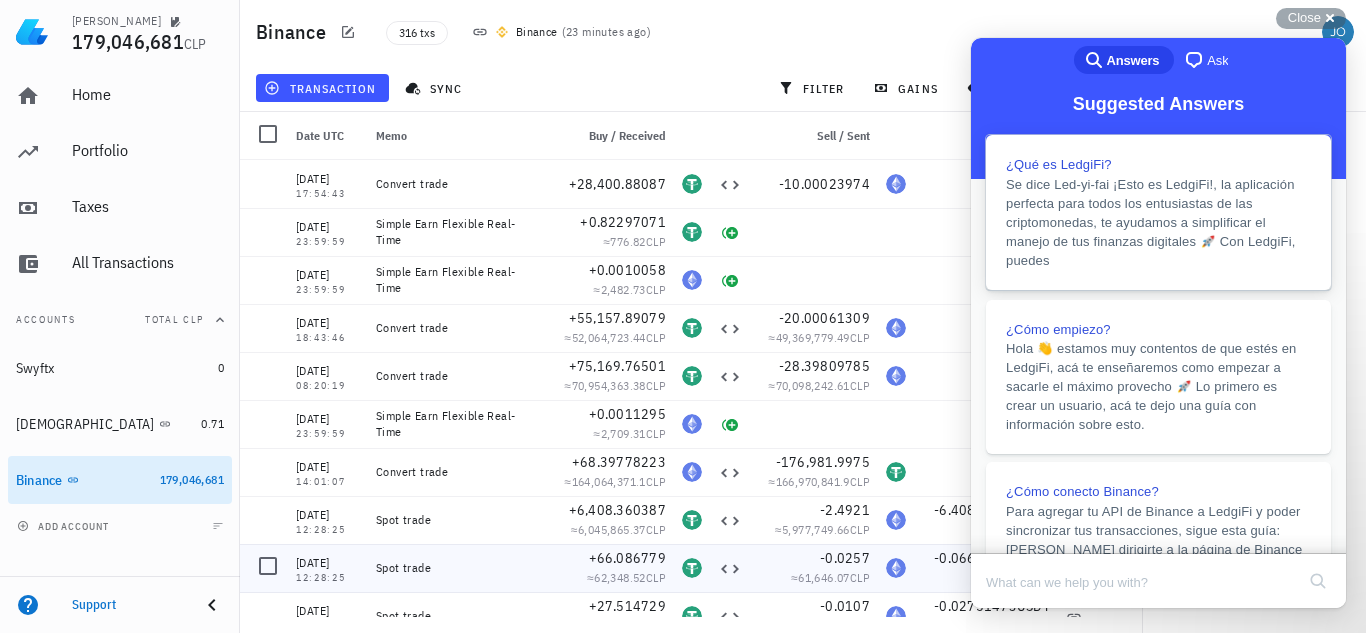 scroll, scrollTop: 0, scrollLeft: 0, axis: both 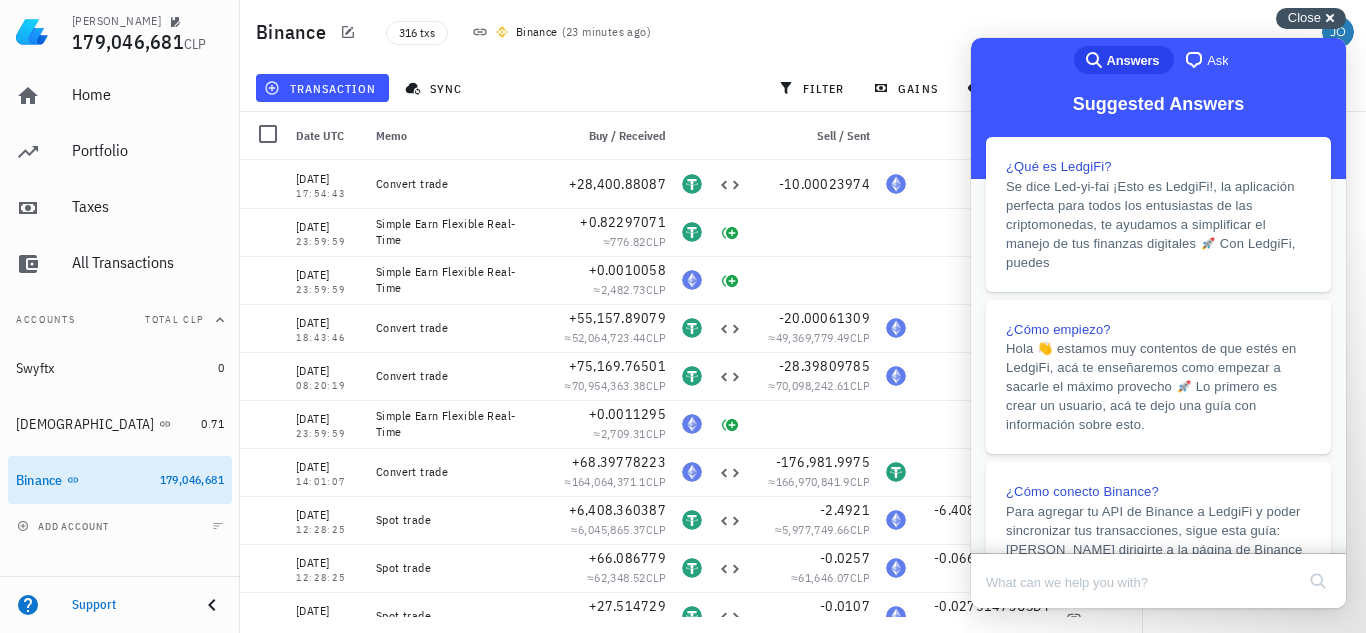 click on "Close" at bounding box center [1304, 17] 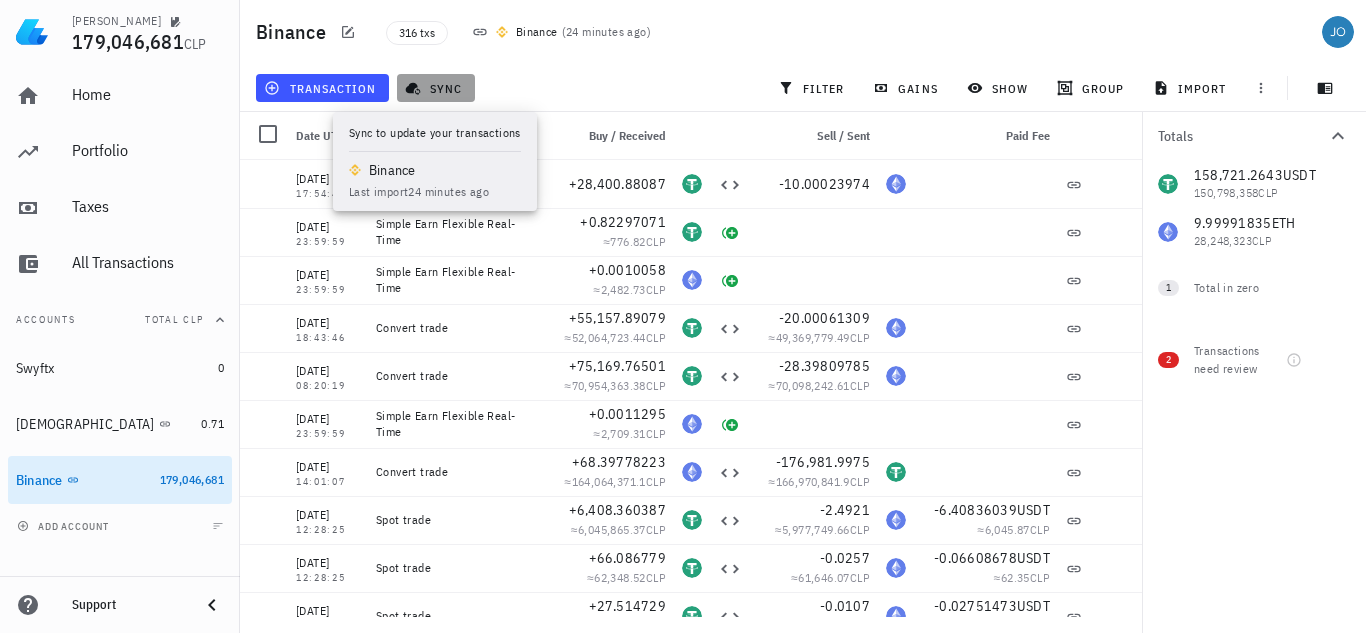 click on "sync" at bounding box center (435, 88) 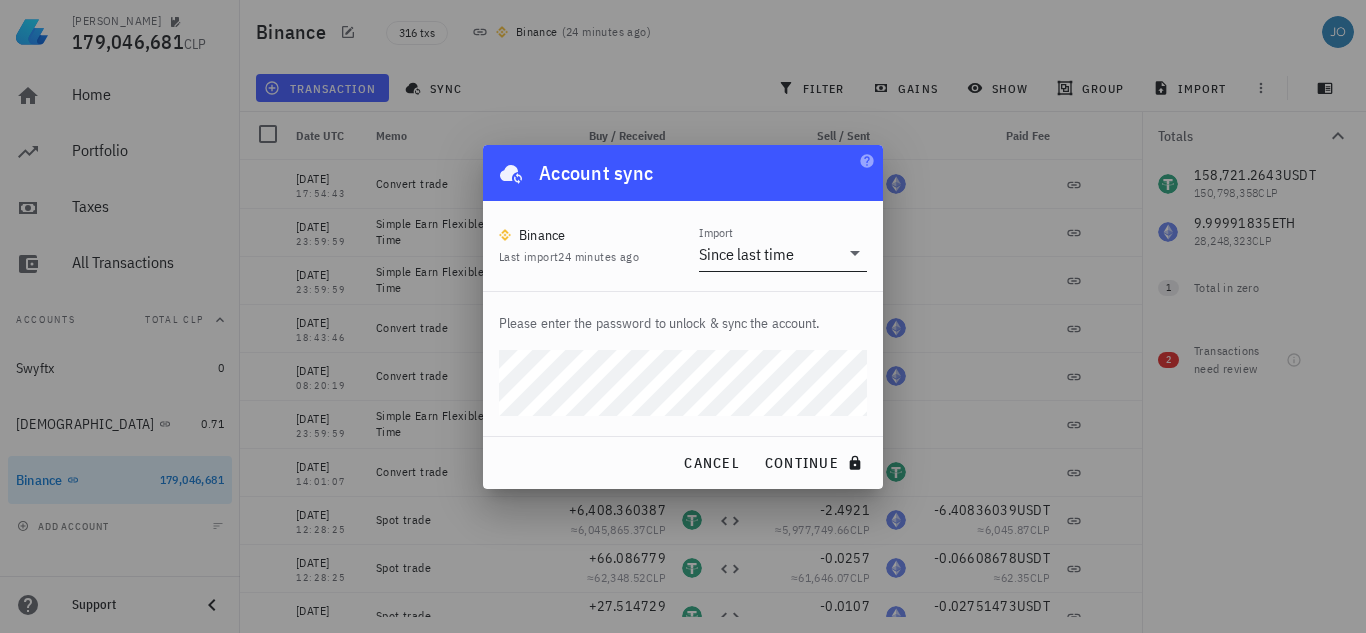 click on "Since last time" at bounding box center (746, 254) 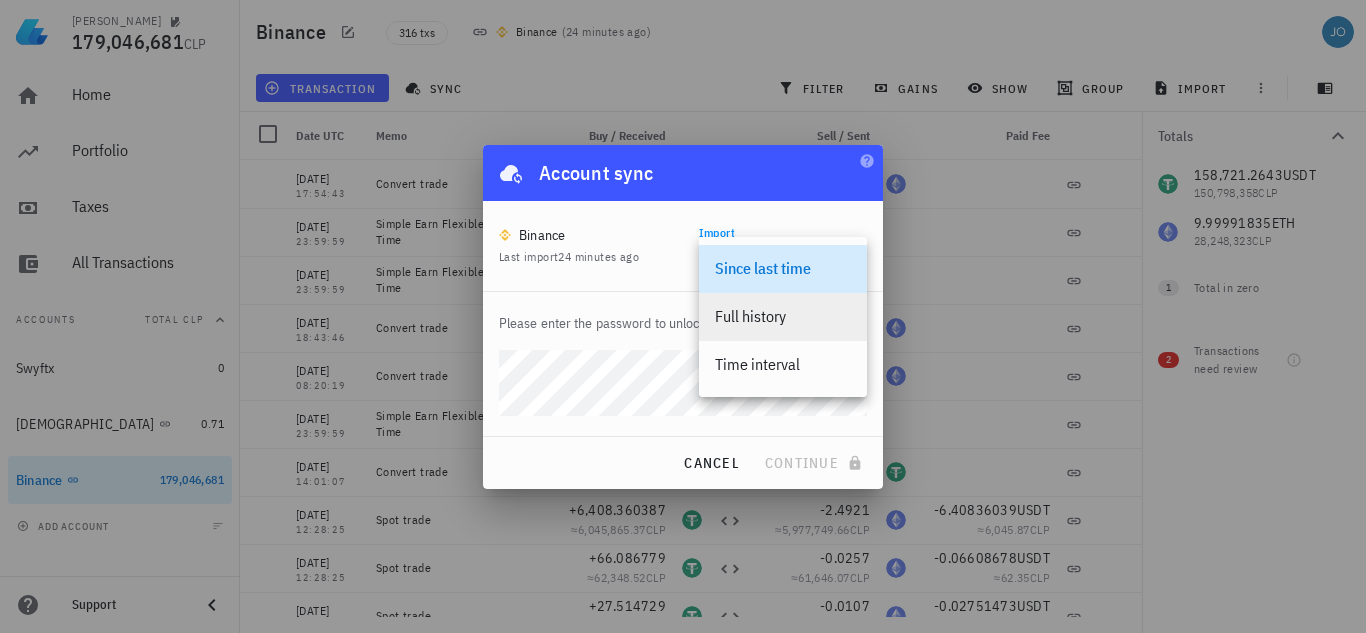 click on "Full history" at bounding box center [783, 316] 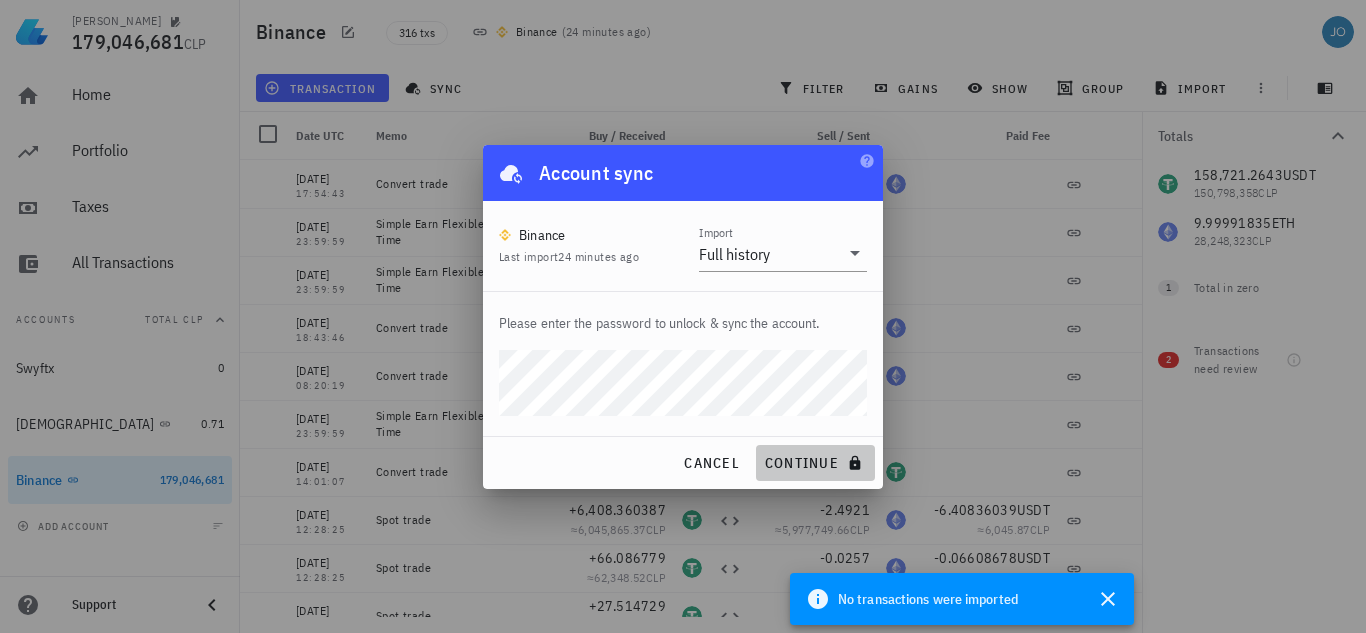 click on "continue" at bounding box center (815, 463) 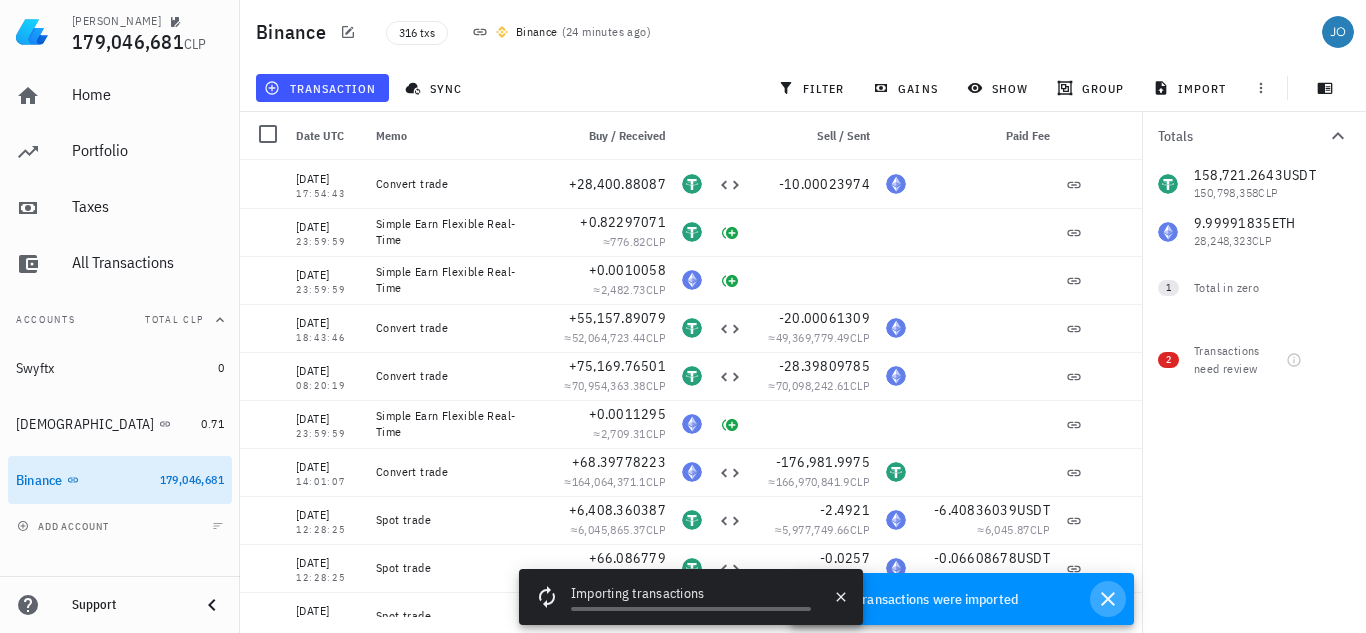 click 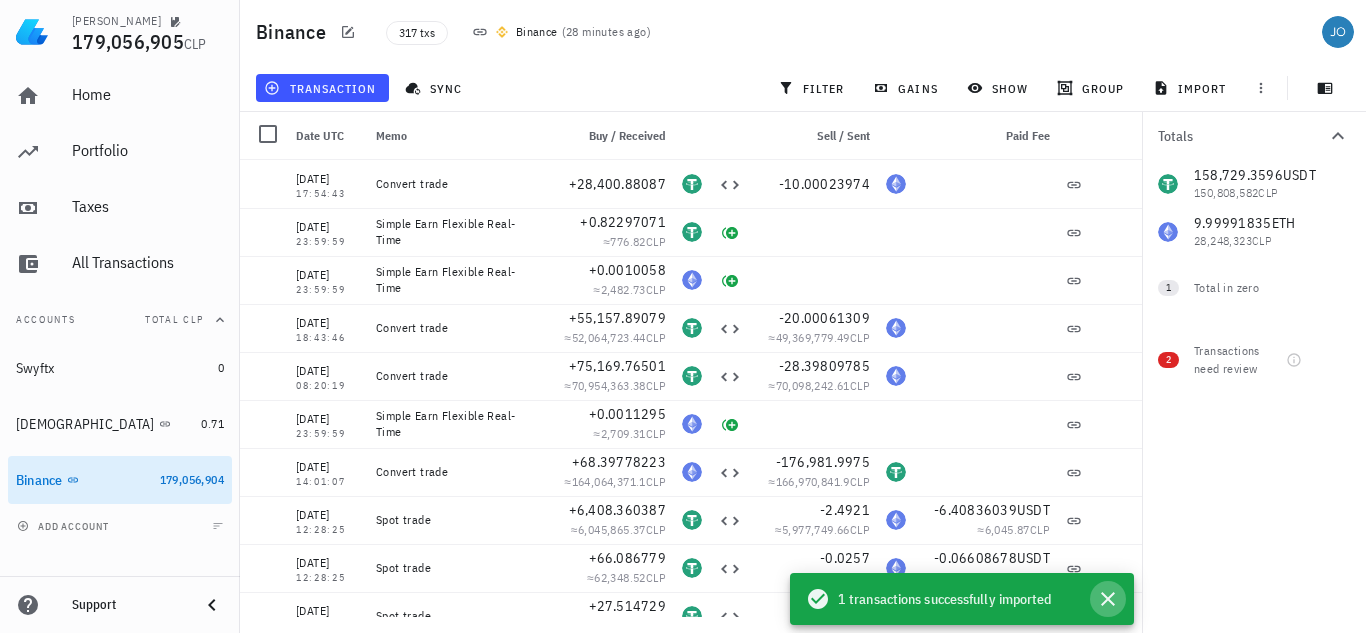 click 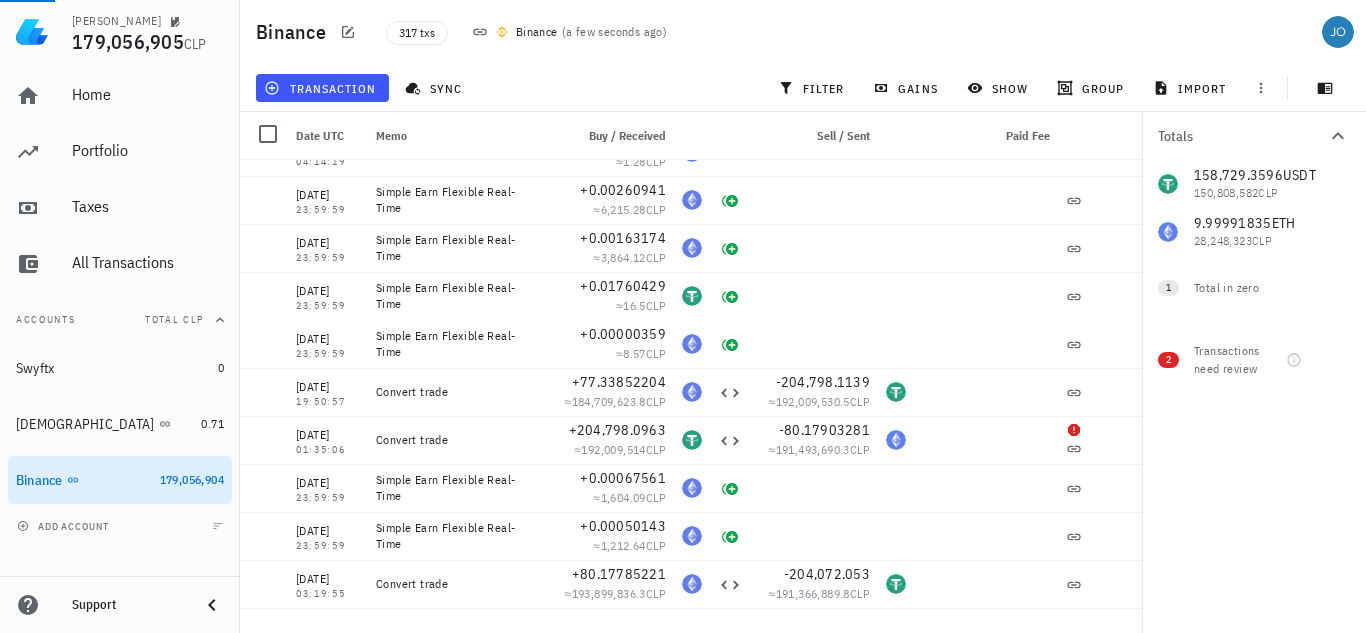 scroll, scrollTop: 9717, scrollLeft: 0, axis: vertical 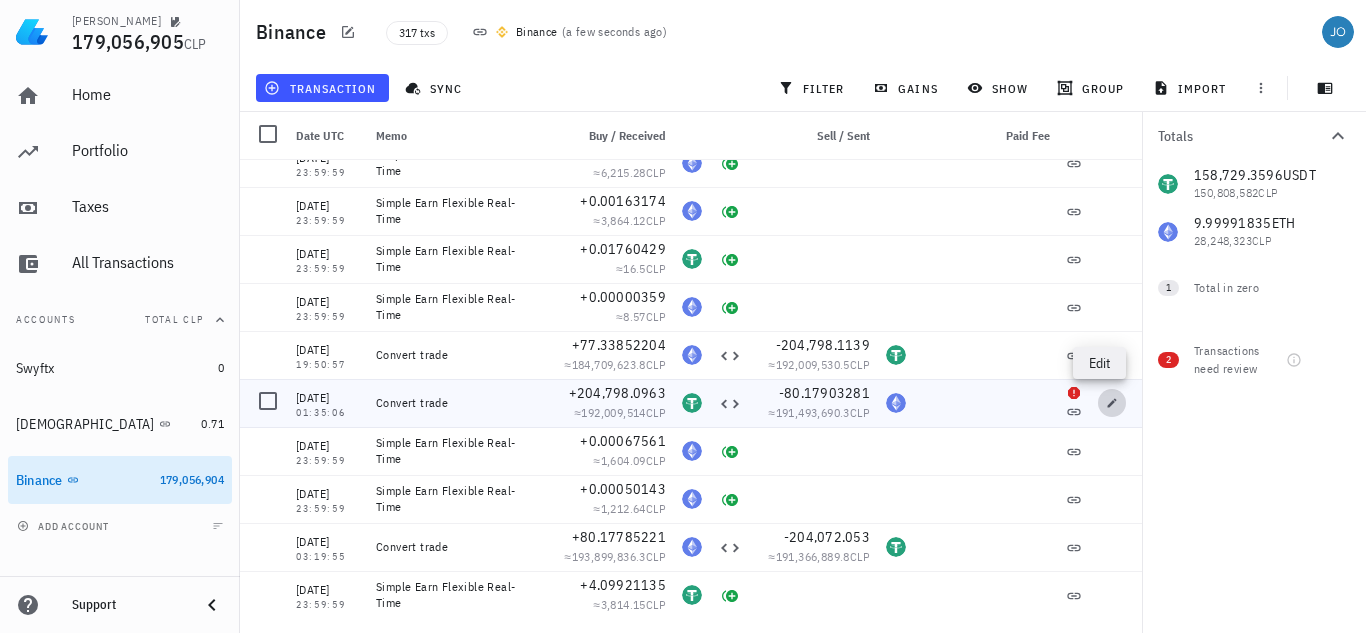 click at bounding box center (1112, 403) 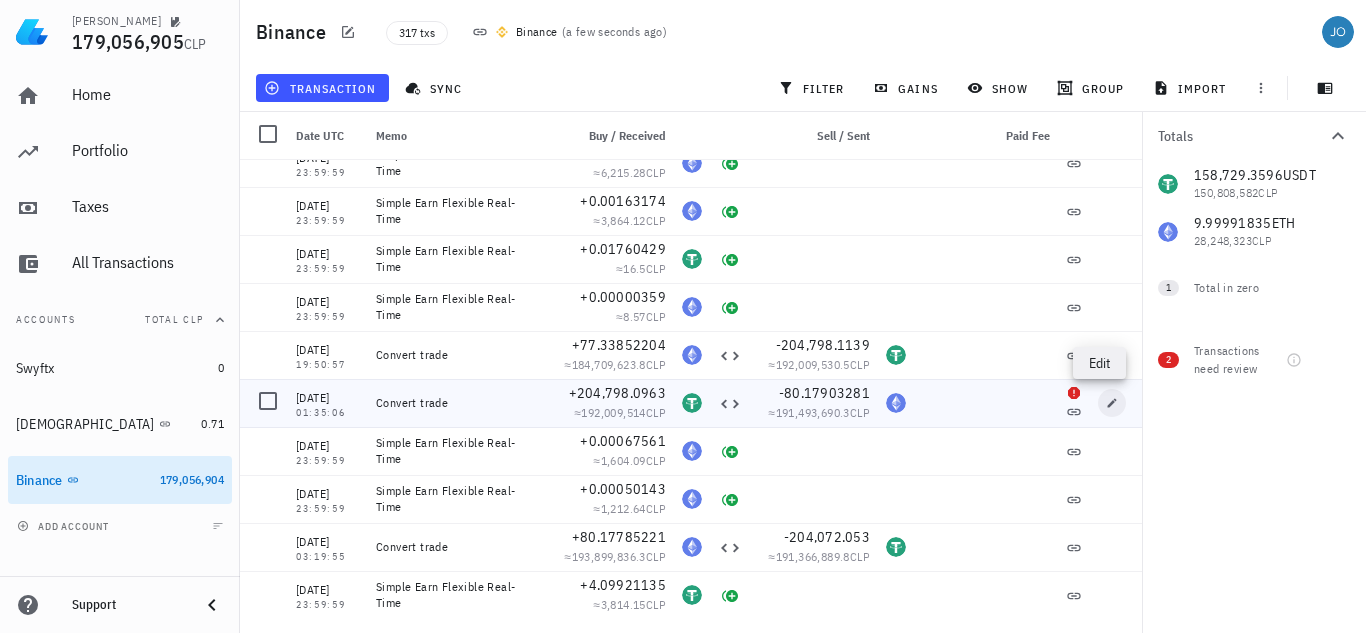 type on "[DATE]" 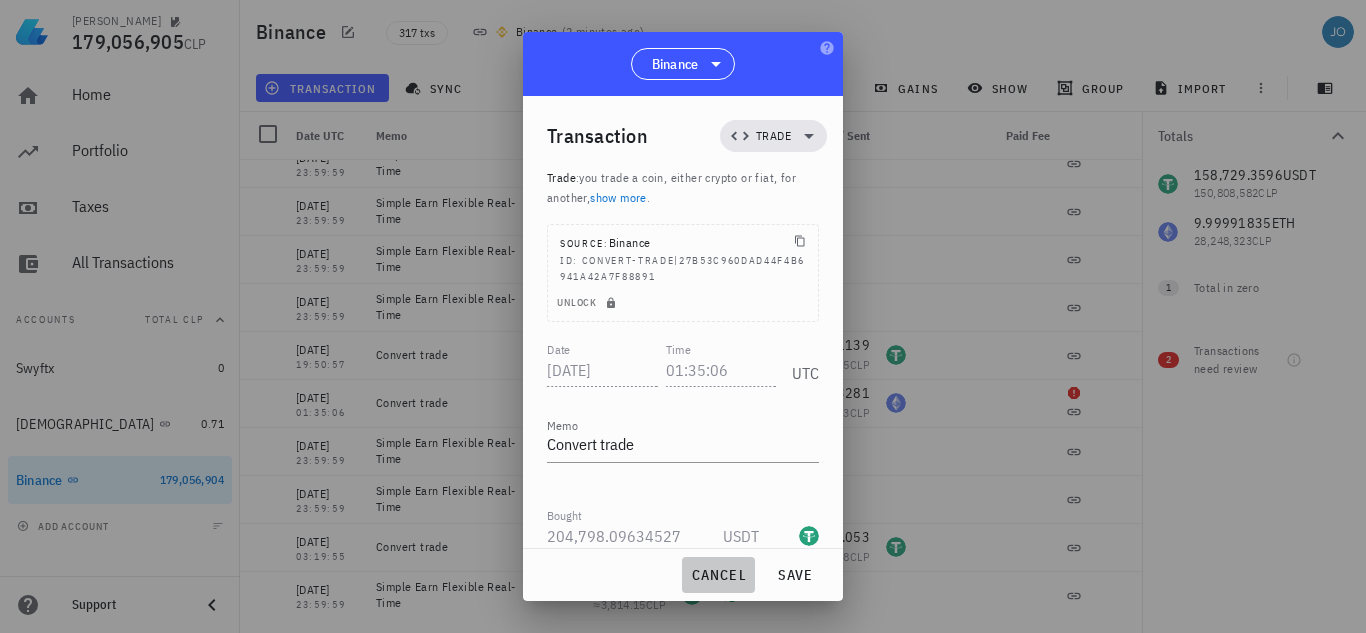 click on "cancel" at bounding box center (718, 575) 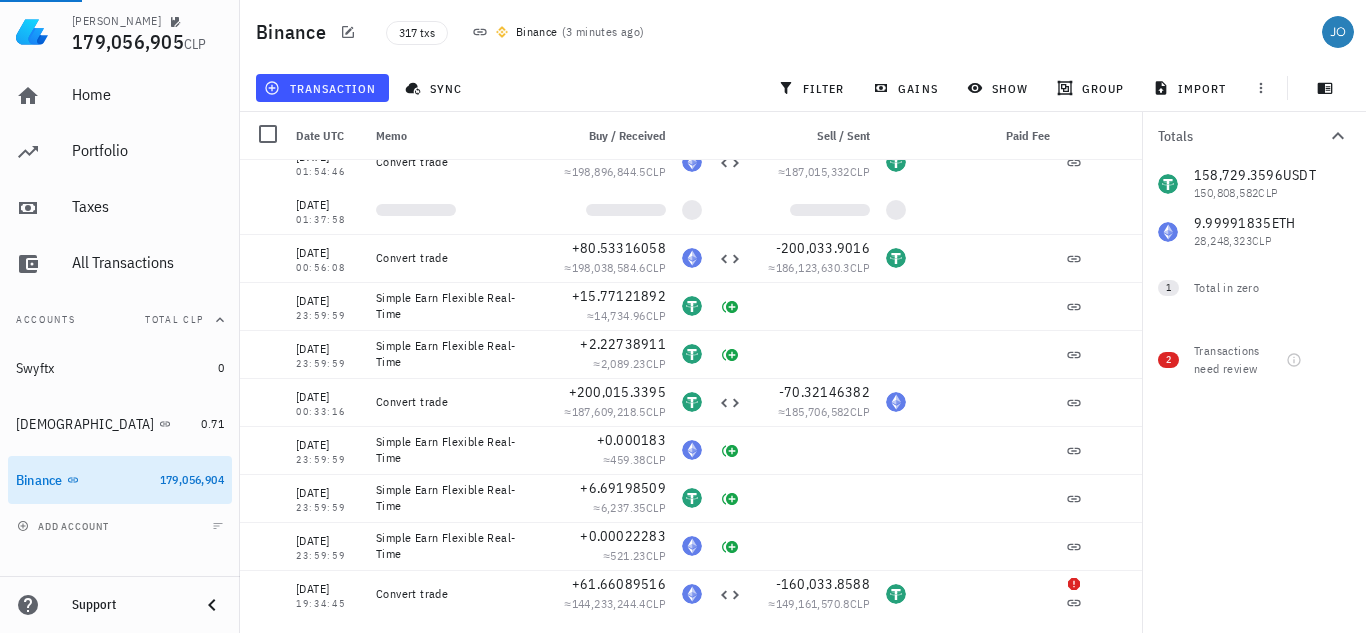 scroll, scrollTop: 10379, scrollLeft: 0, axis: vertical 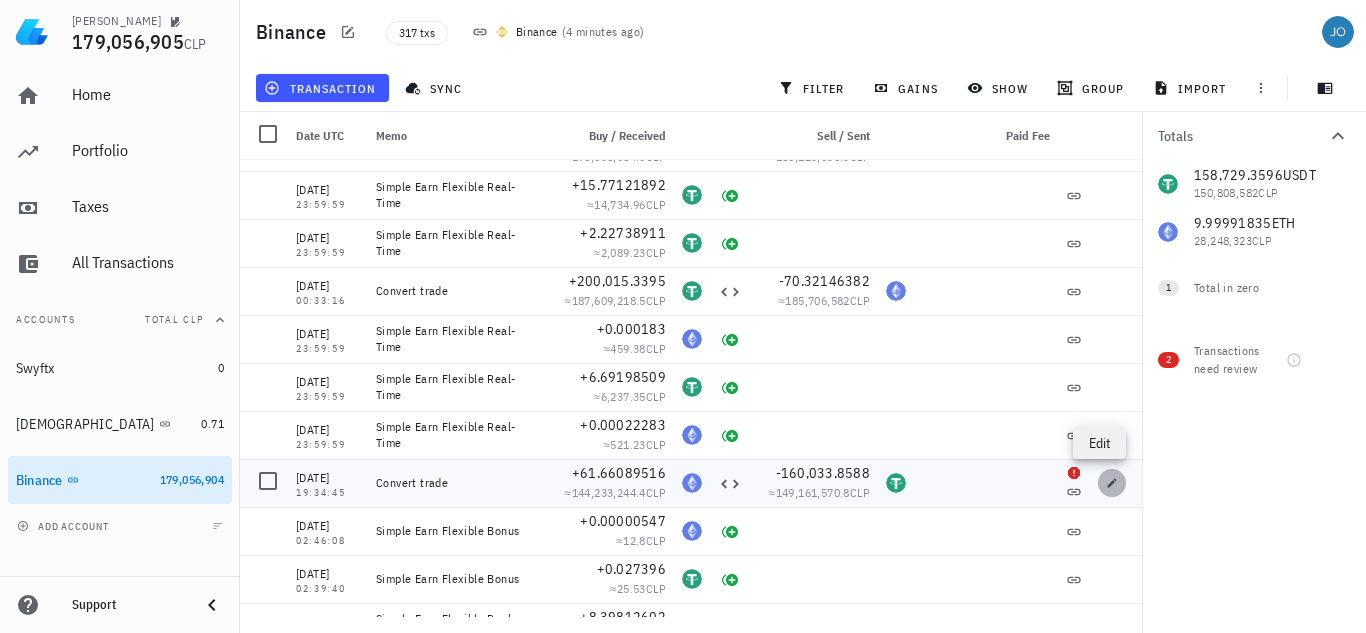 click 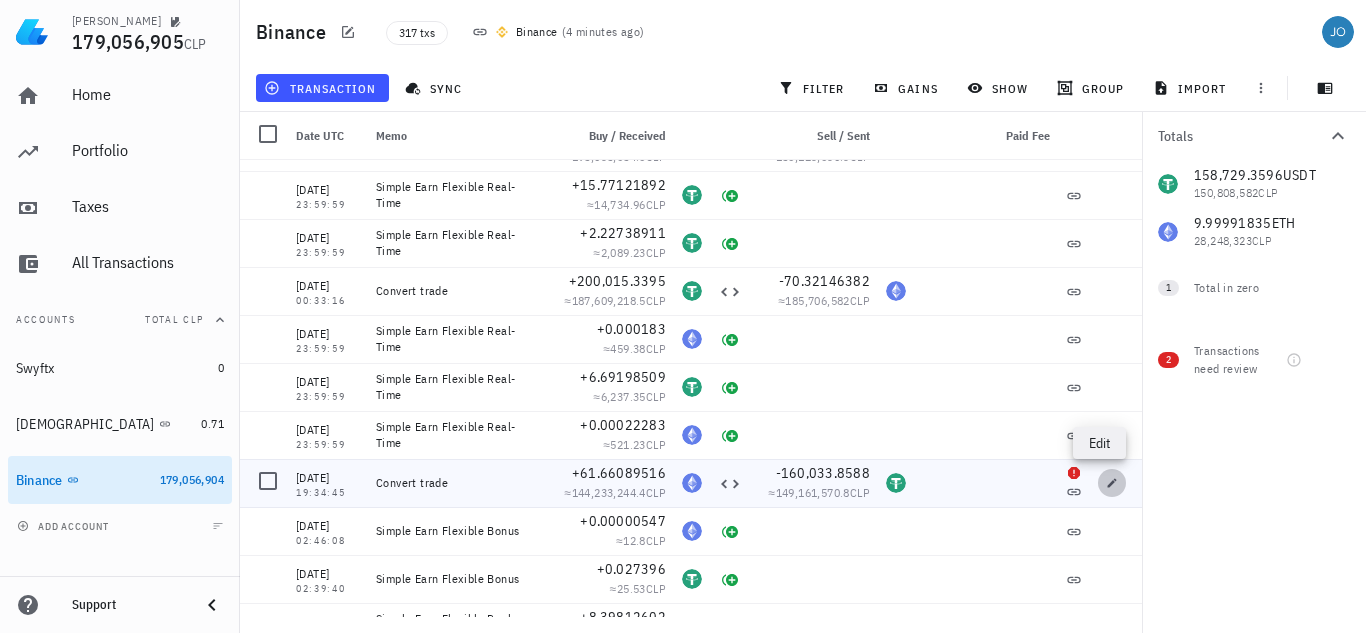 type on "[DATE]" 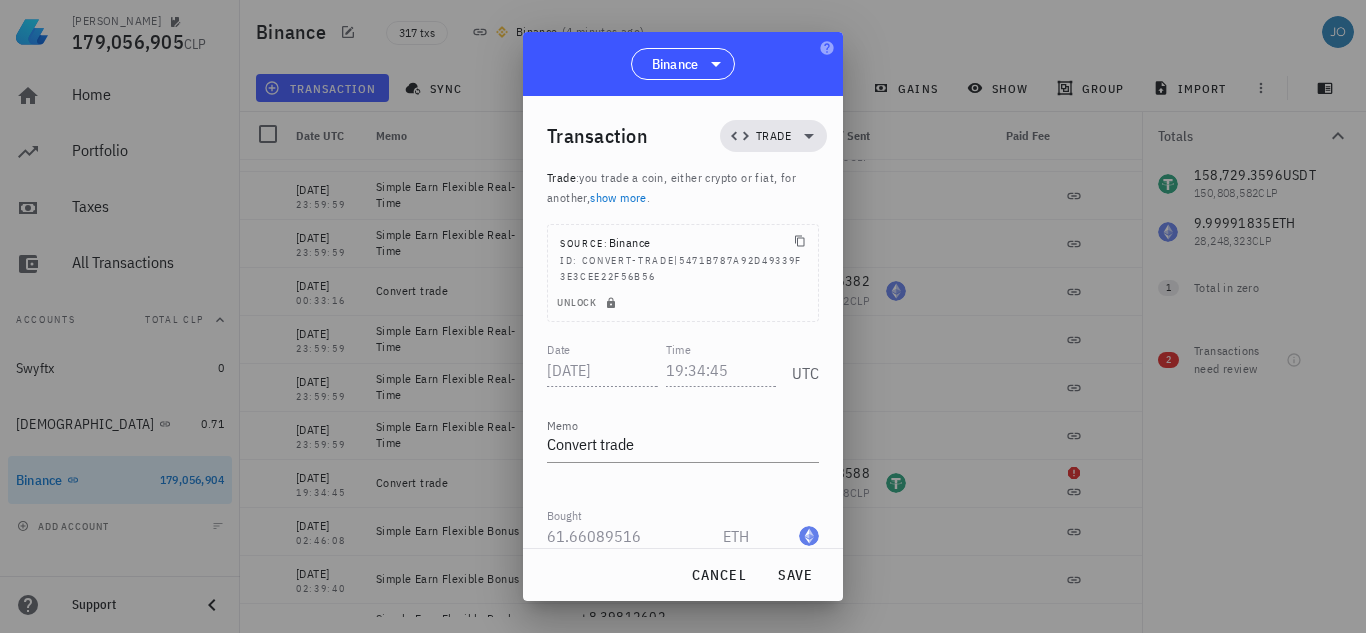 click 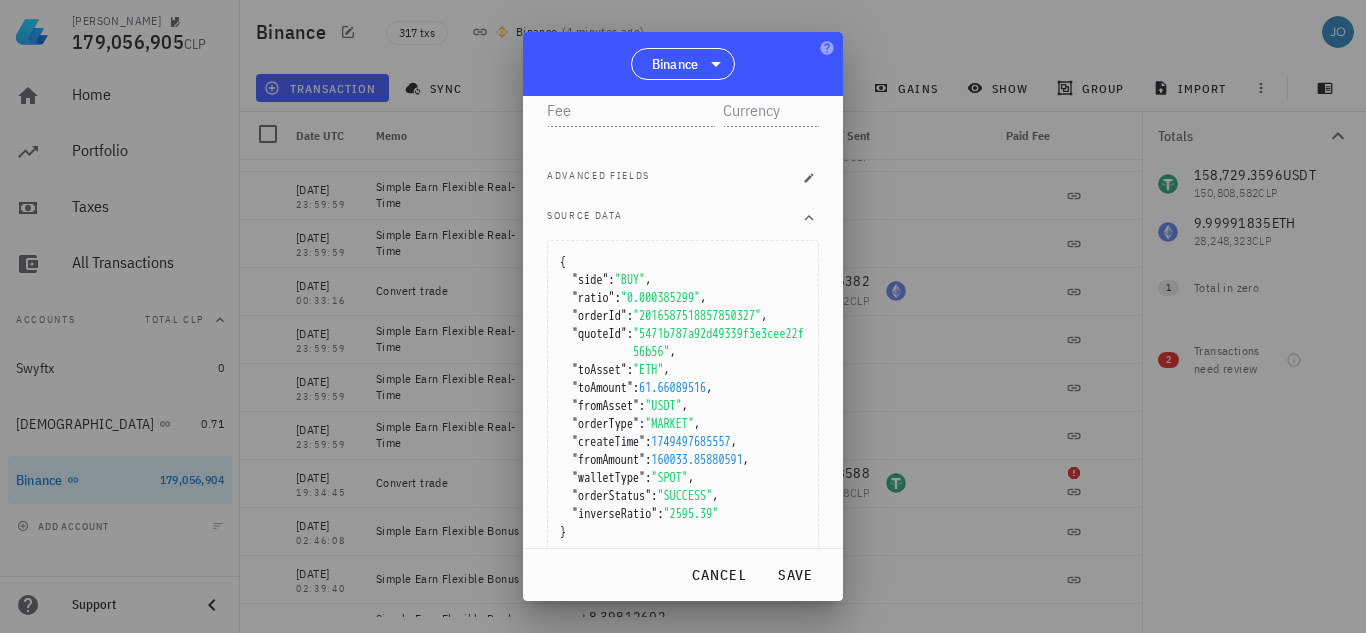 scroll, scrollTop: 591, scrollLeft: 0, axis: vertical 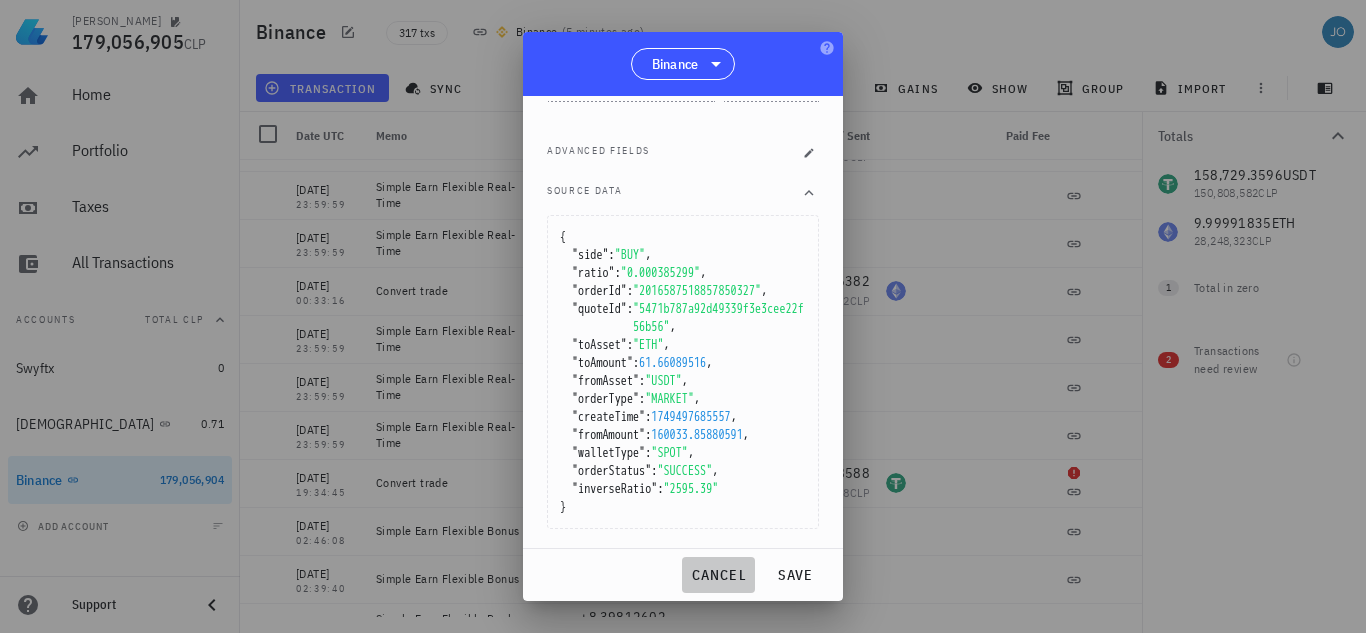 drag, startPoint x: 829, startPoint y: 506, endPoint x: 800, endPoint y: 374, distance: 135.14807 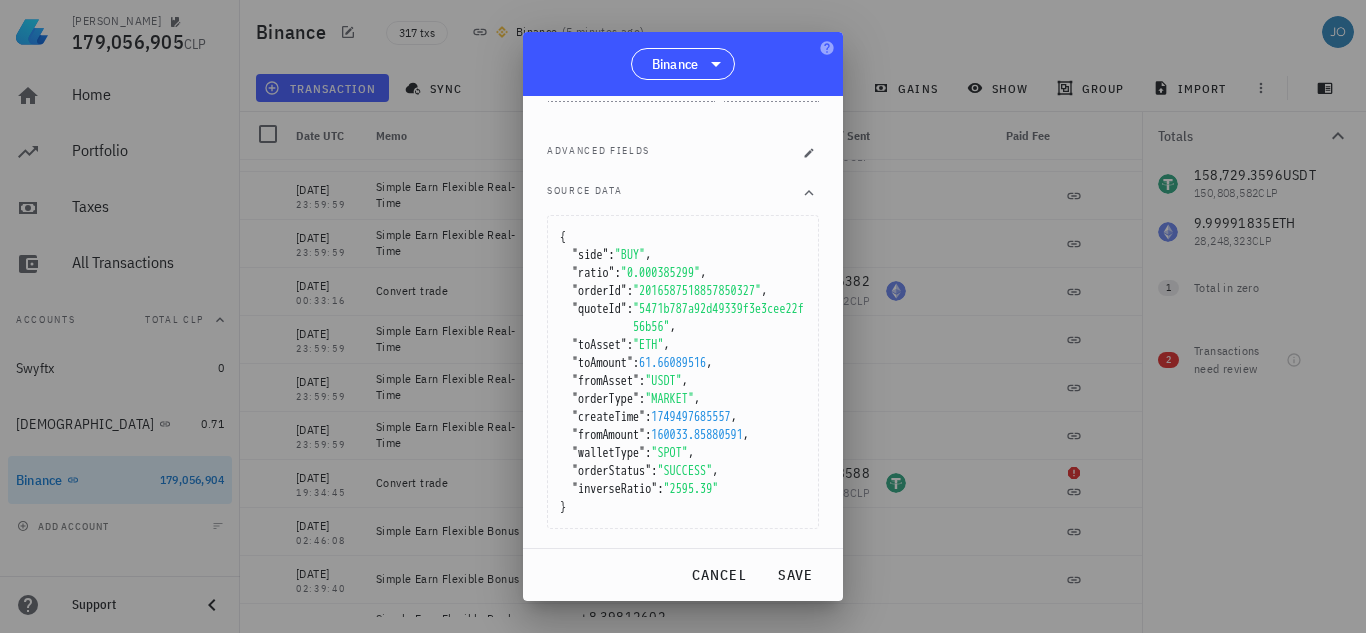 drag, startPoint x: 800, startPoint y: 374, endPoint x: 844, endPoint y: 414, distance: 59.464275 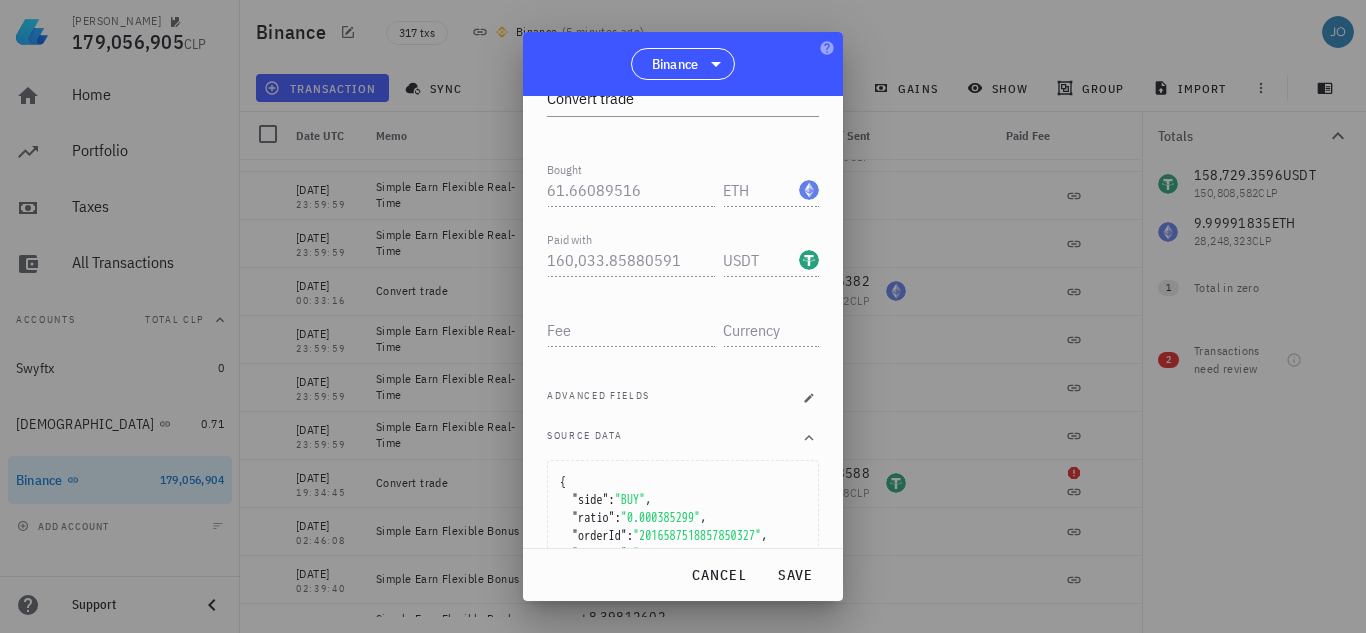 scroll, scrollTop: 309, scrollLeft: 0, axis: vertical 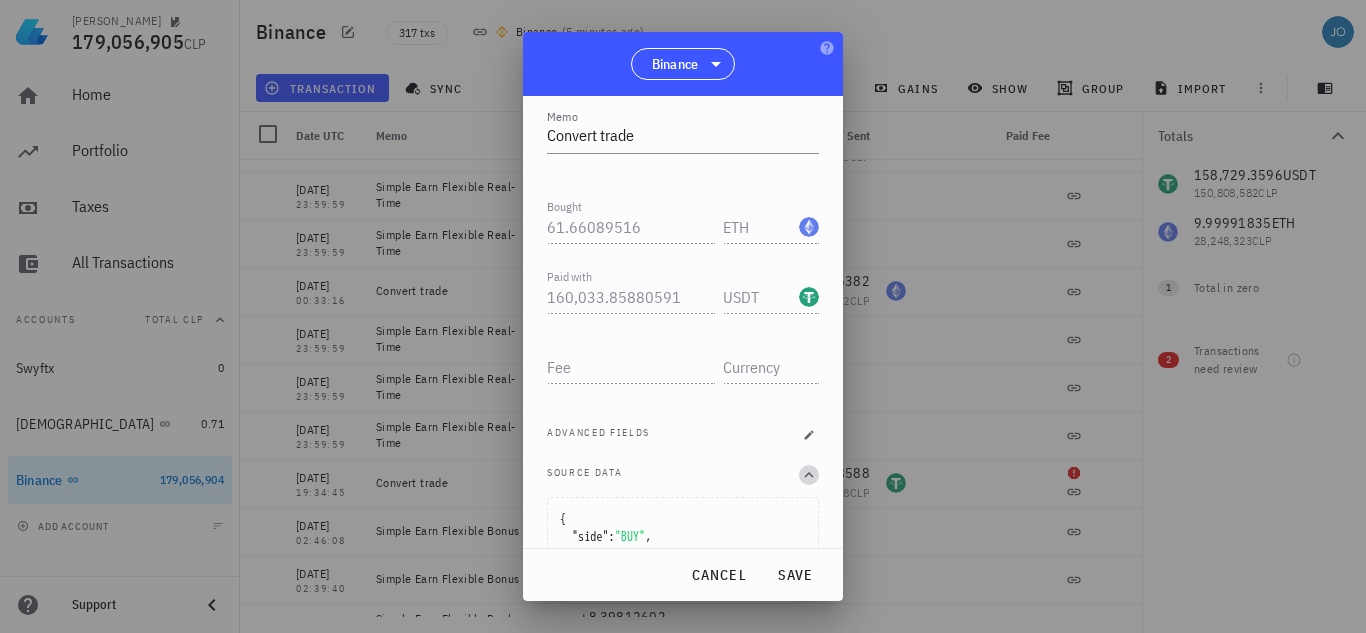 click 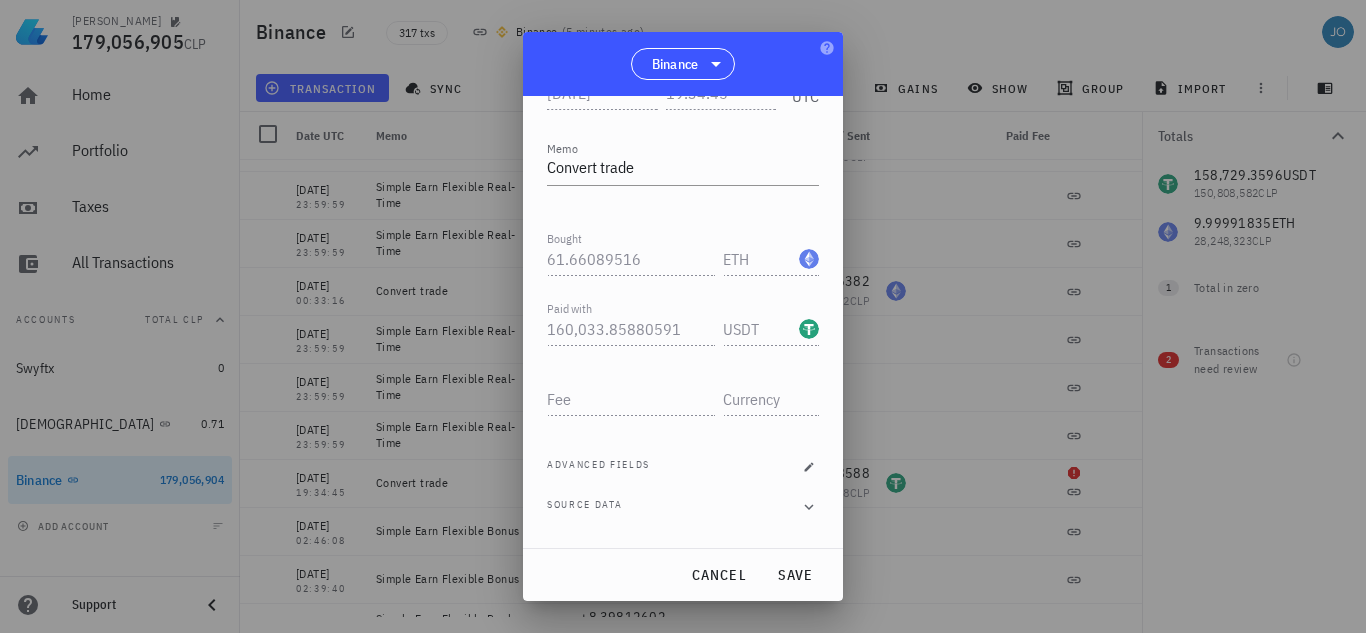 scroll, scrollTop: 265, scrollLeft: 0, axis: vertical 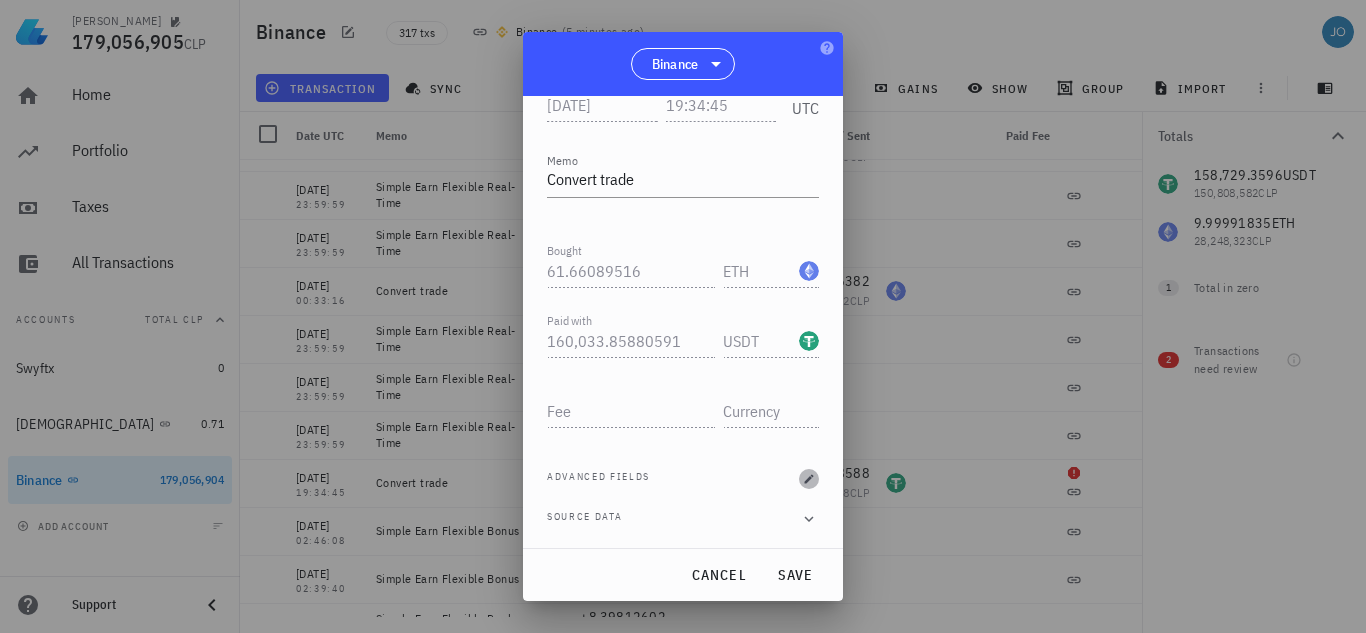 click 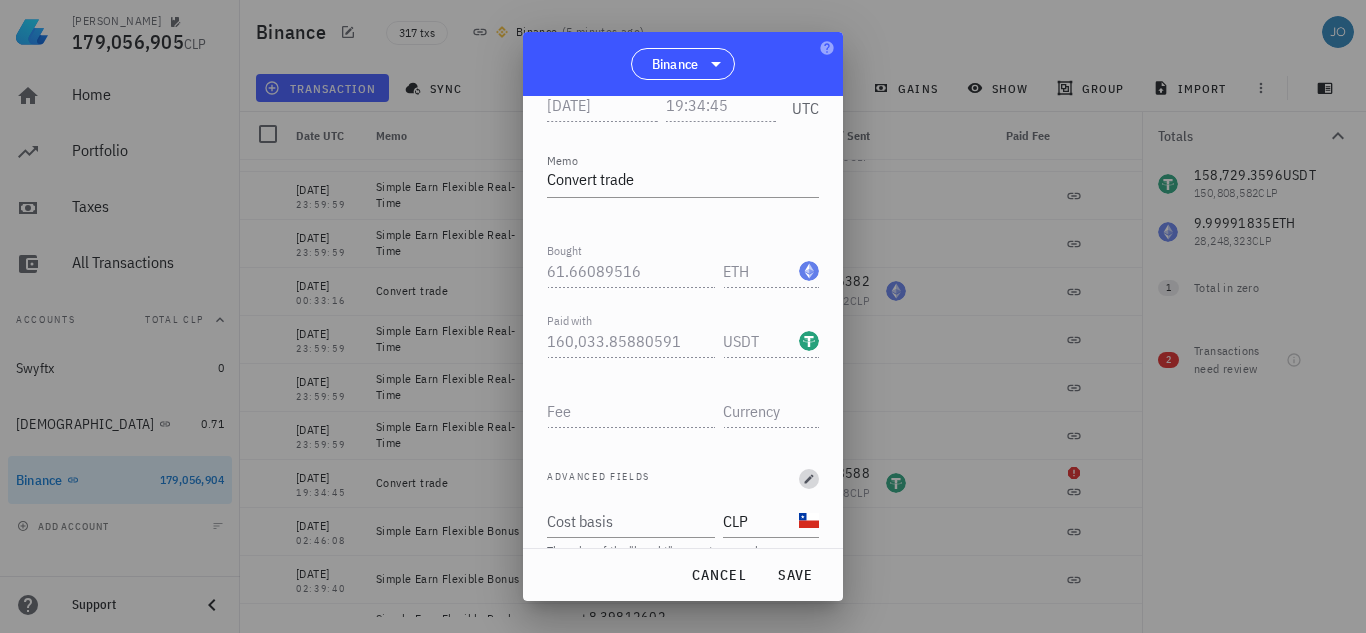 drag, startPoint x: 801, startPoint y: 482, endPoint x: 834, endPoint y: 515, distance: 46.66905 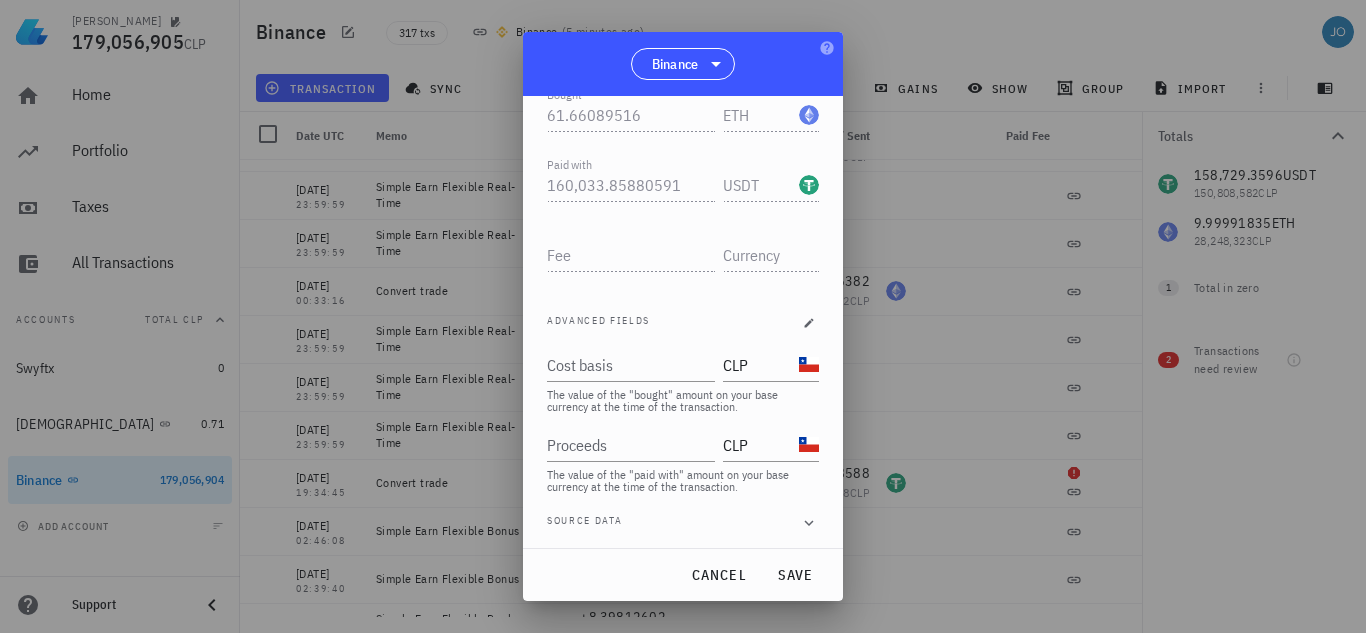 scroll, scrollTop: 425, scrollLeft: 0, axis: vertical 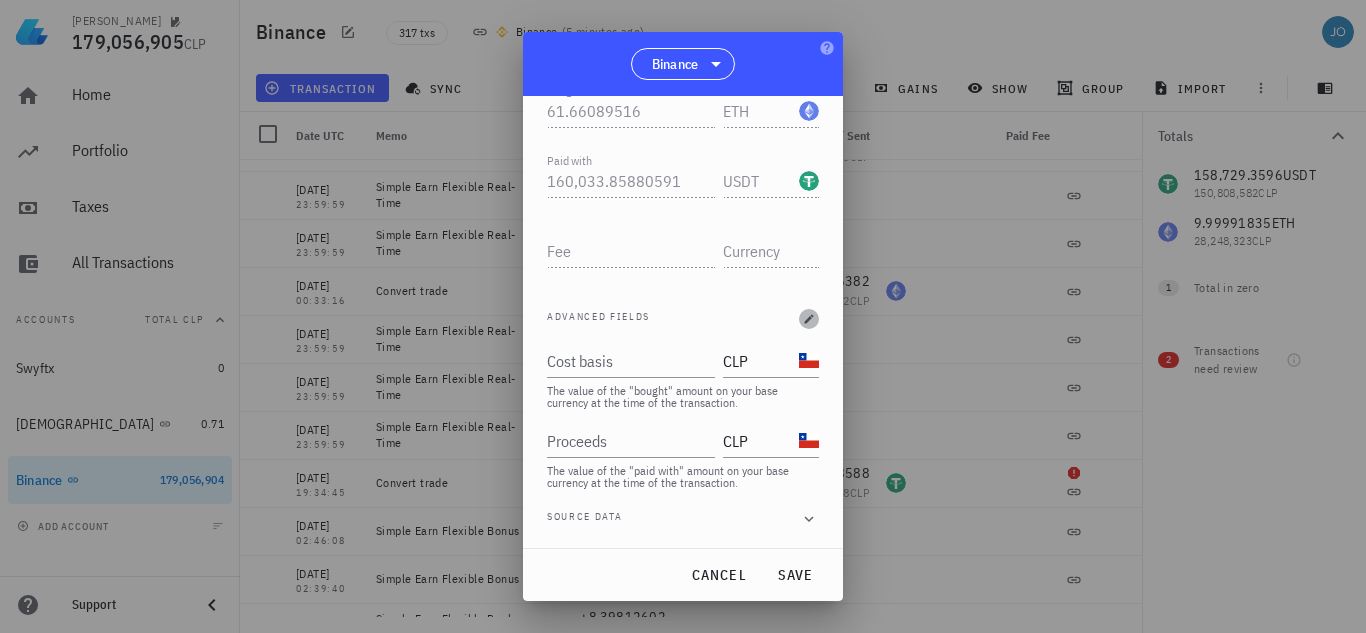 click 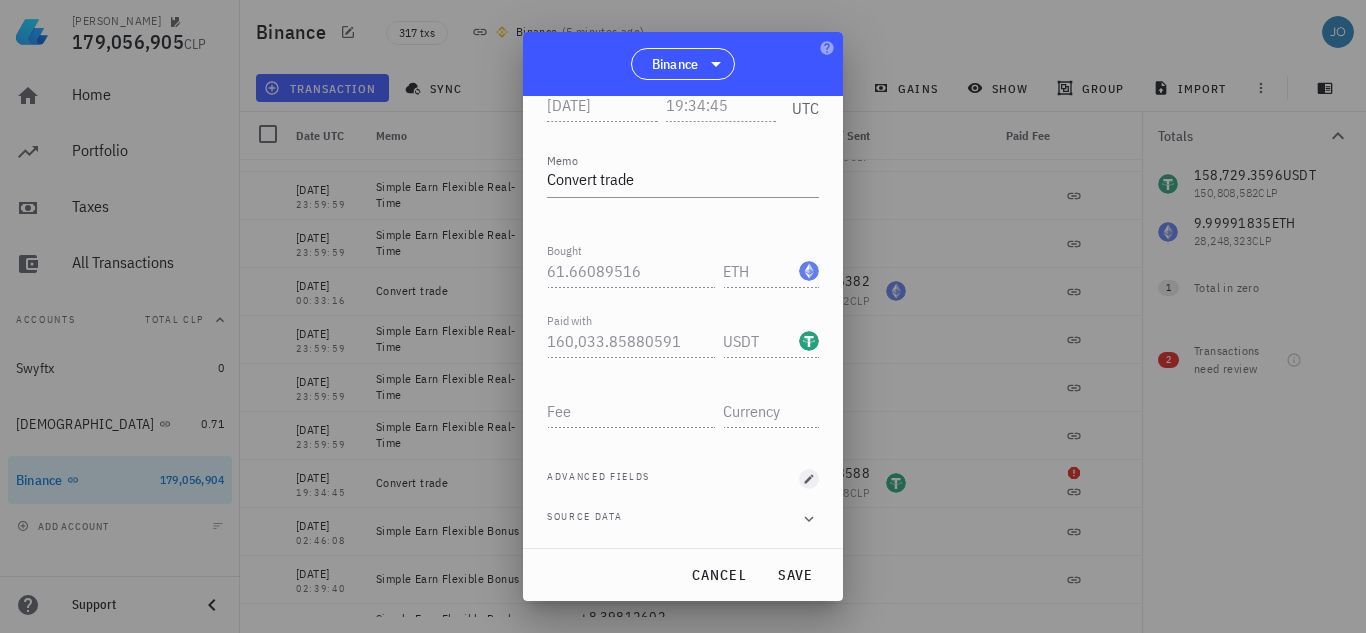 scroll, scrollTop: 265, scrollLeft: 0, axis: vertical 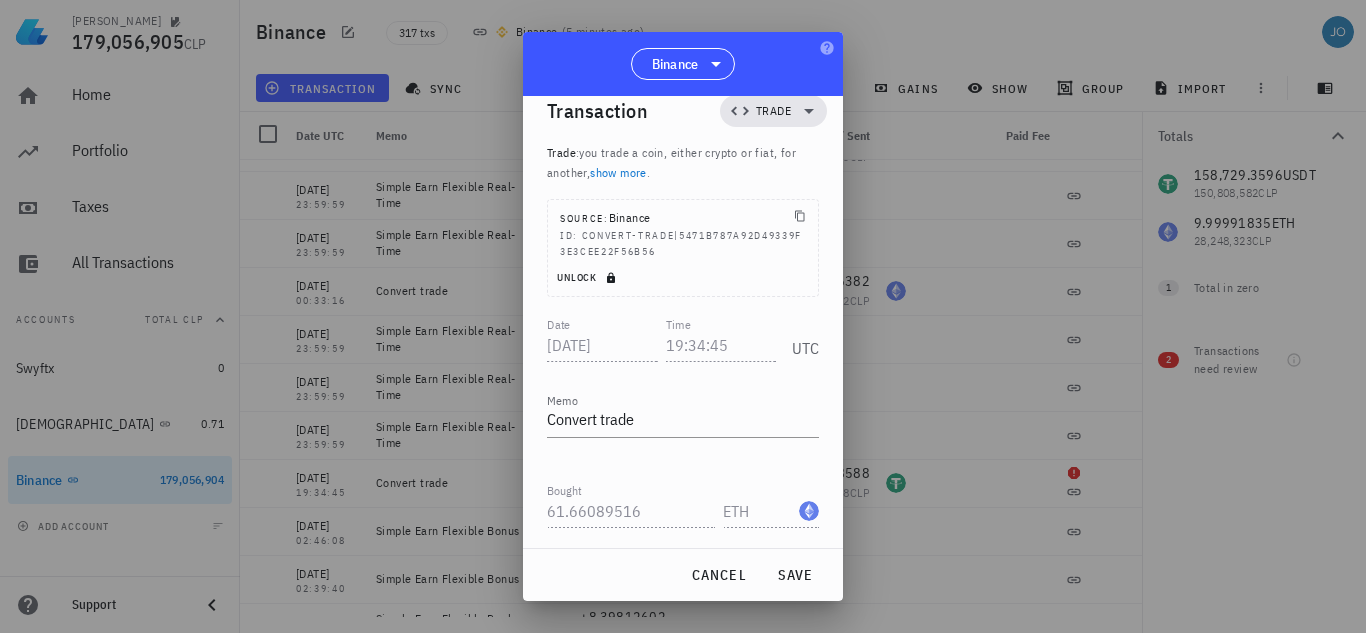click on "Unlock" at bounding box center [588, 277] 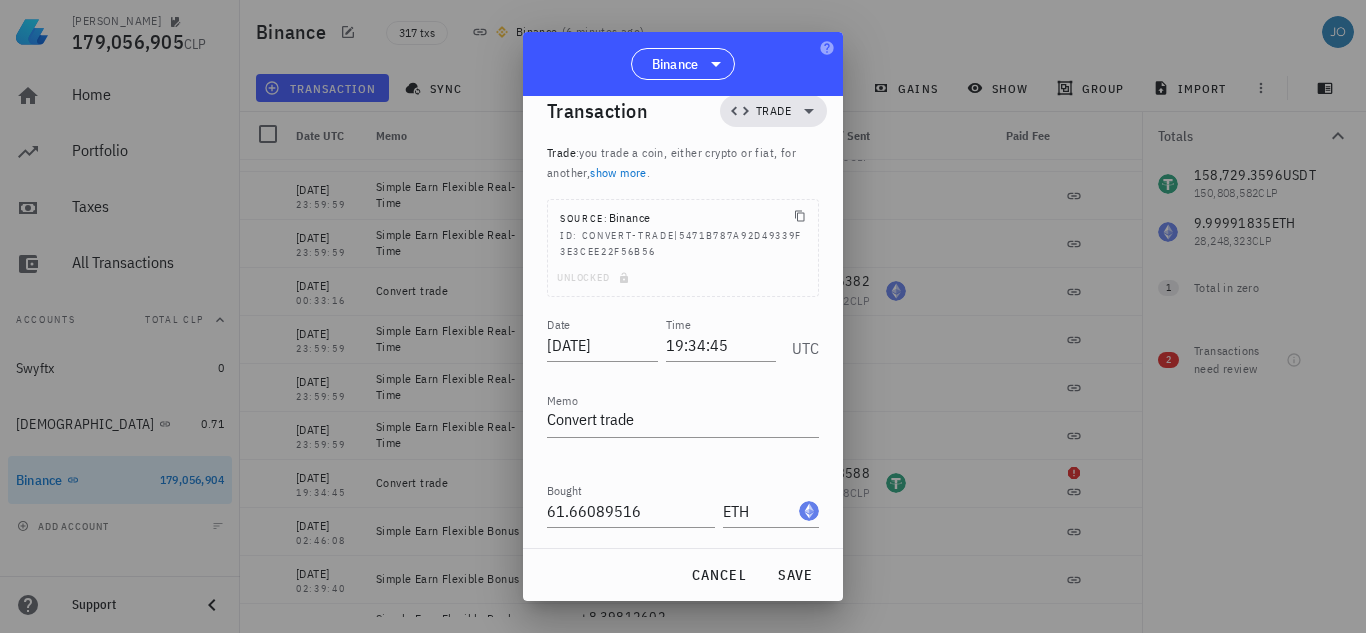 click on "Unlocked" at bounding box center (683, 282) 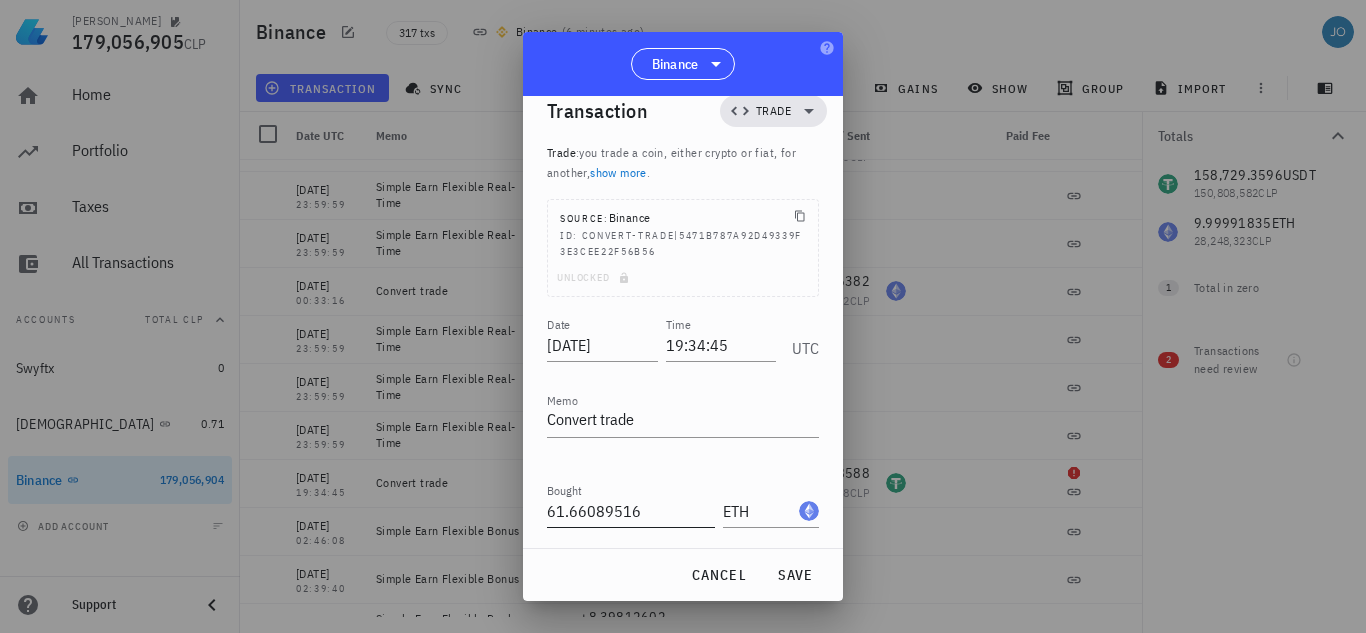 click on "61.66089516" at bounding box center (631, 511) 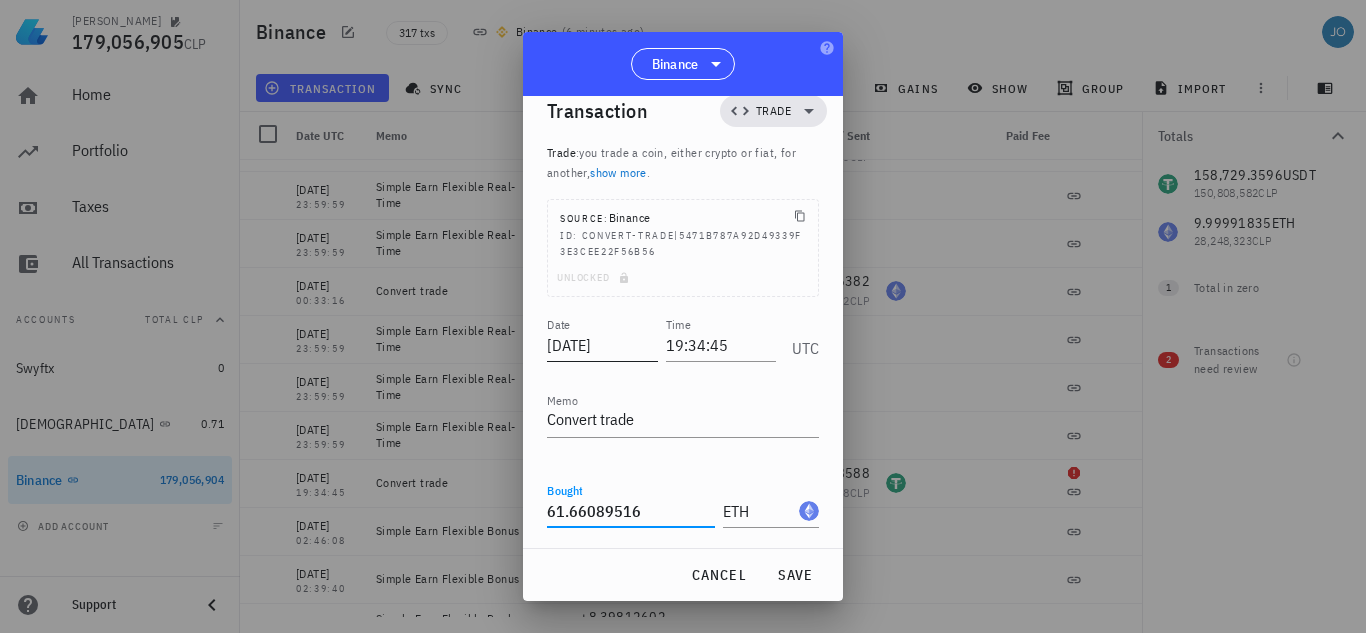 click on "[DATE]" at bounding box center [602, 345] 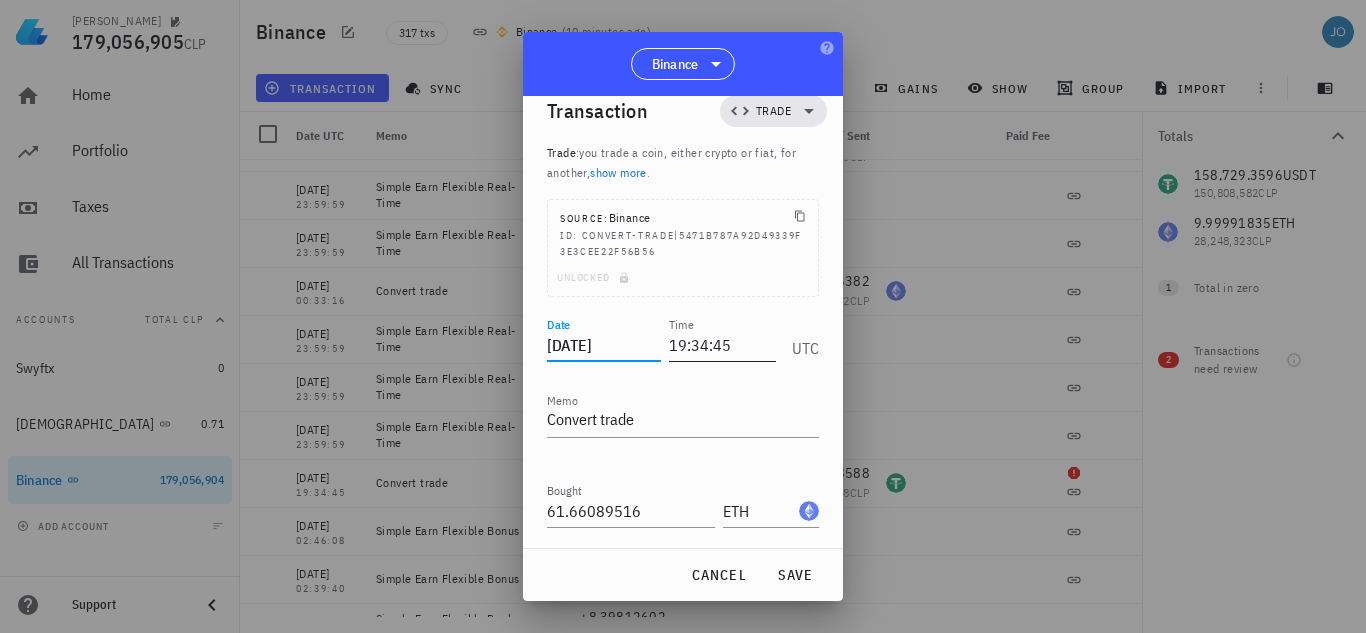 type on "[DATE]" 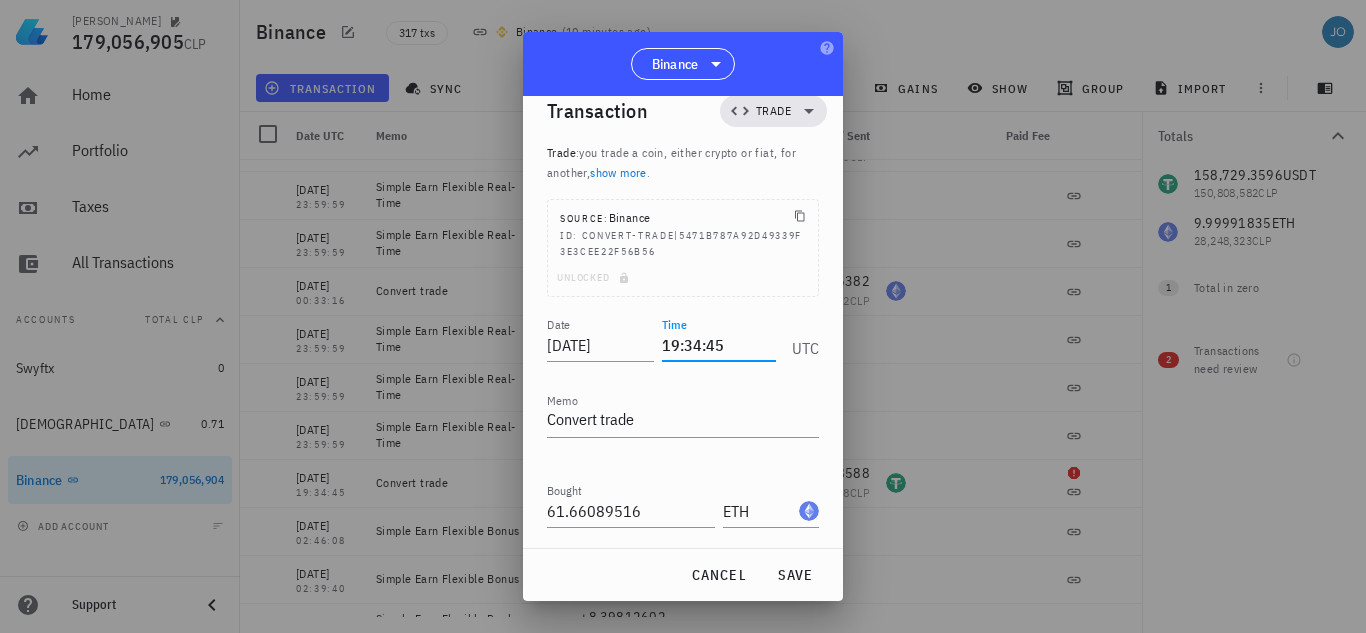 click on "19:34:45" at bounding box center (719, 345) 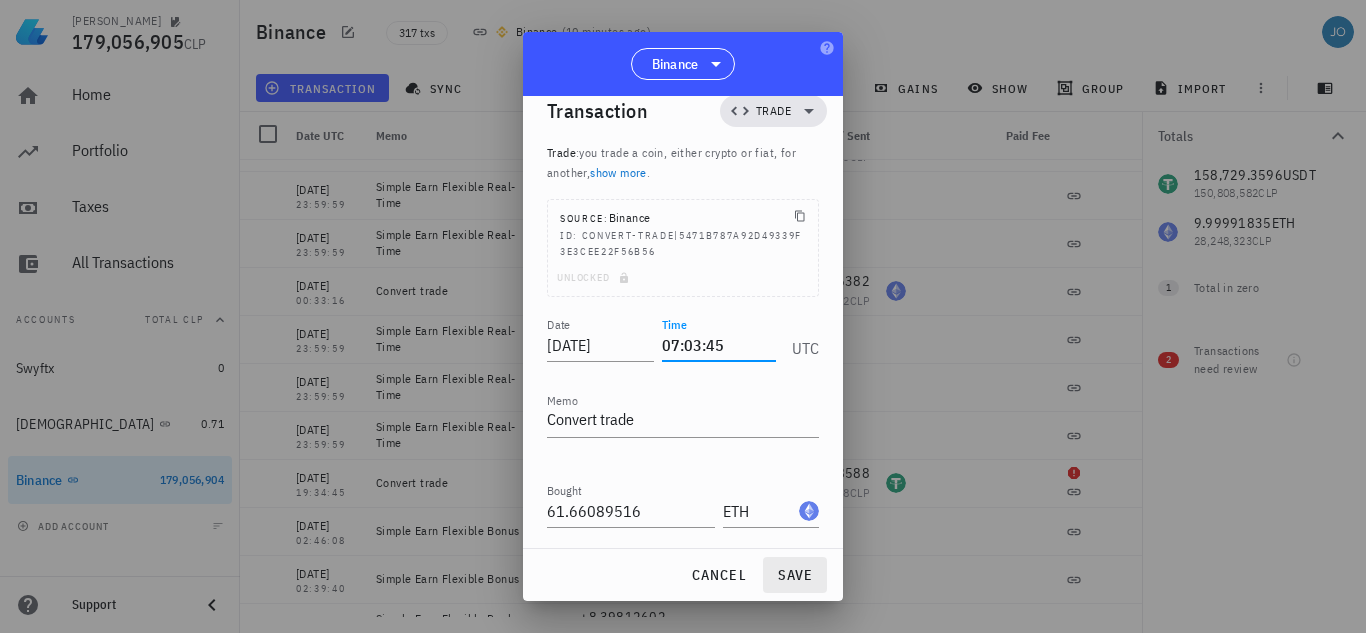 type on "07:03:45" 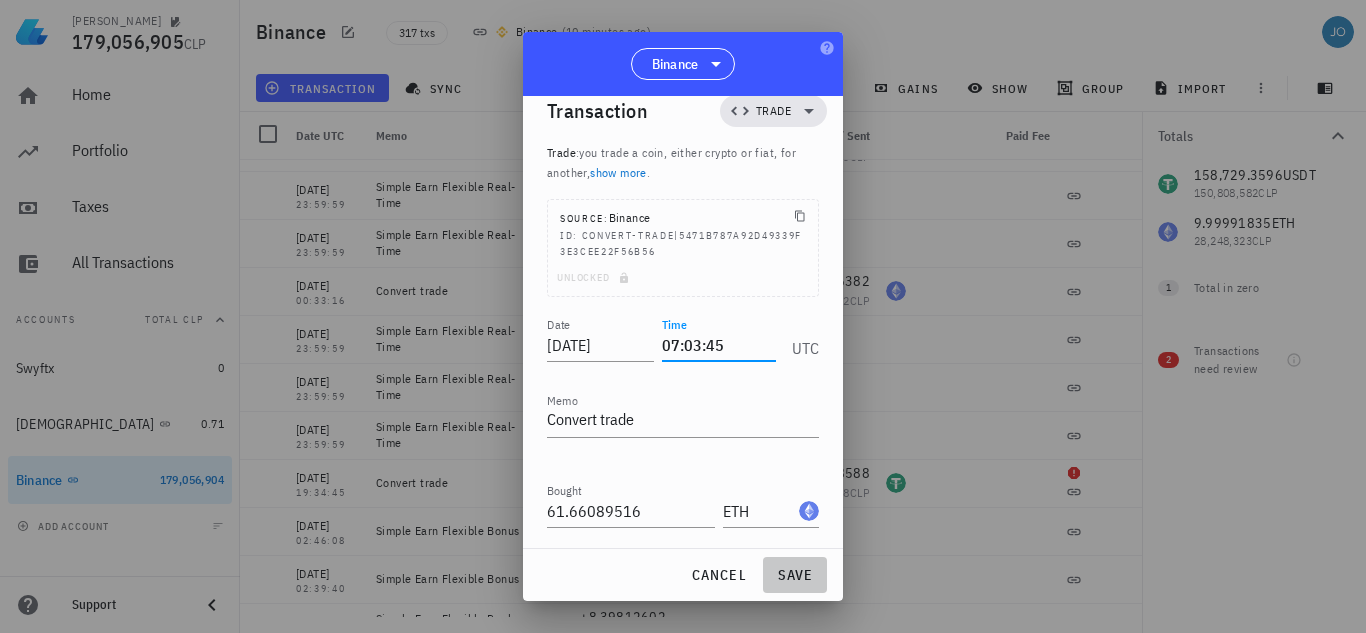 click on "save" at bounding box center (795, 575) 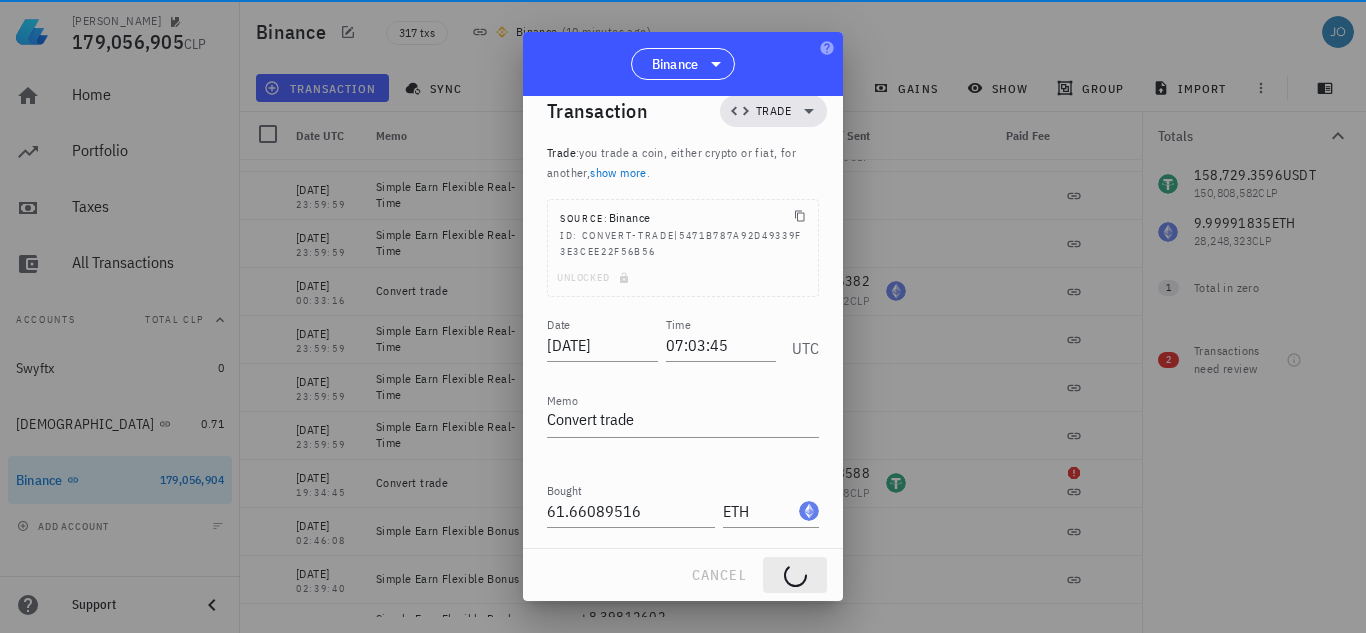 type on "[DATE]" 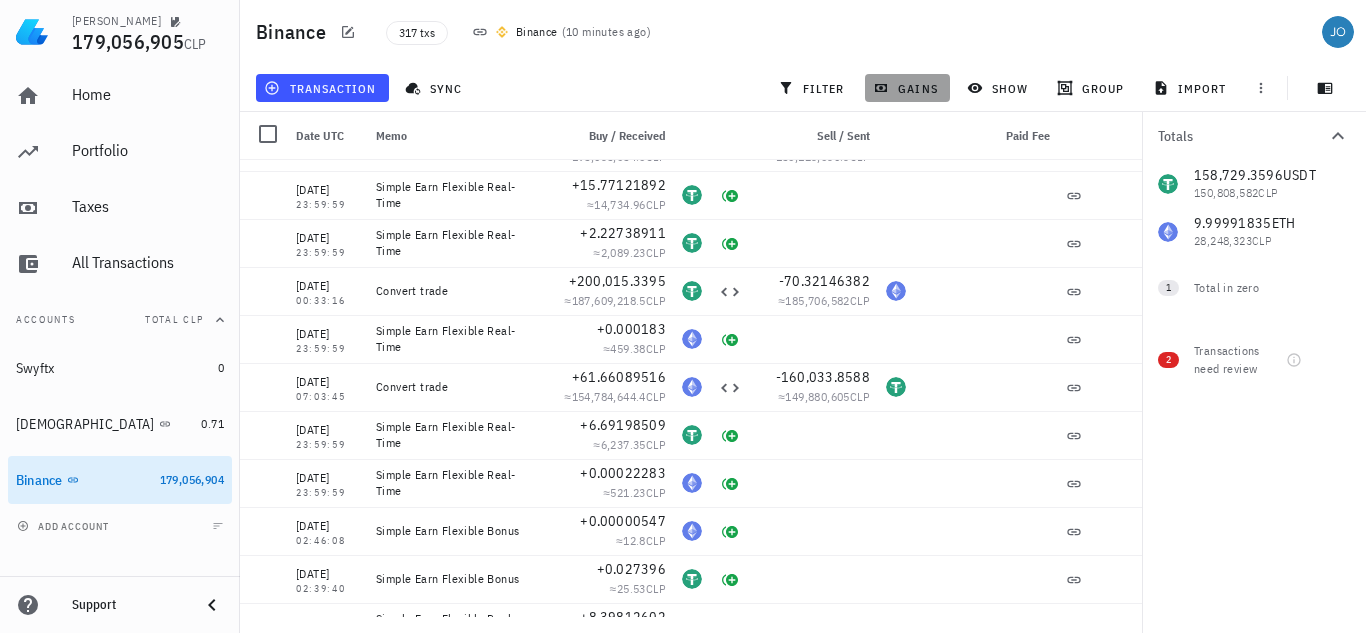 click on "gains" at bounding box center (907, 88) 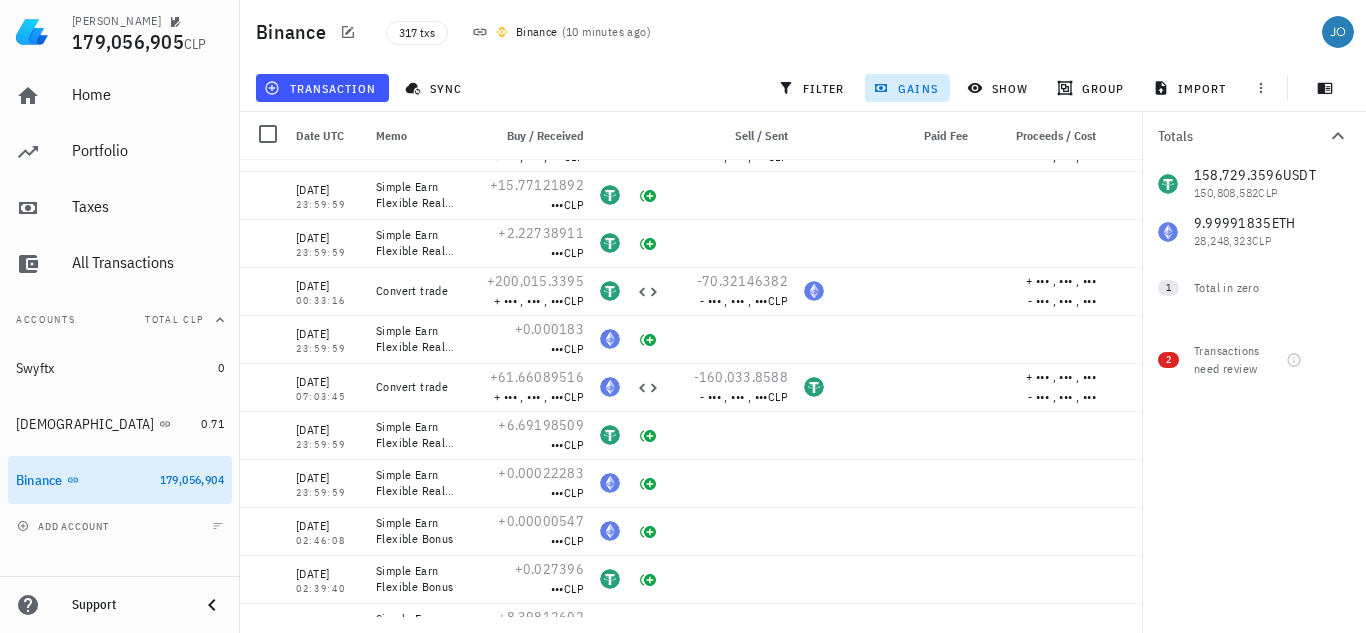 click on "gains" at bounding box center (907, 88) 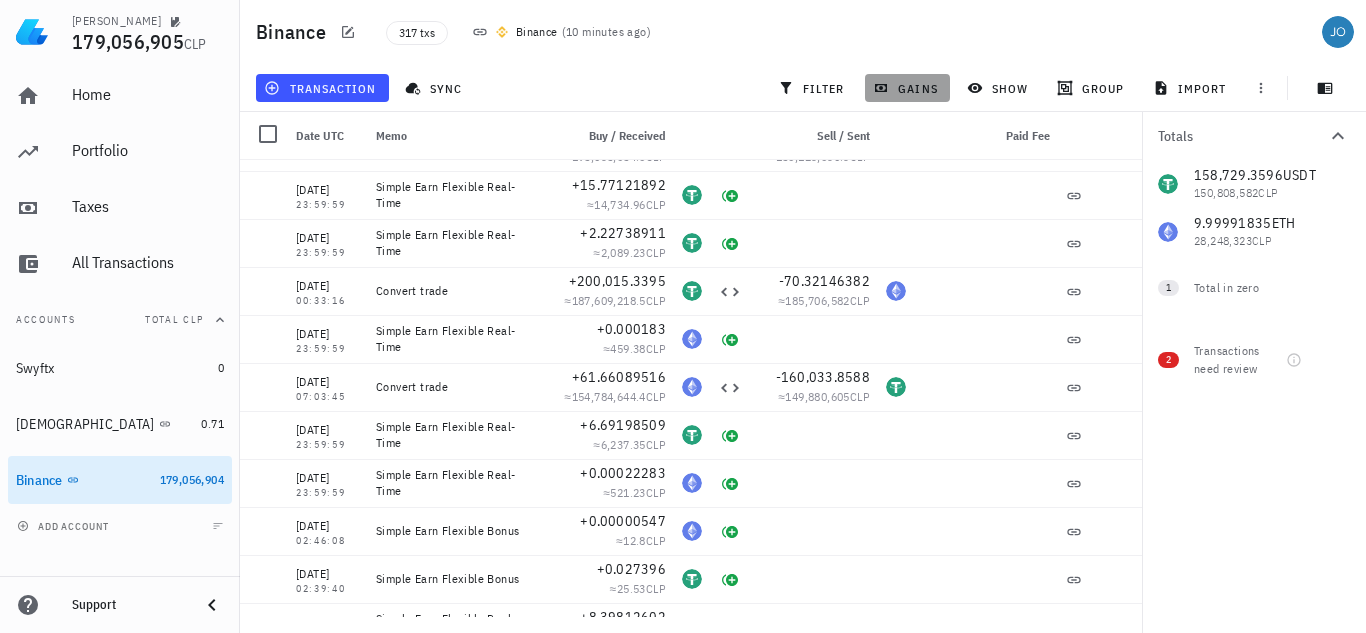 click on "gains" at bounding box center (907, 88) 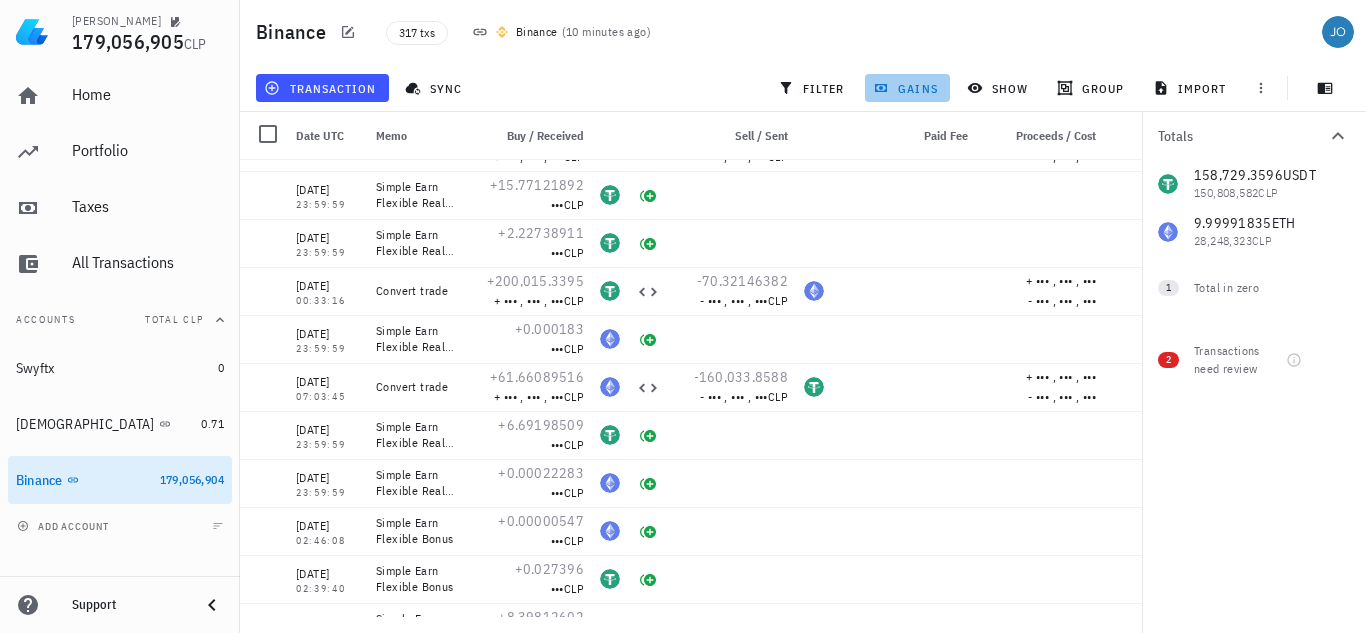 click on "gains" at bounding box center [907, 88] 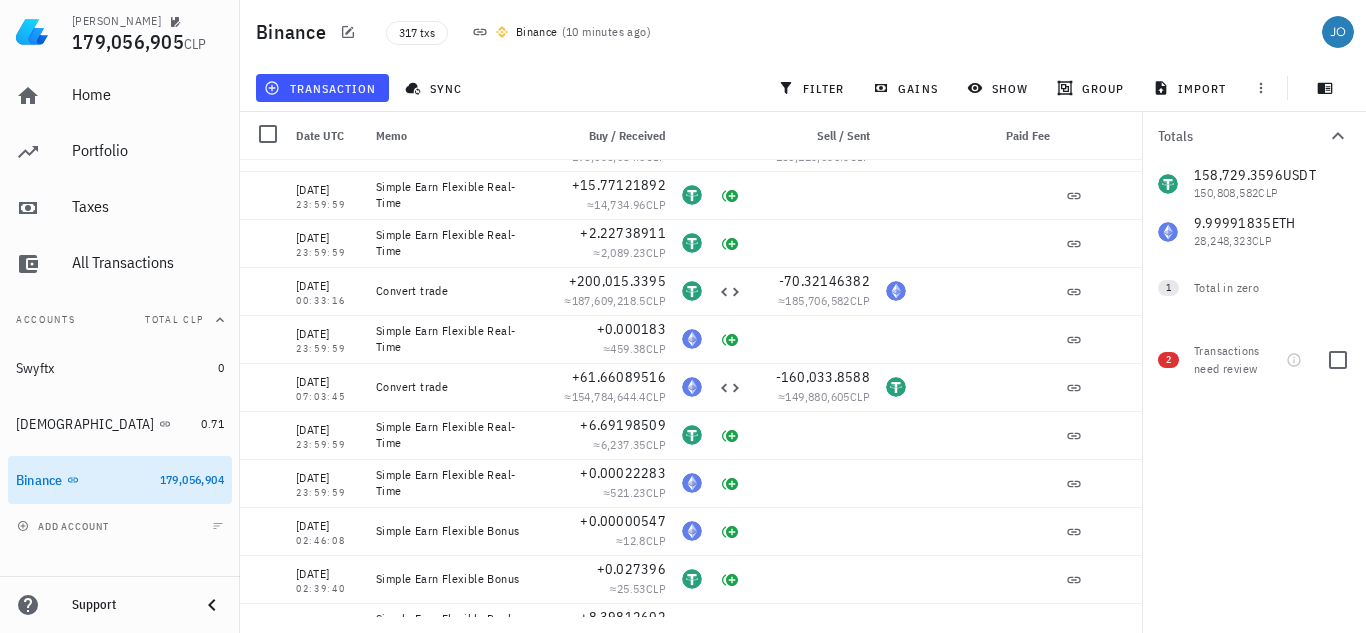click on "2" at bounding box center [1168, 360] 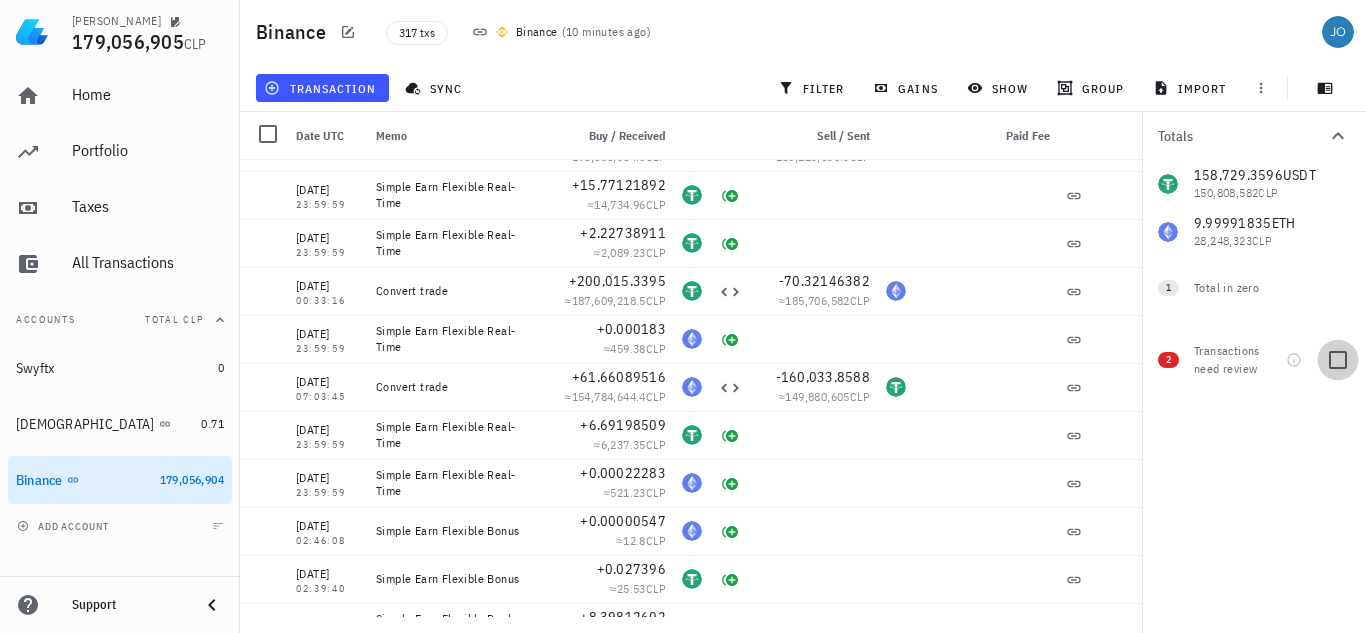 click at bounding box center (1338, 360) 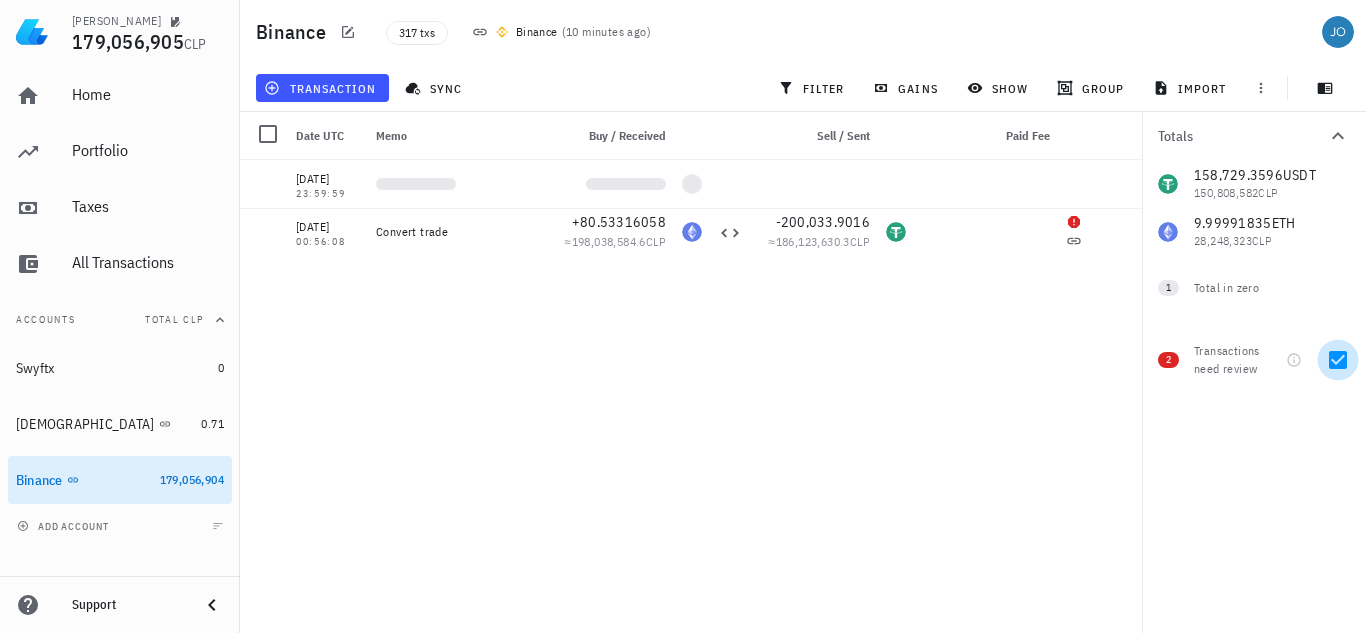 scroll, scrollTop: 0, scrollLeft: 0, axis: both 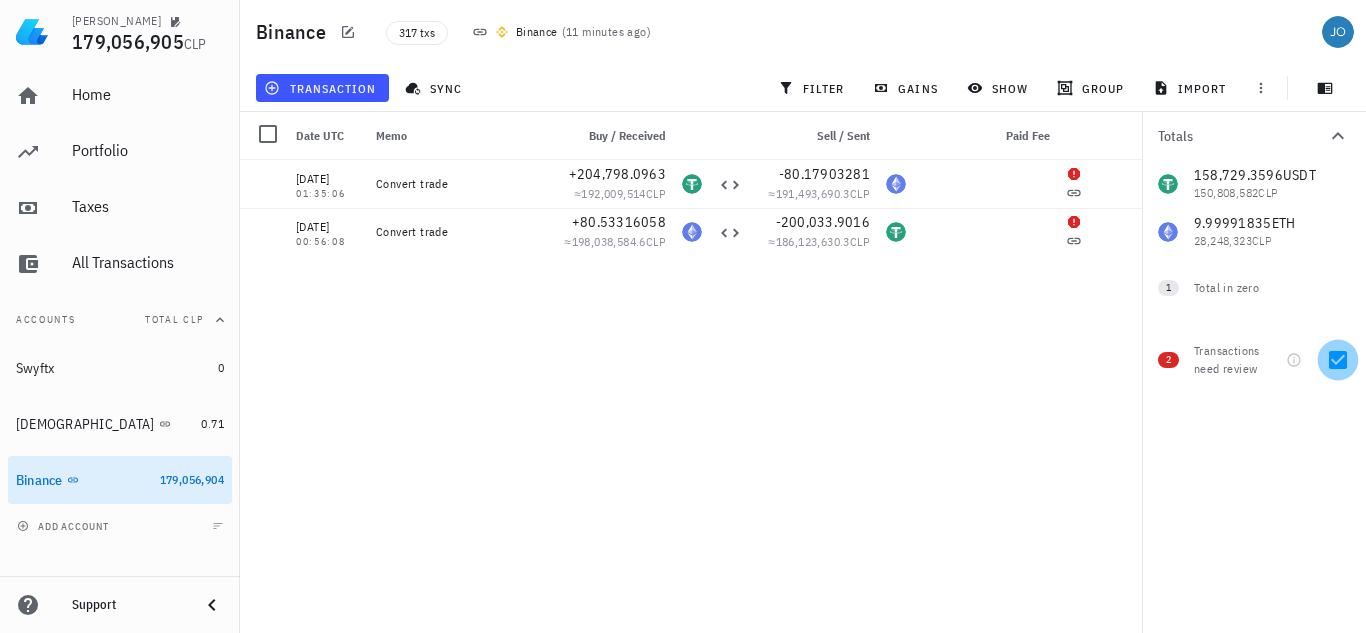 click at bounding box center (1338, 360) 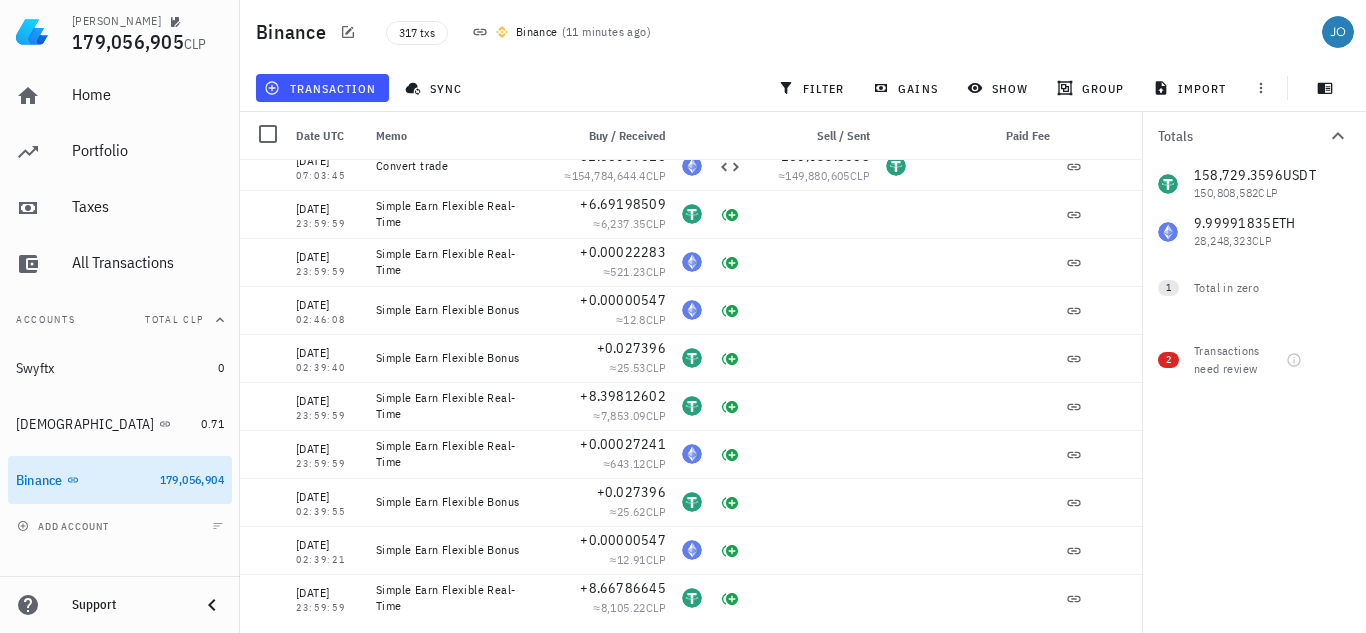 scroll, scrollTop: 10637, scrollLeft: 0, axis: vertical 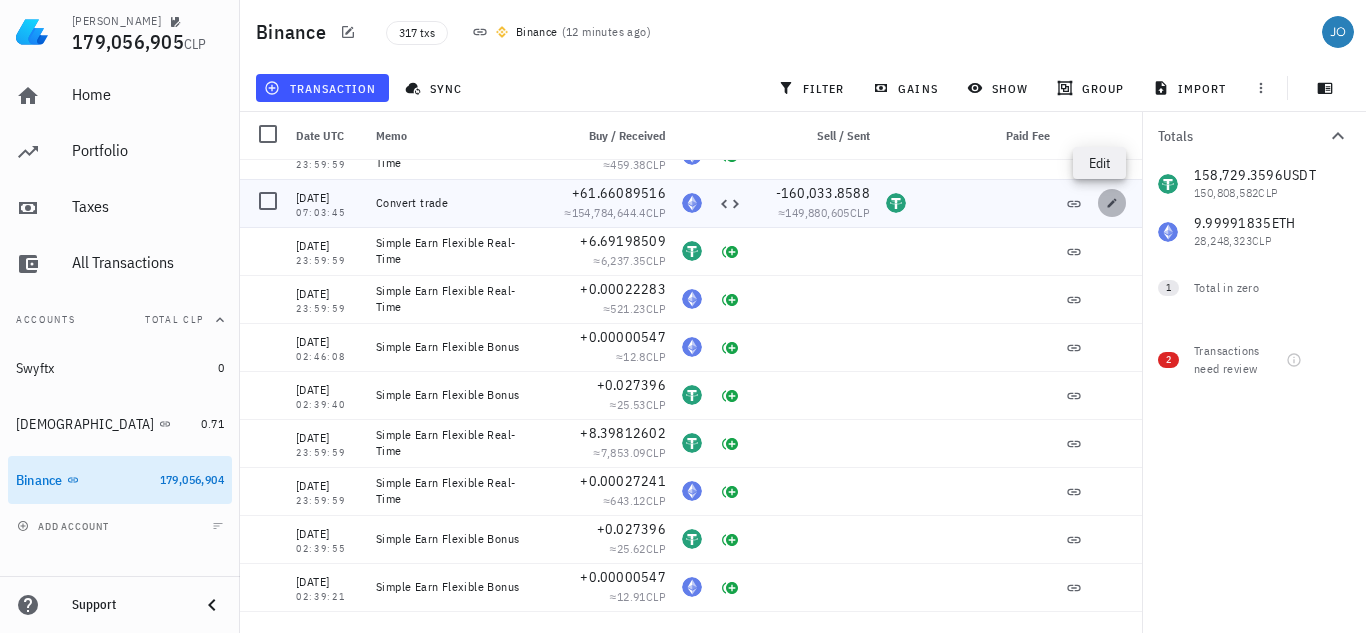 click 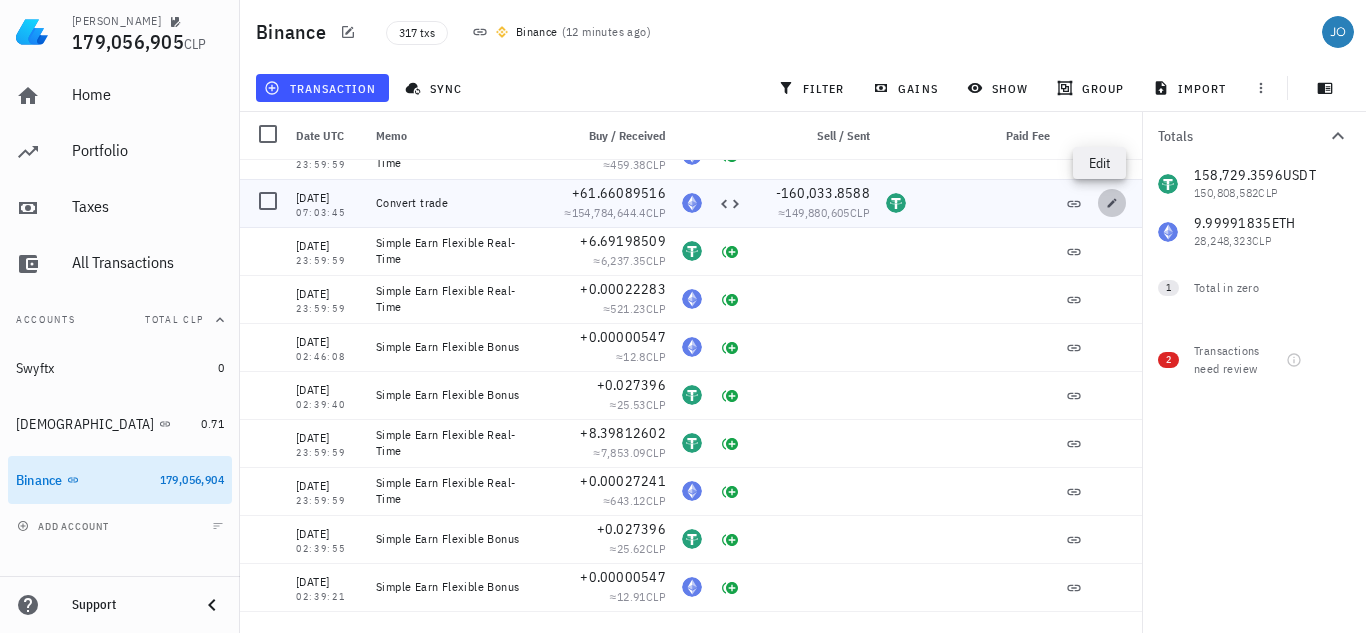 type on "[DATE]" 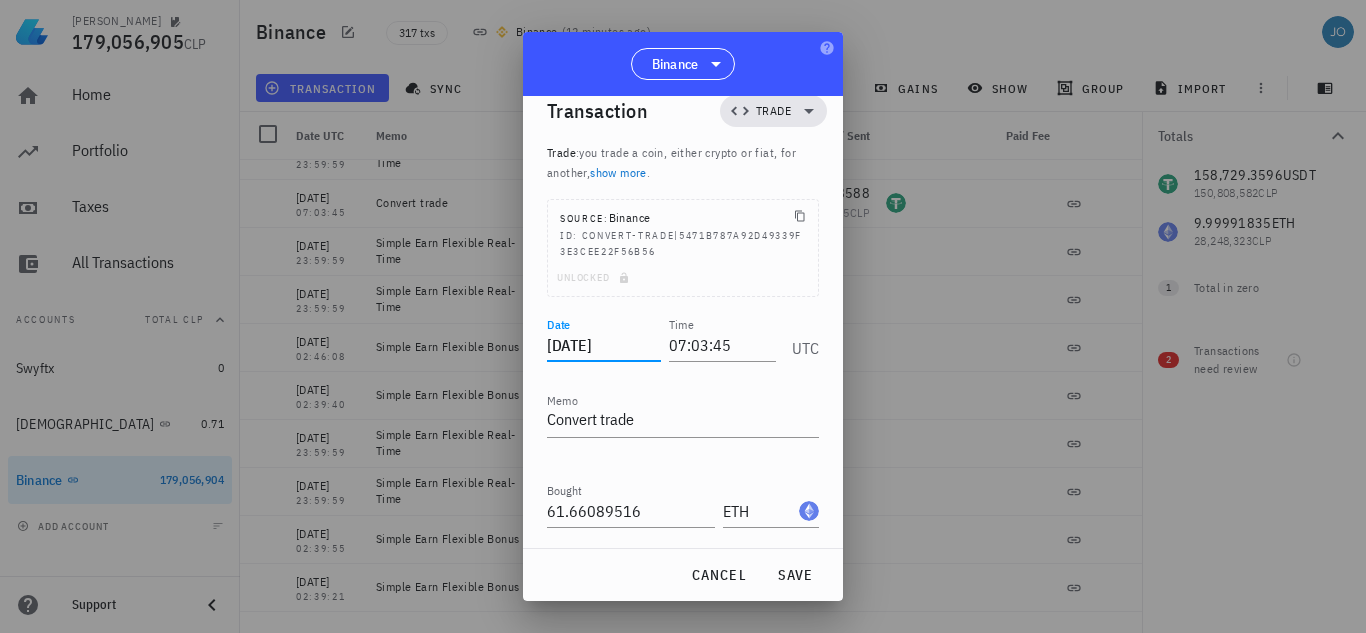 click on "[DATE]" at bounding box center (604, 345) 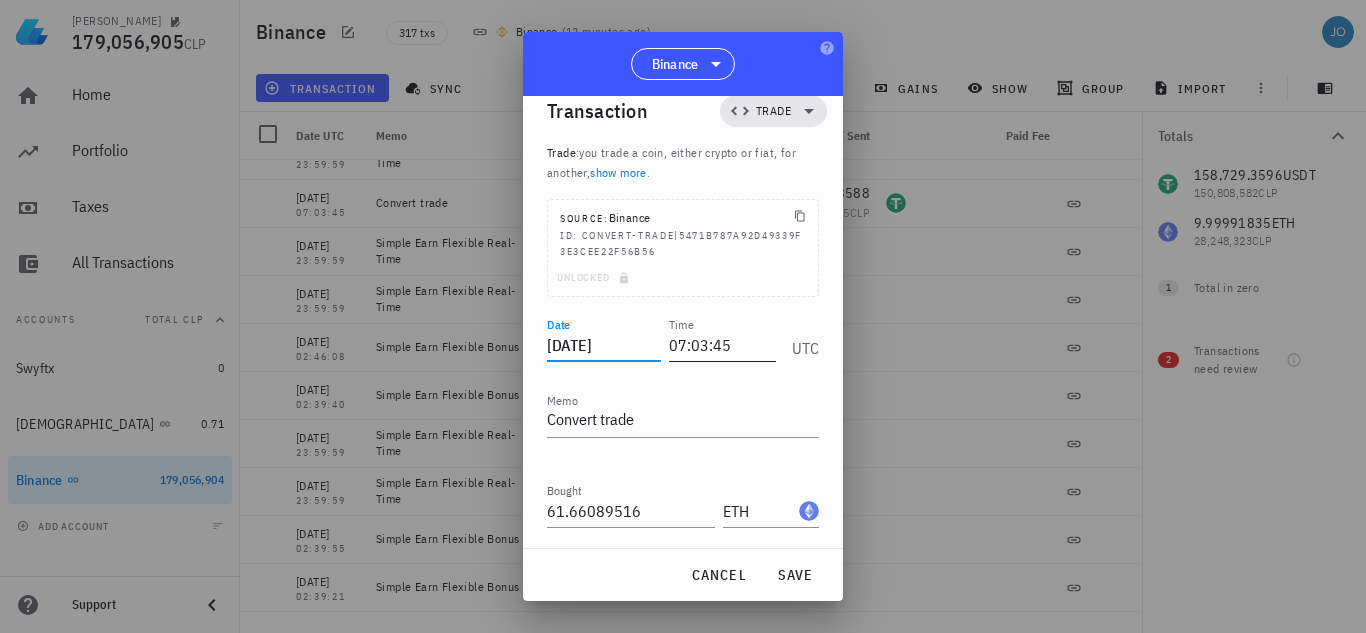 type on "[DATE]" 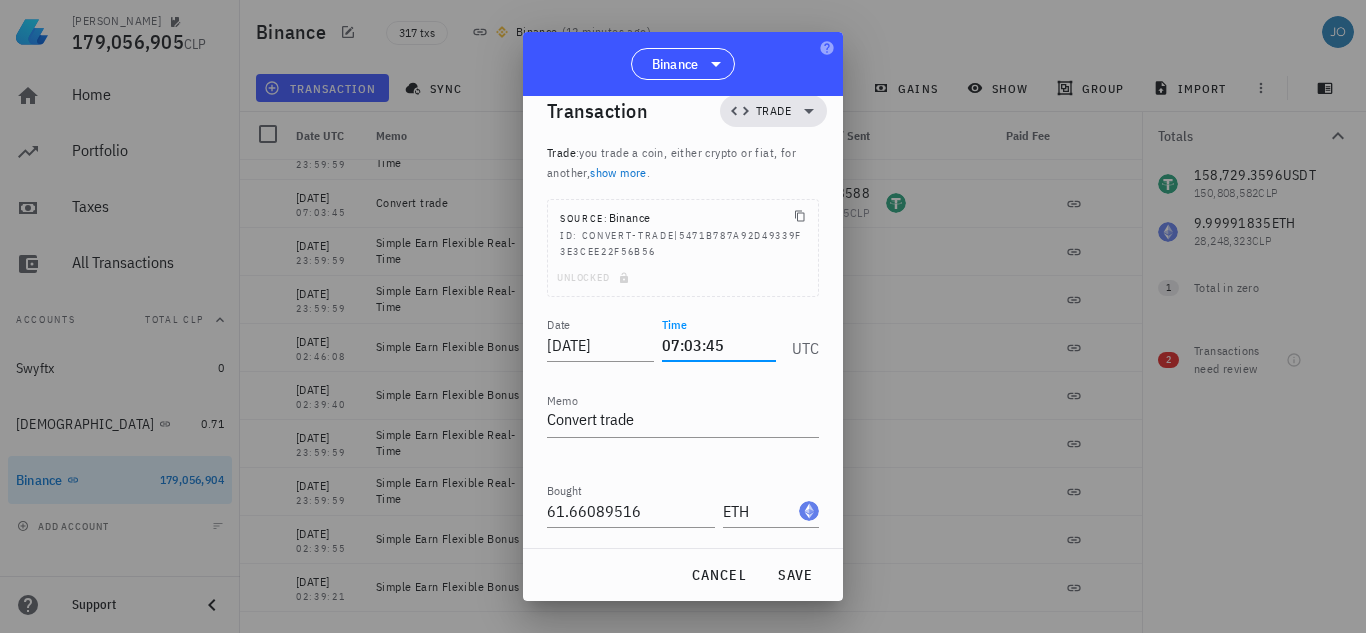 click on "07:03:45" at bounding box center (719, 345) 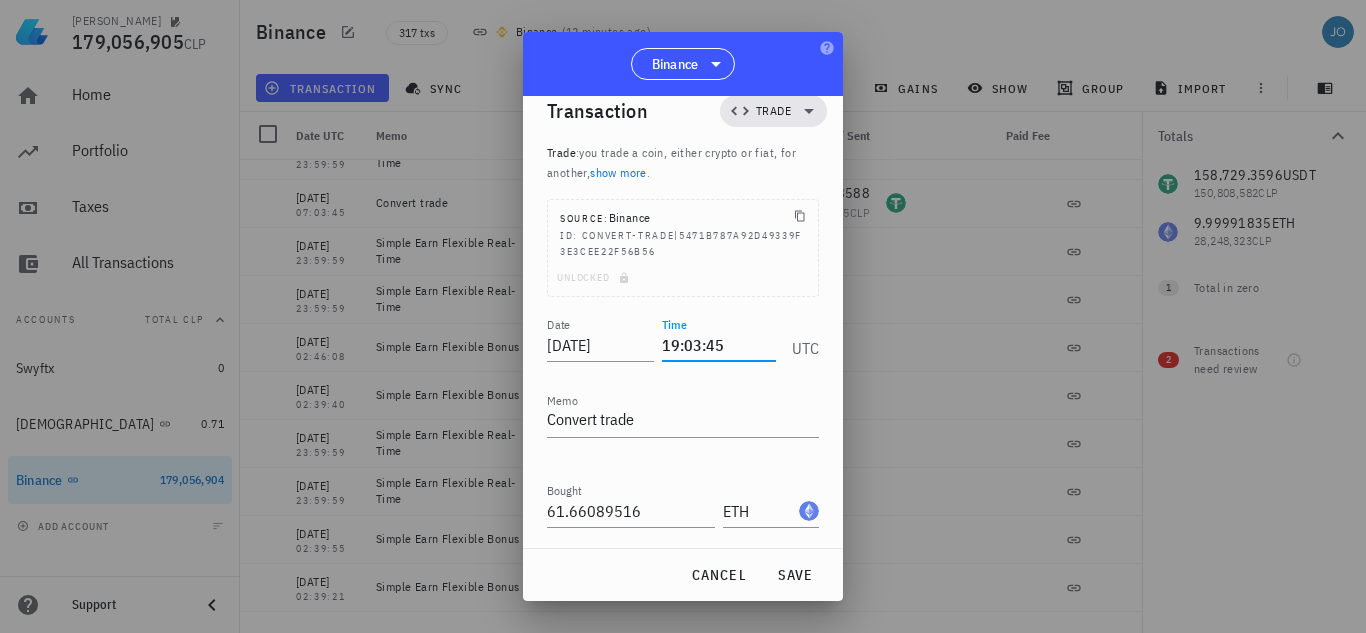 type on "19:03:45" 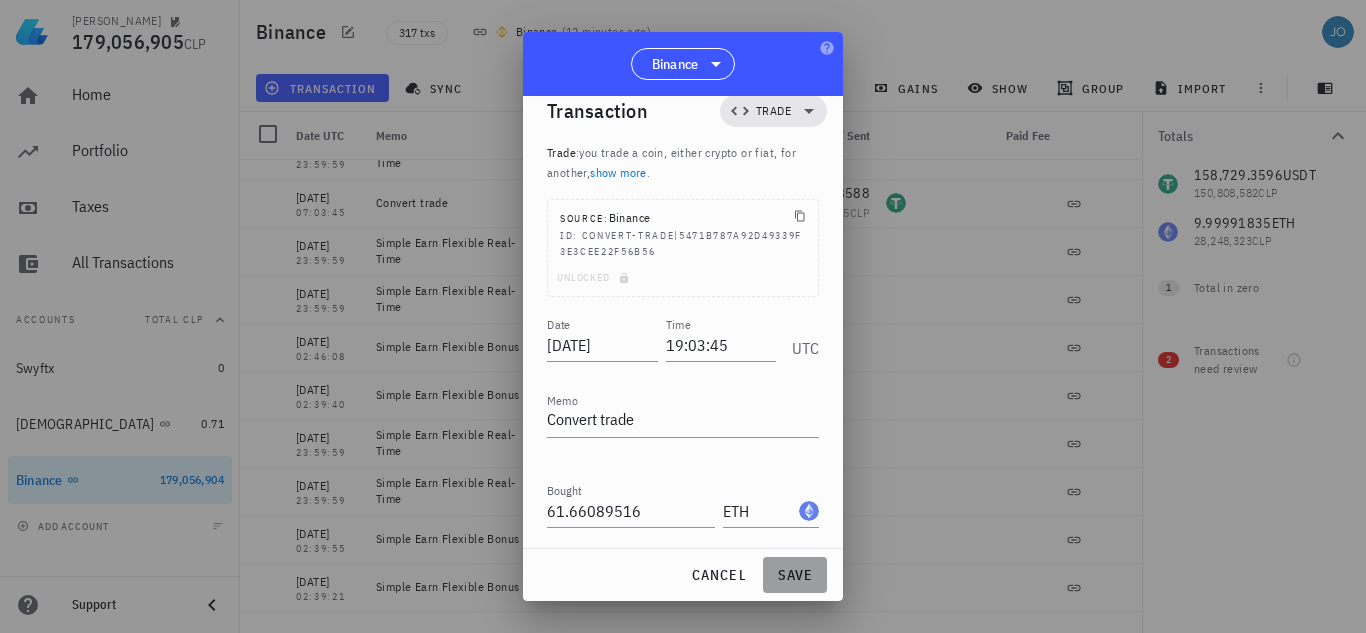 click on "save" at bounding box center [795, 575] 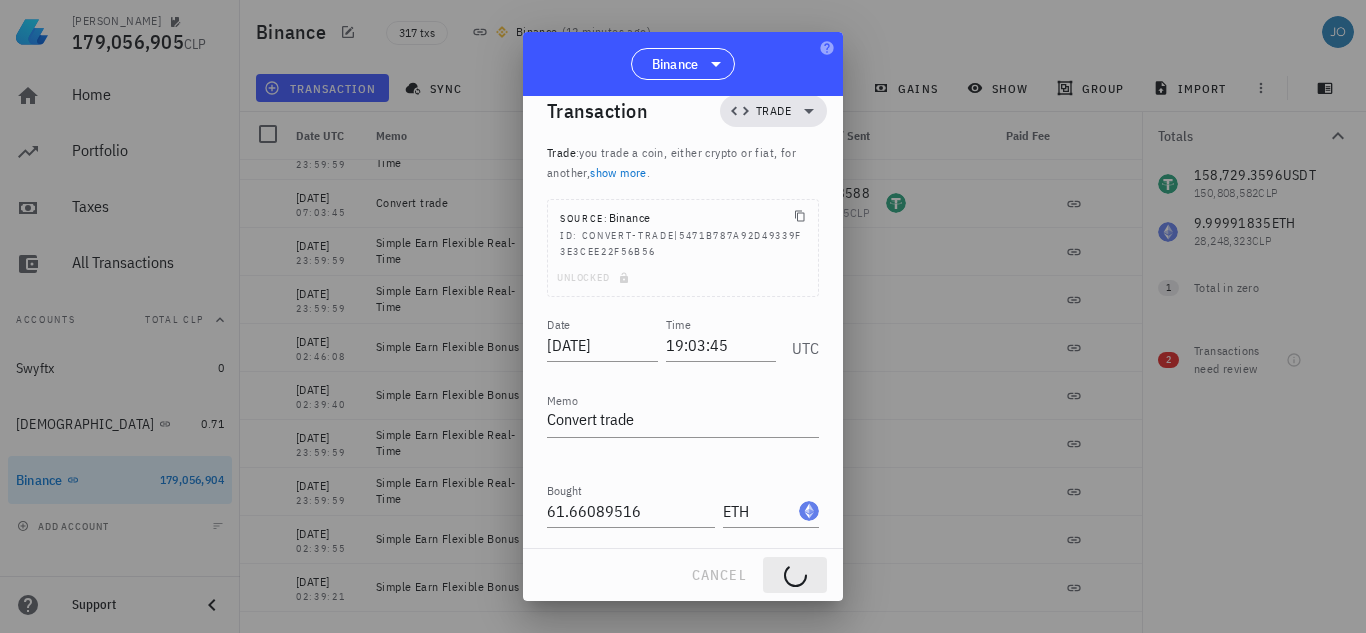 type on "[DATE]" 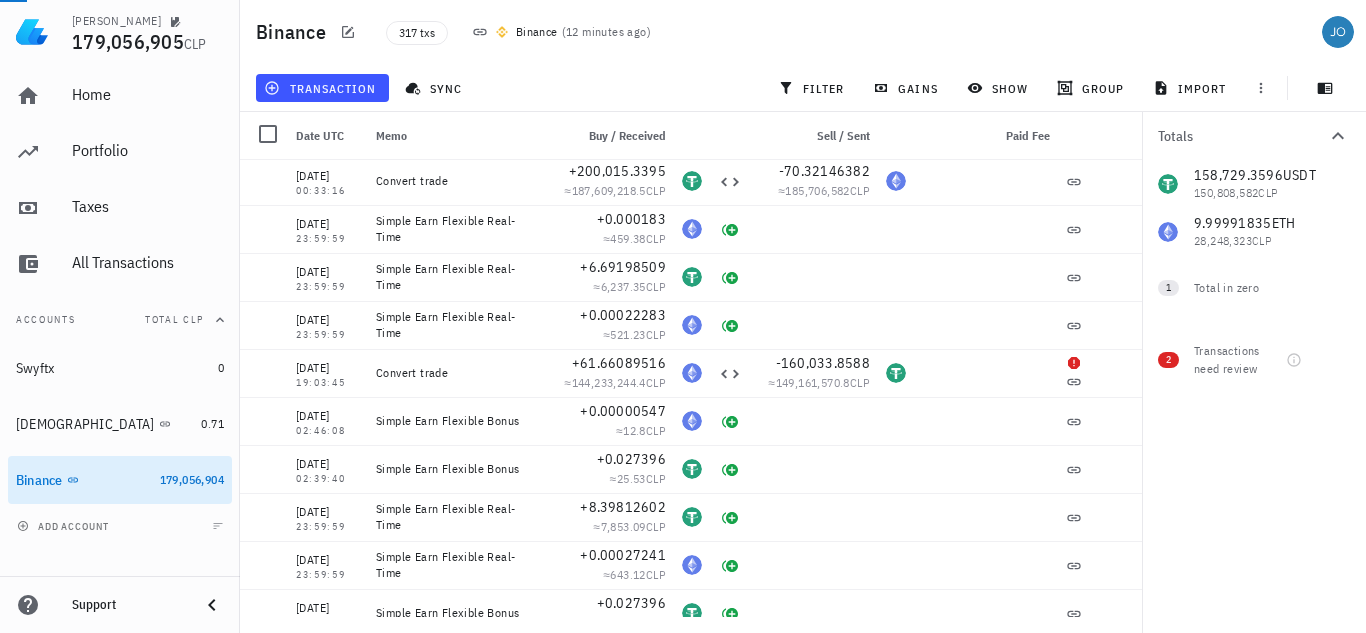 scroll, scrollTop: 10674, scrollLeft: 0, axis: vertical 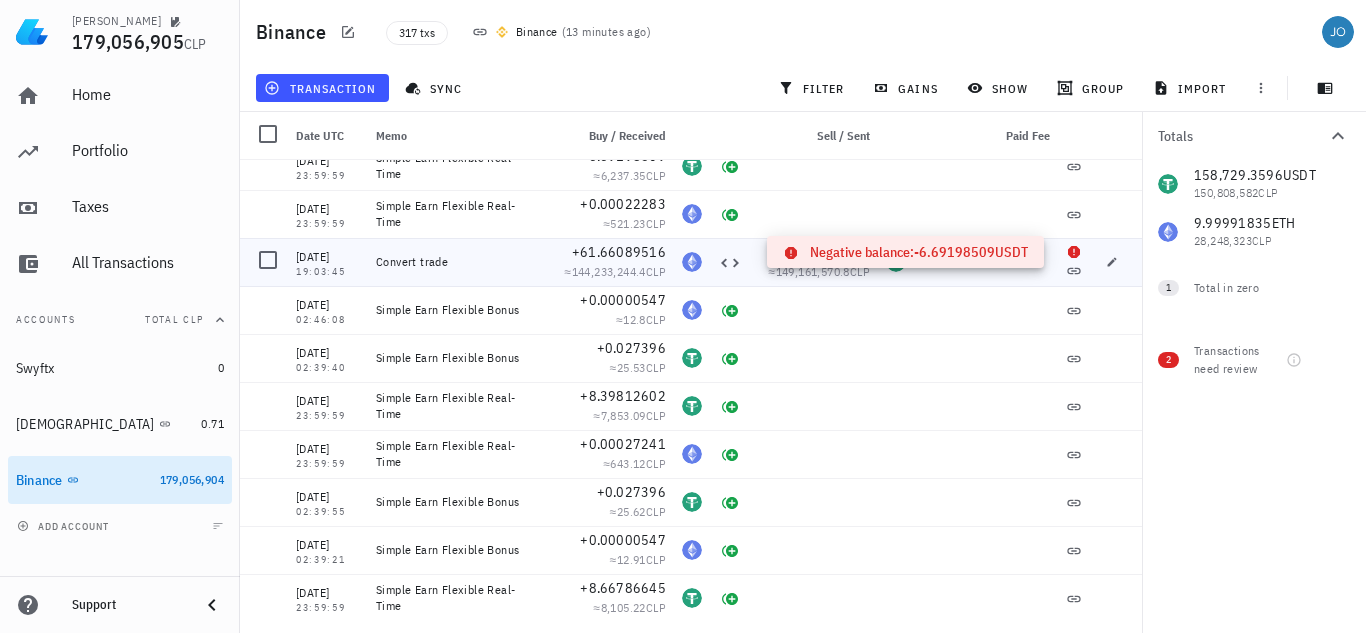 click 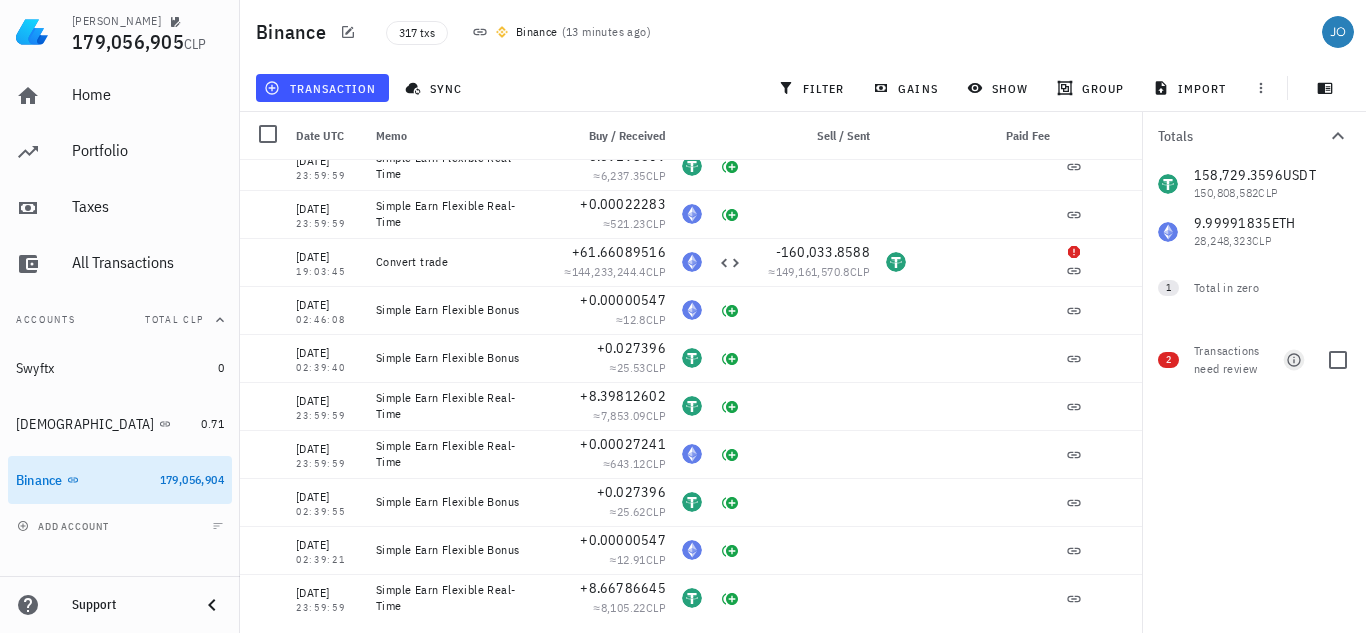 click 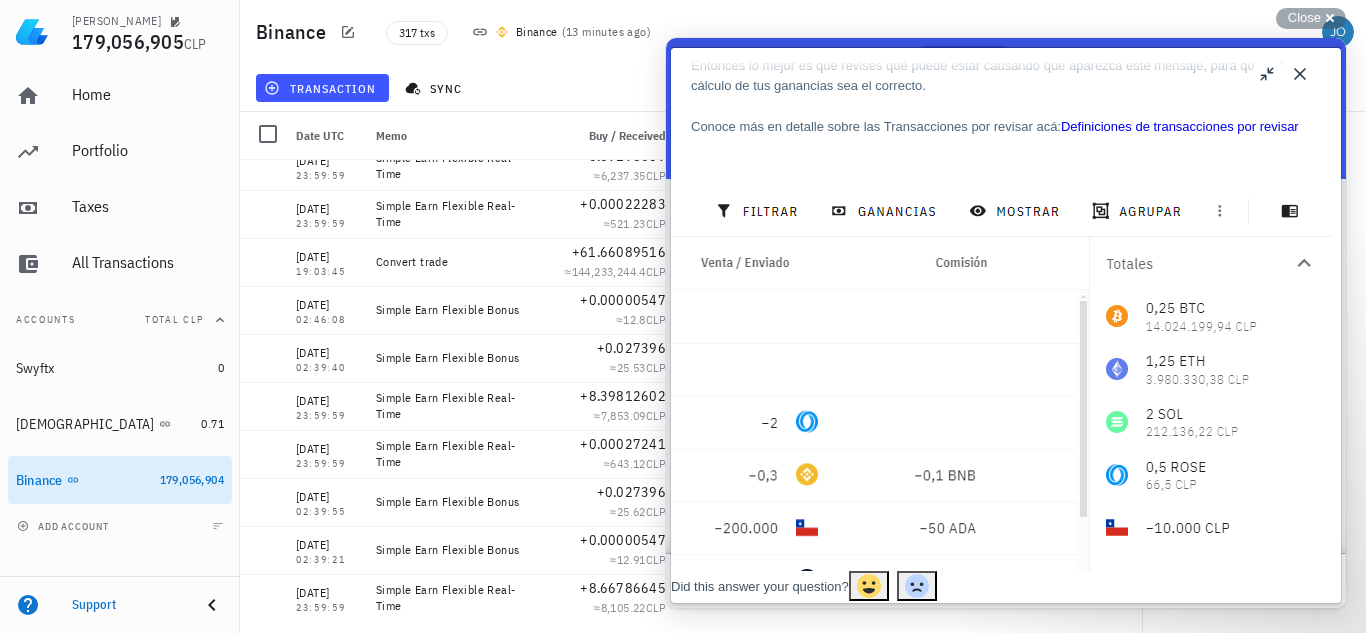 scroll, scrollTop: 180, scrollLeft: 0, axis: vertical 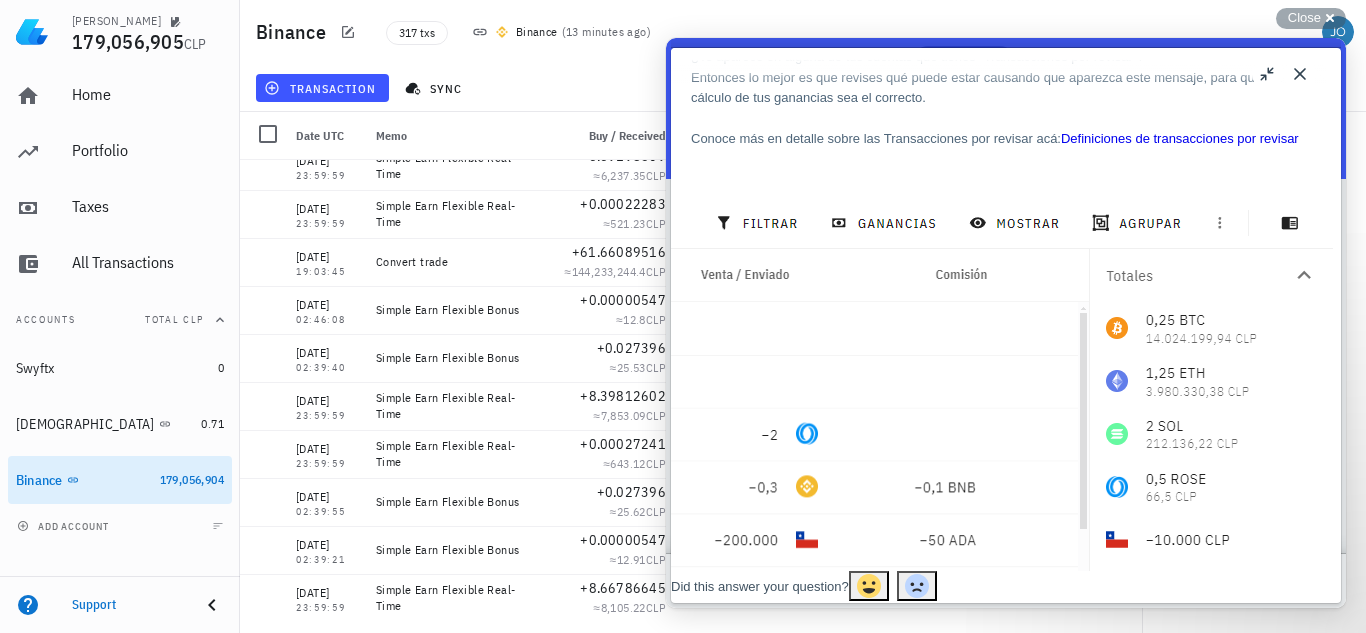click on "Definiciones de transacciones por revisar" at bounding box center (1180, 138) 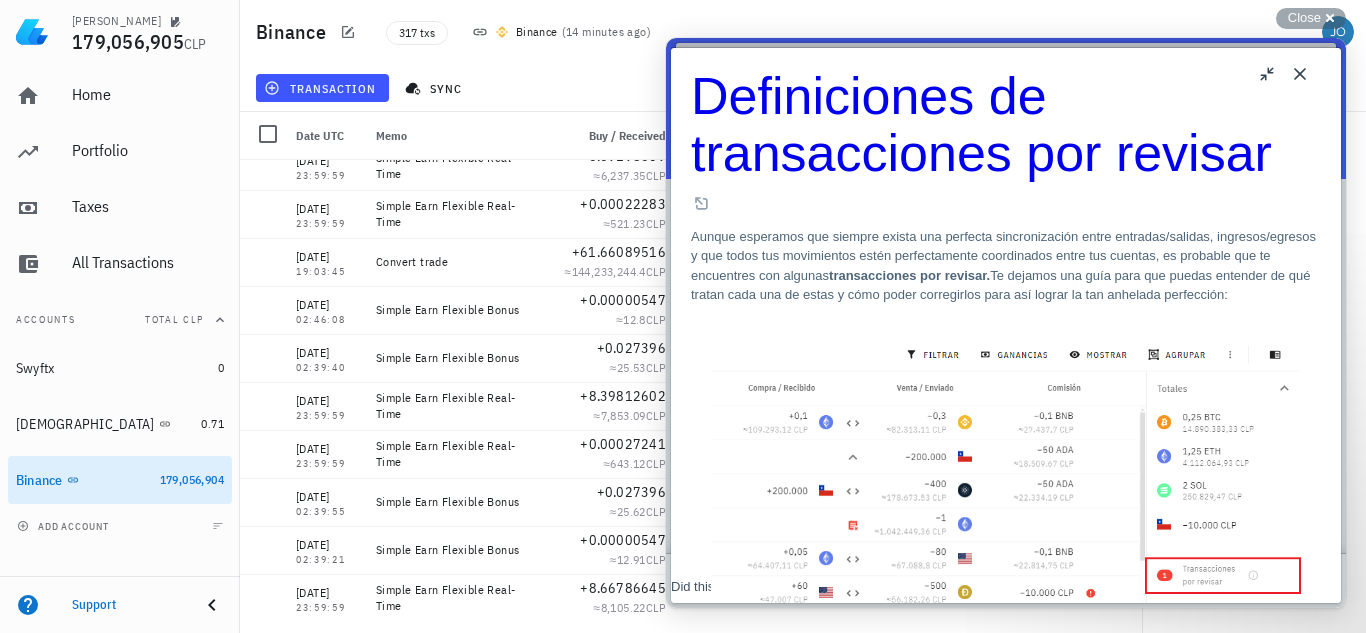 scroll, scrollTop: 1700, scrollLeft: 0, axis: vertical 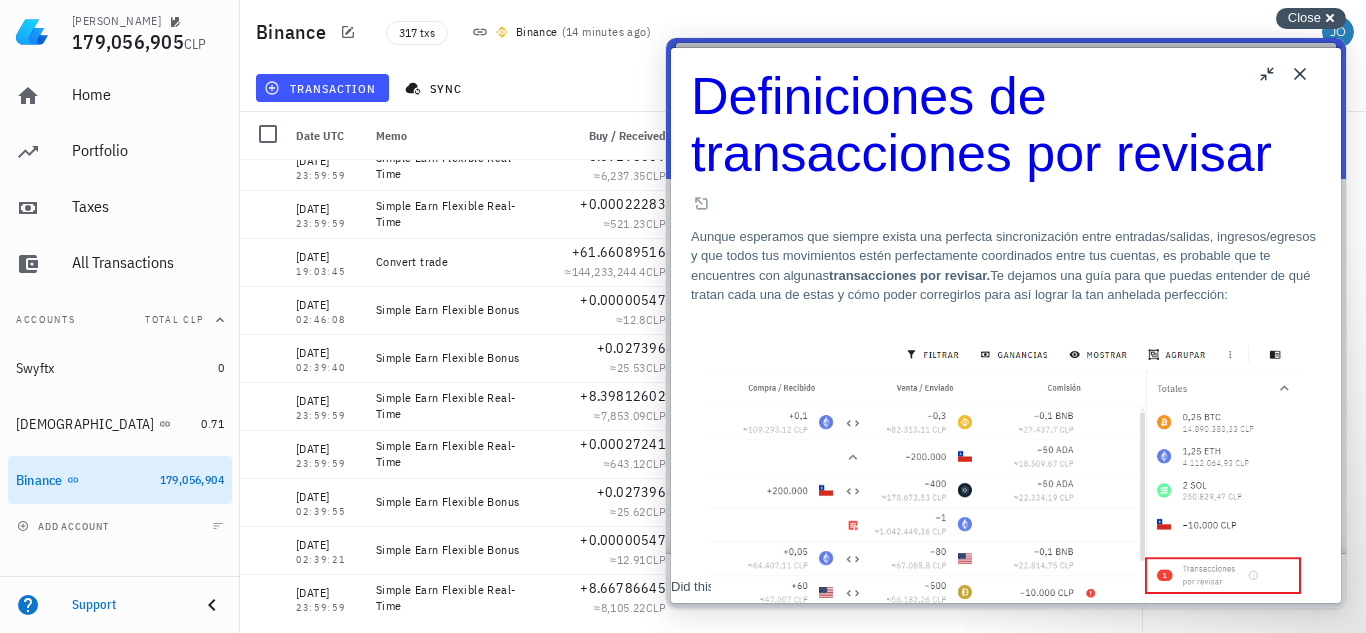 click on "Close" at bounding box center [1304, 17] 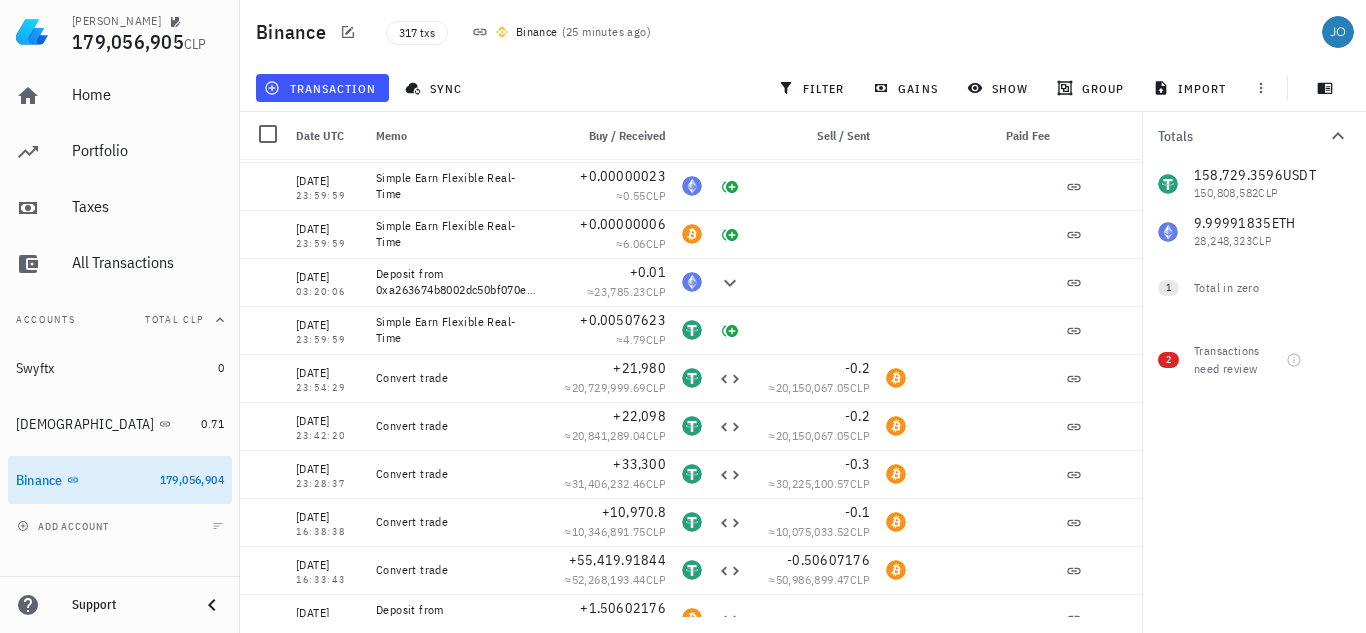 scroll, scrollTop: 14759, scrollLeft: 0, axis: vertical 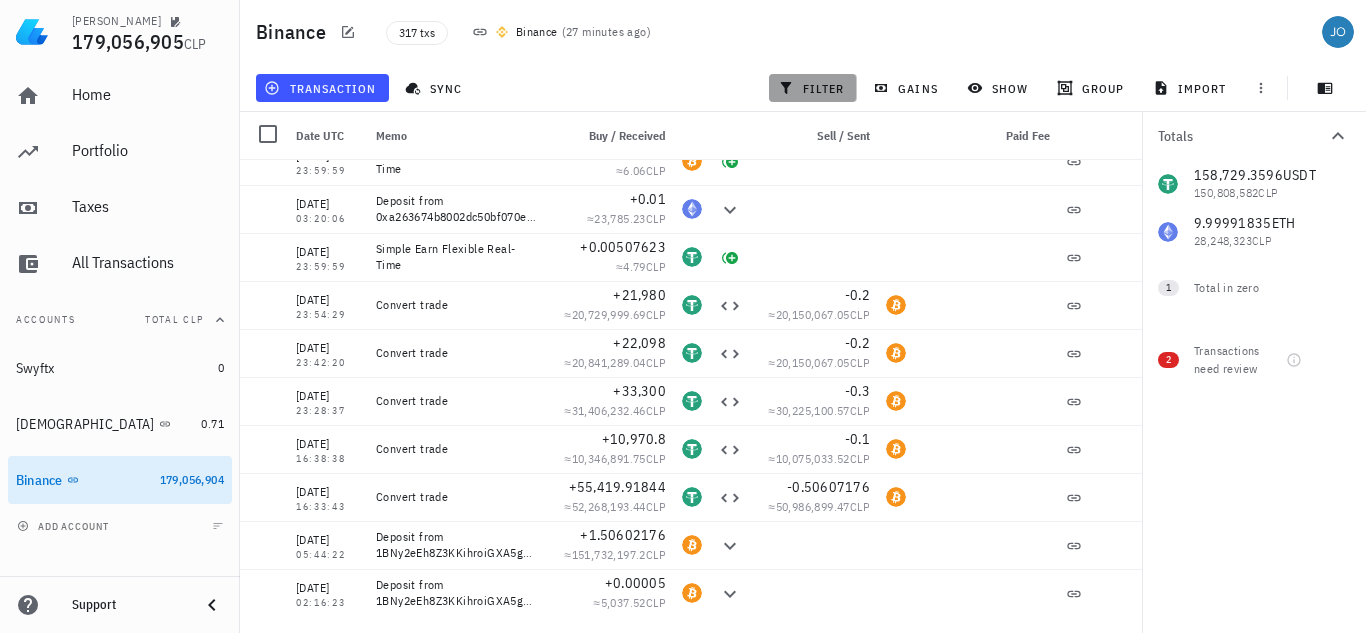 click on "filter" at bounding box center (813, 88) 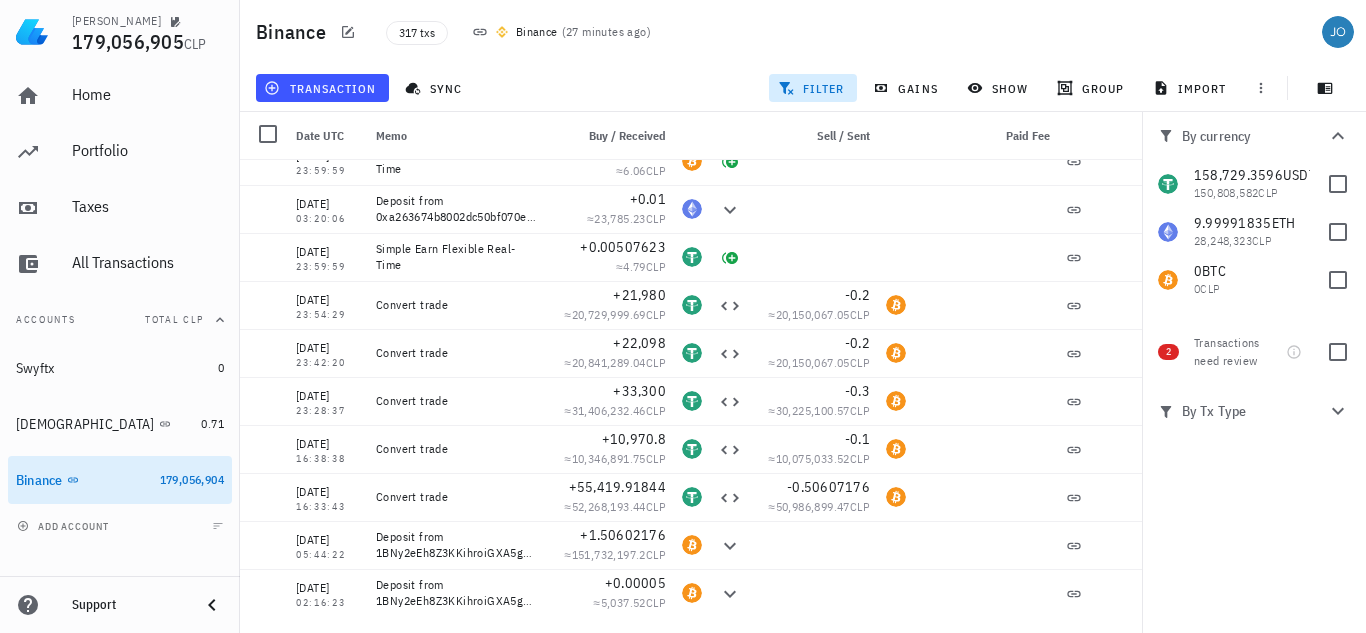 click on "filter" at bounding box center [813, 88] 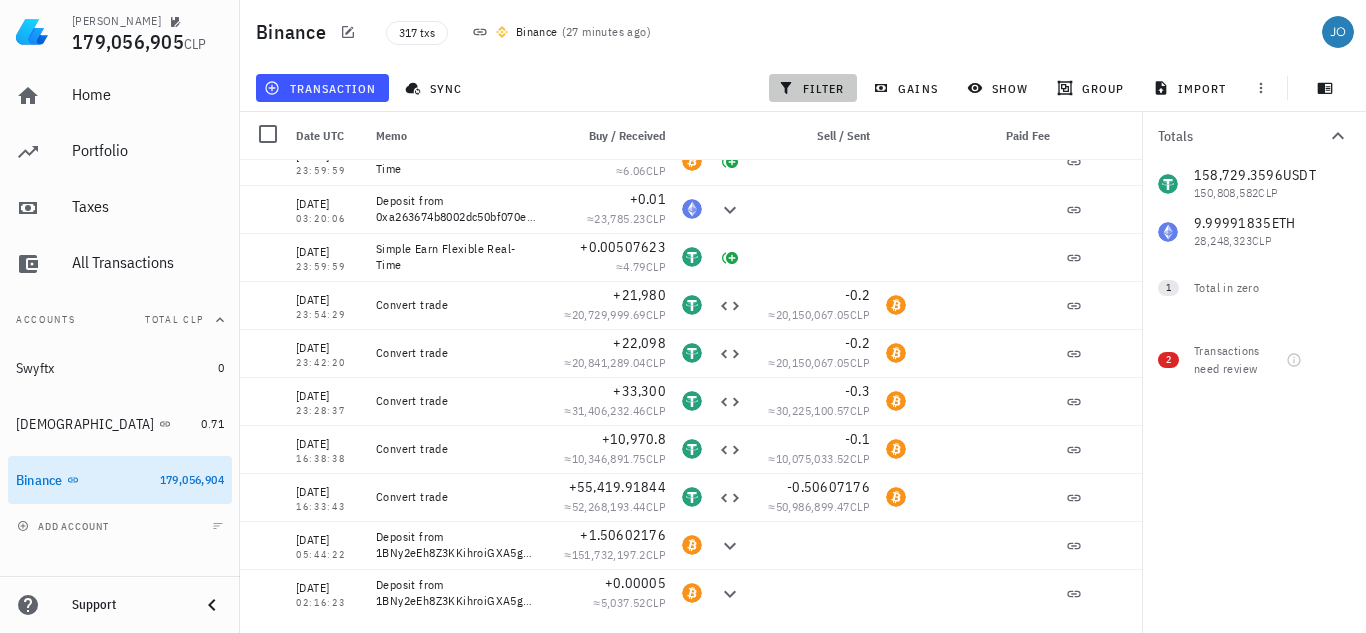 click on "filter" at bounding box center [813, 88] 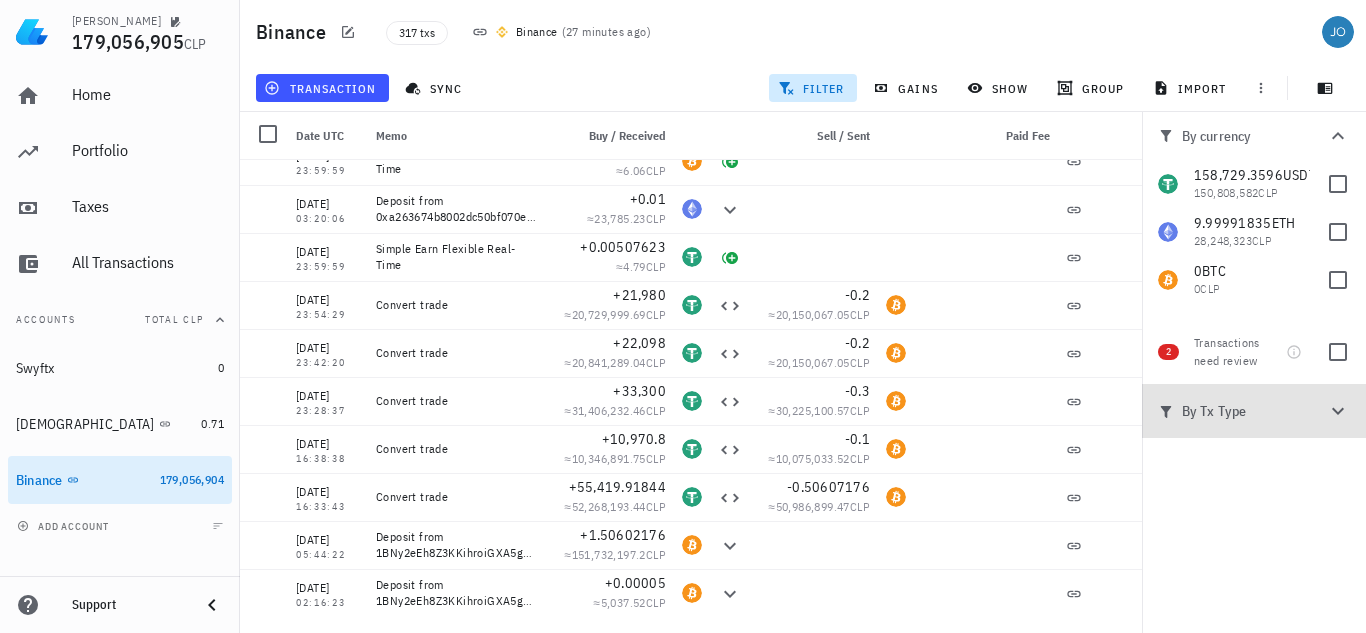 click on "By Tx Type" at bounding box center [1242, 411] 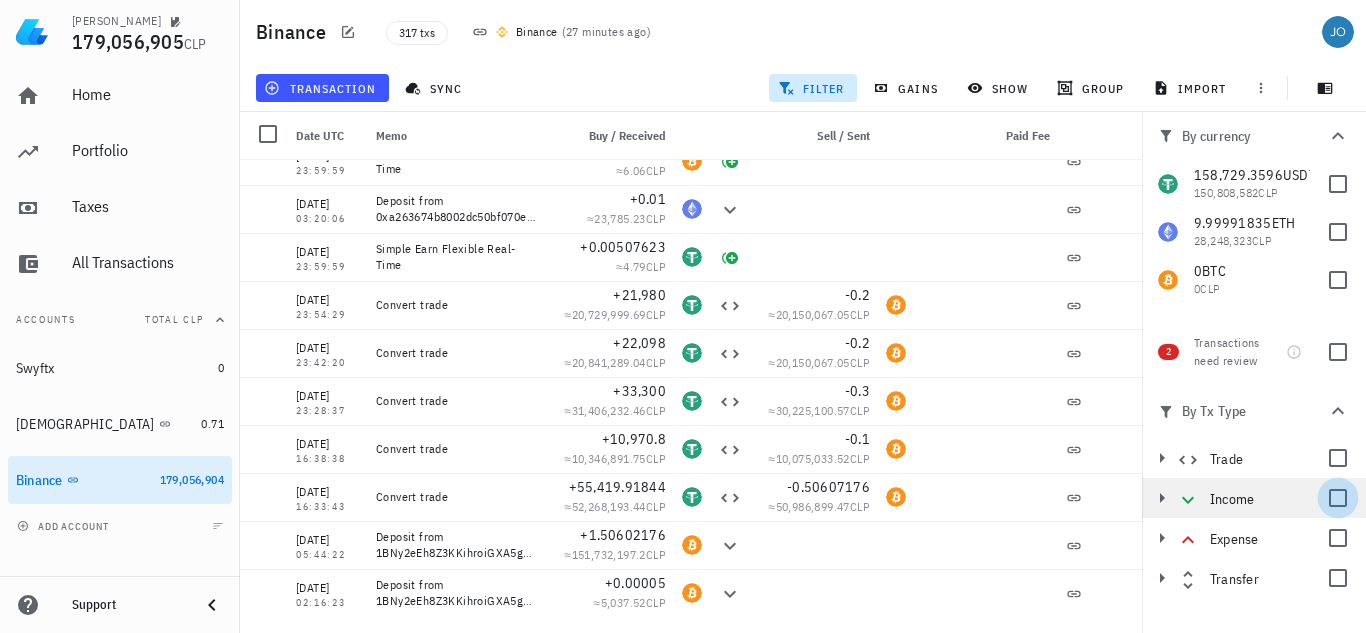 click at bounding box center [1338, 498] 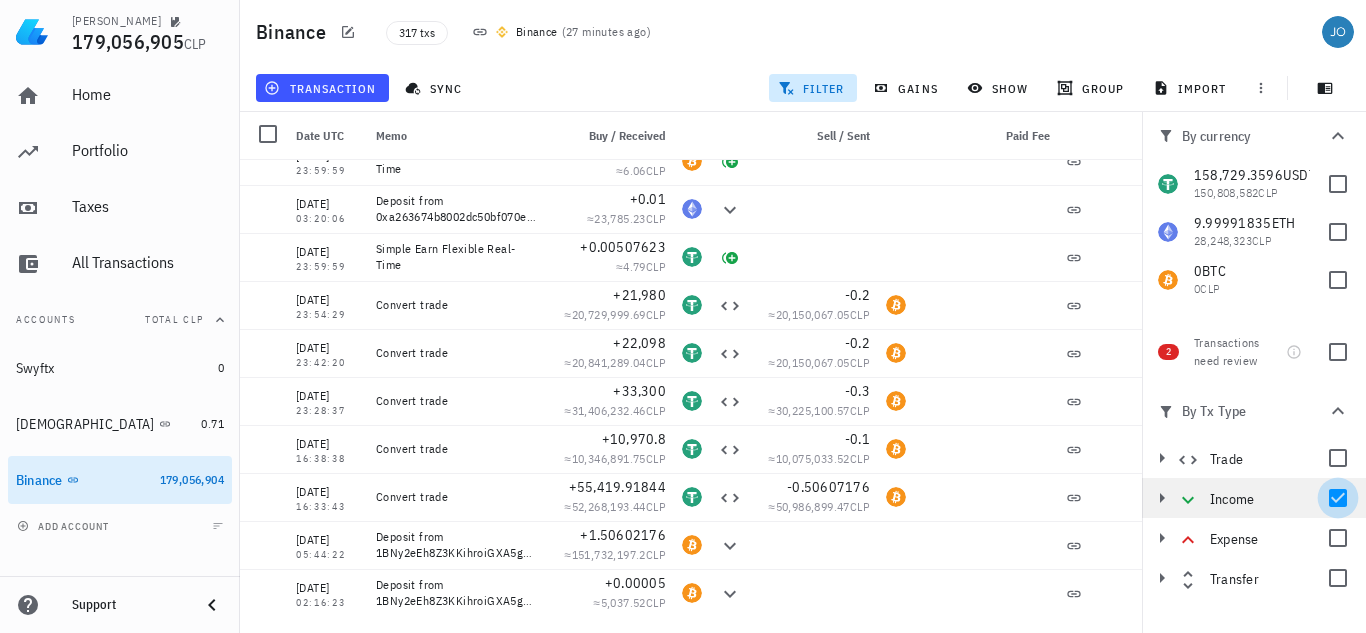 scroll, scrollTop: 5351, scrollLeft: 0, axis: vertical 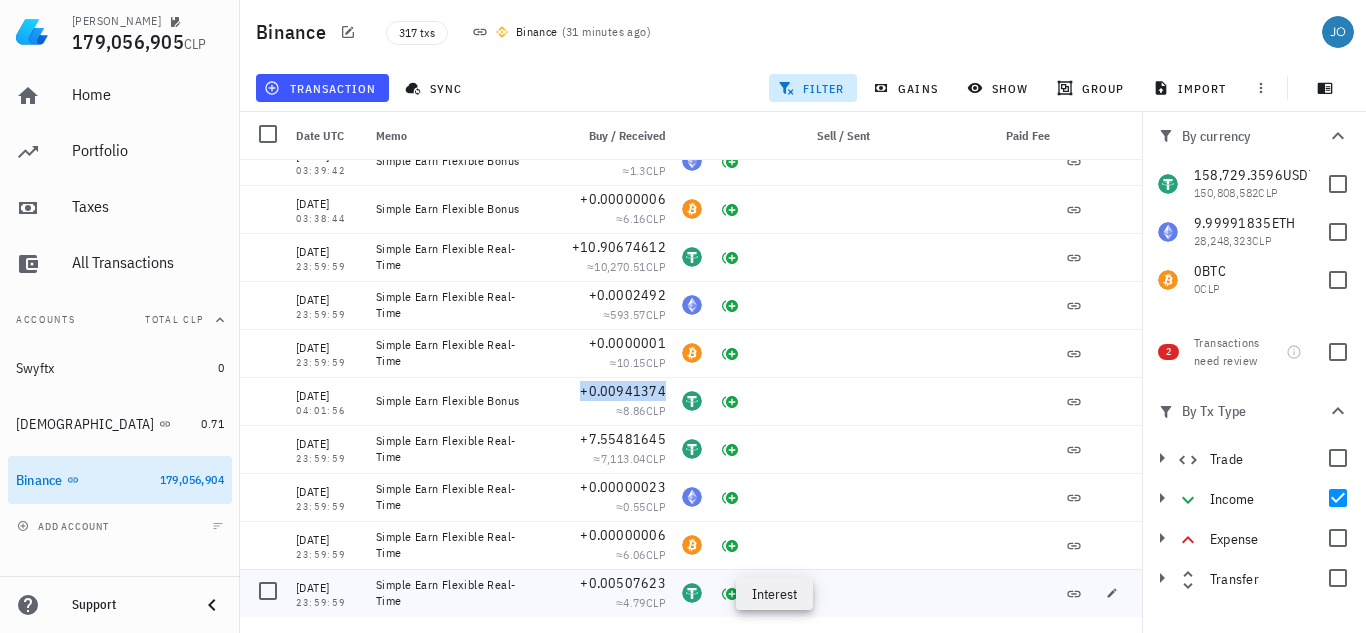 click 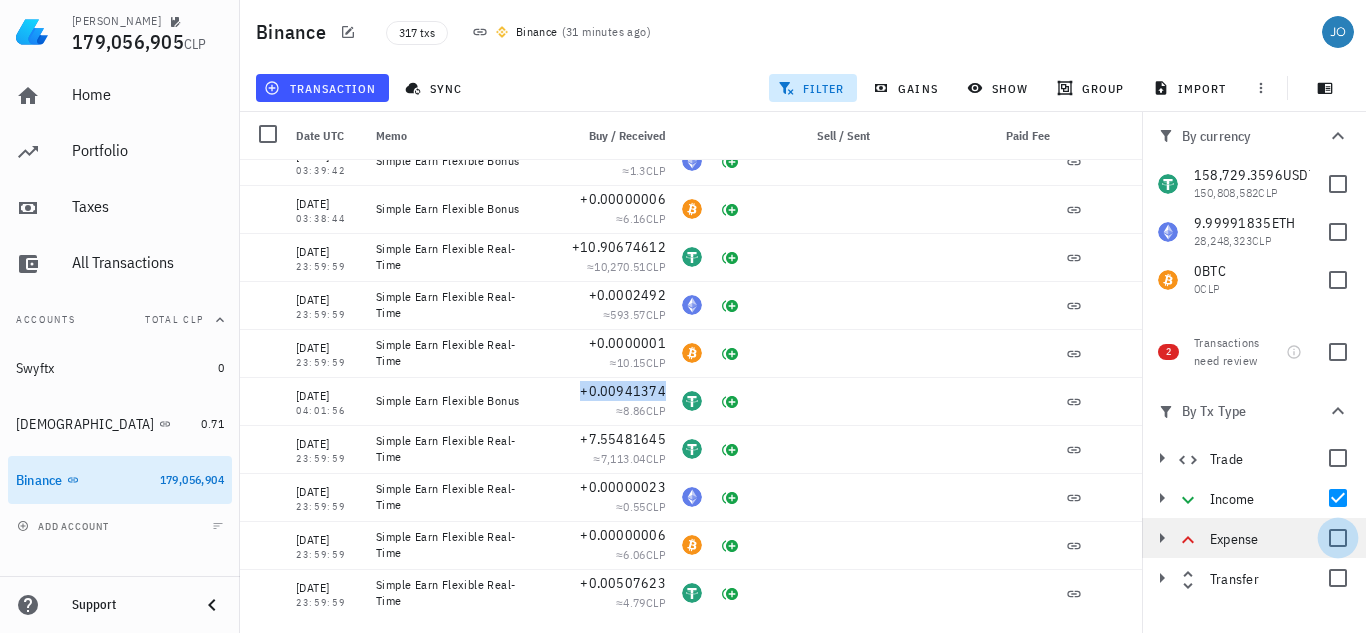 click at bounding box center (1338, 538) 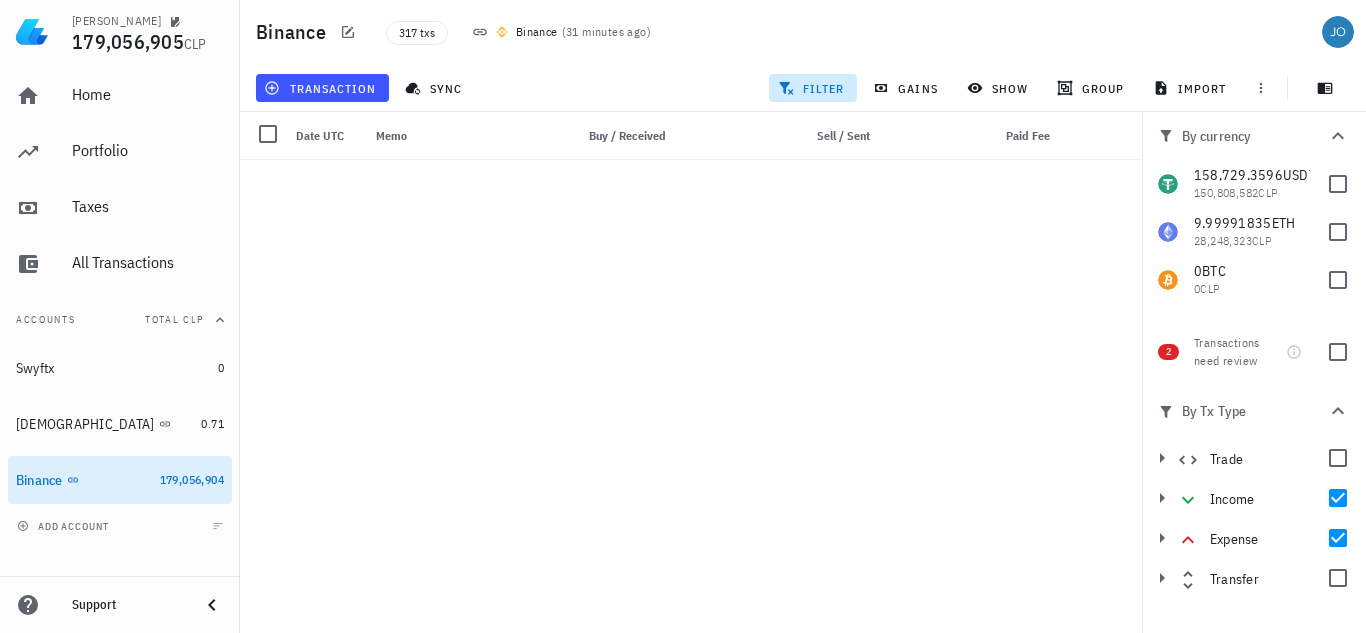 scroll, scrollTop: 5351, scrollLeft: 0, axis: vertical 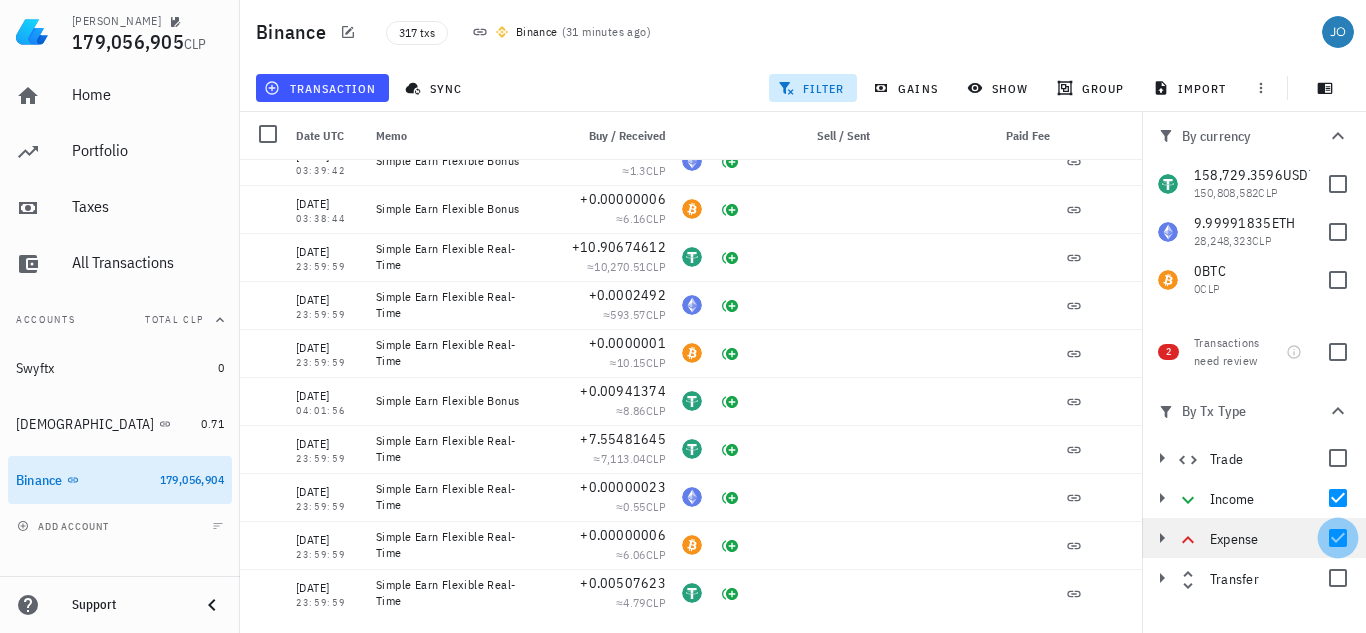 click at bounding box center [1338, 538] 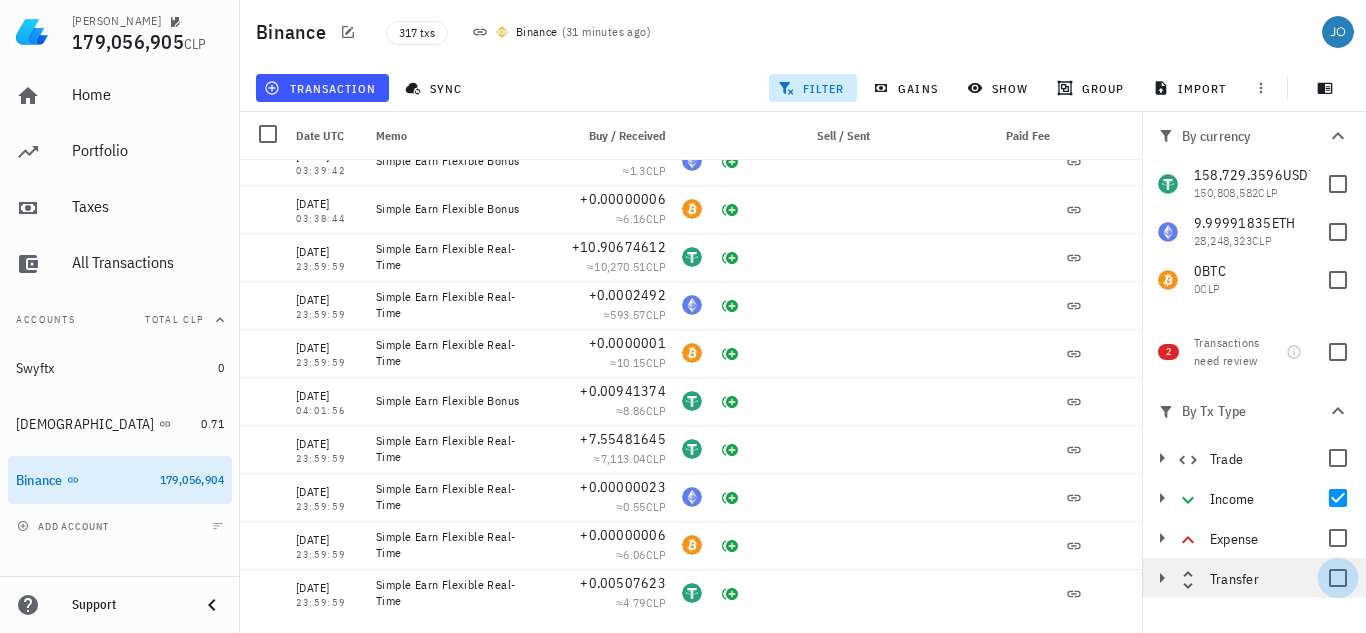 click at bounding box center (1338, 578) 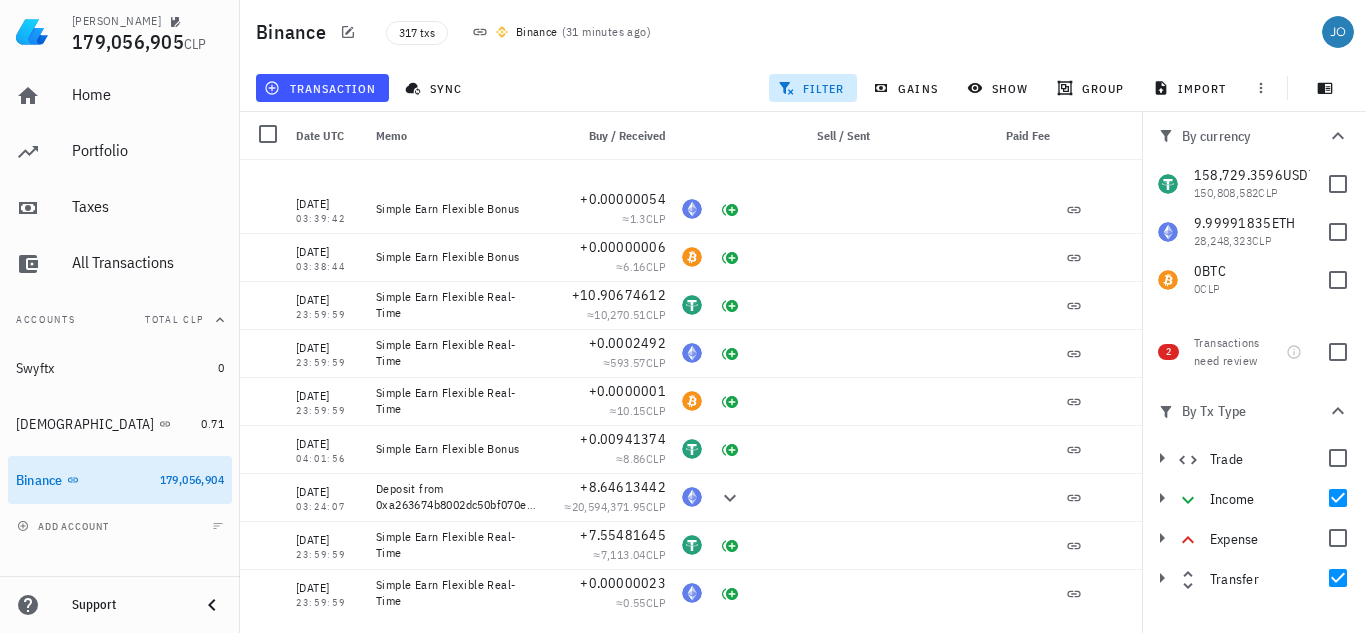 scroll, scrollTop: 5591, scrollLeft: 0, axis: vertical 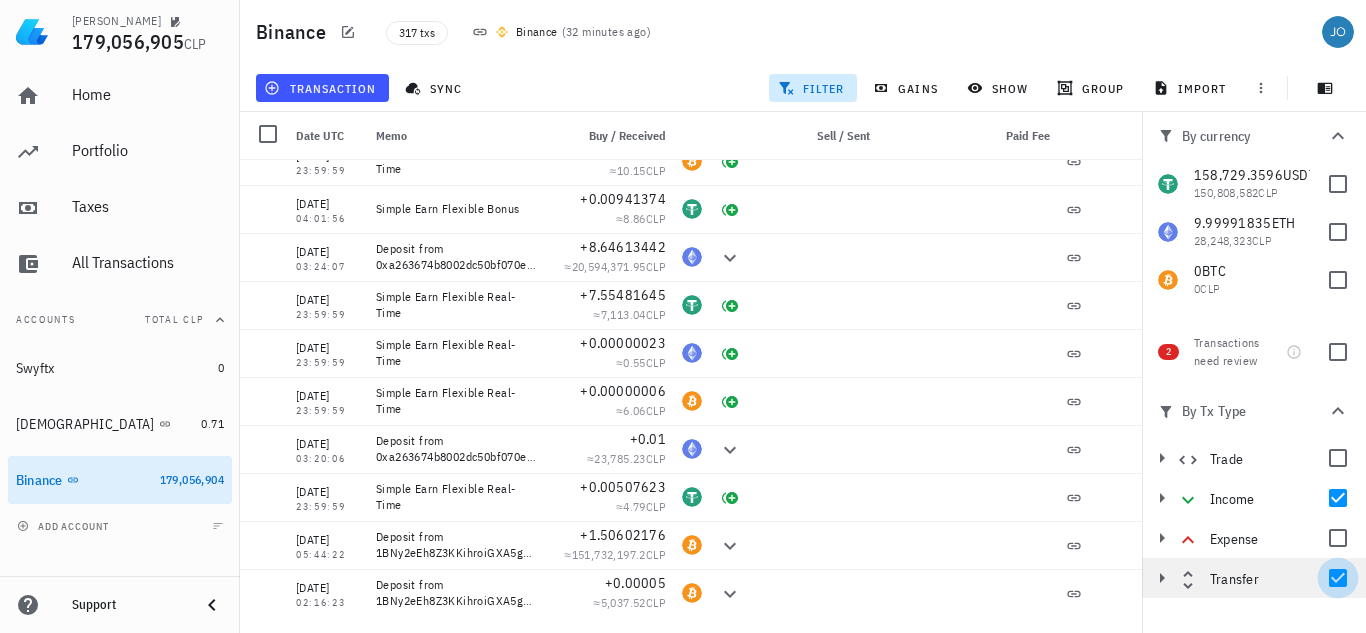 click at bounding box center [1338, 578] 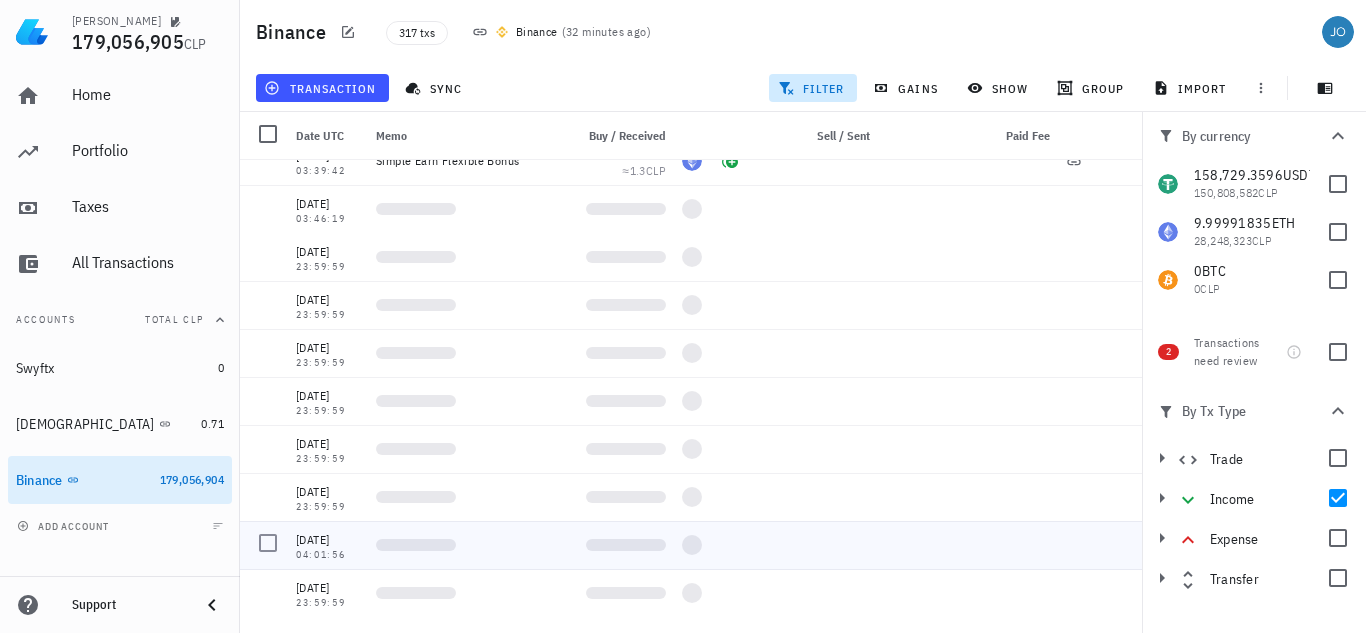 scroll, scrollTop: 5351, scrollLeft: 0, axis: vertical 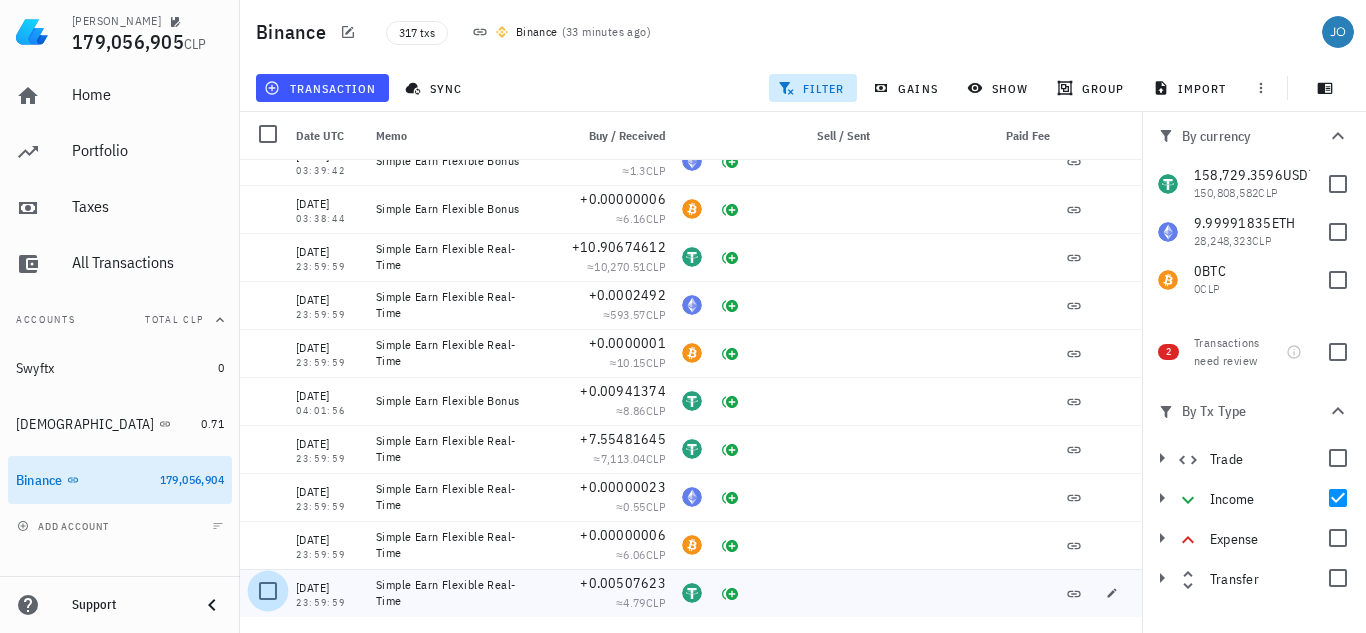 click at bounding box center [268, 591] 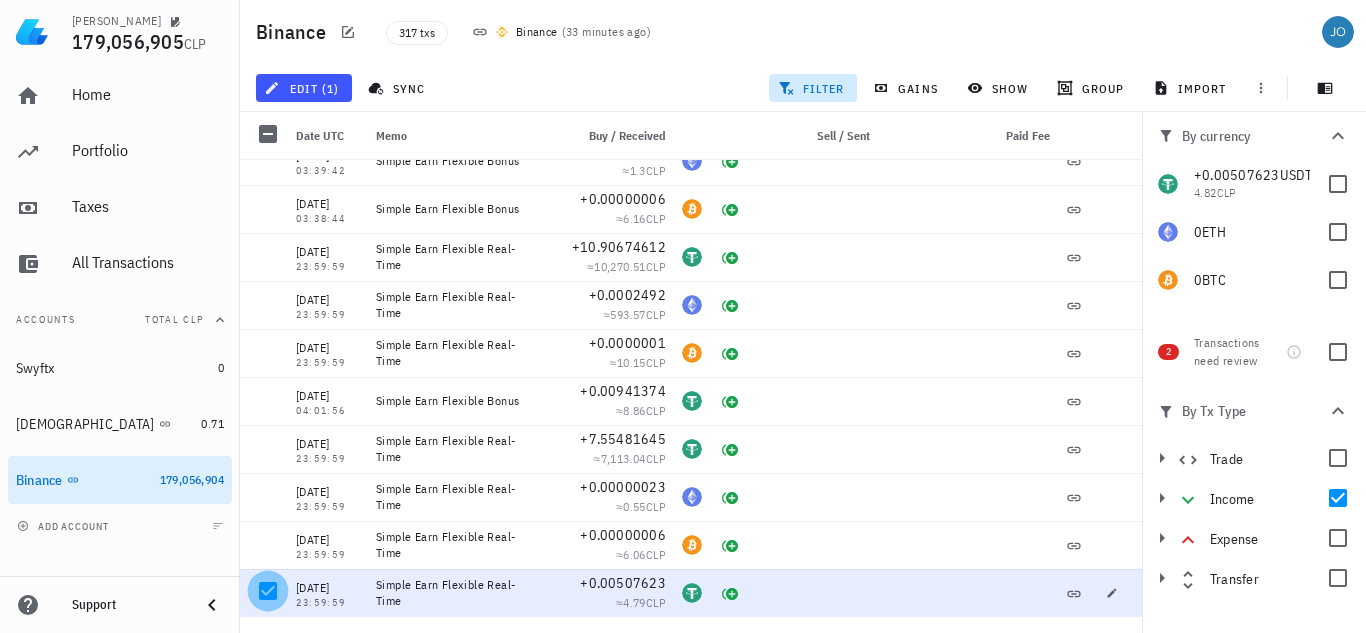 click at bounding box center [268, 591] 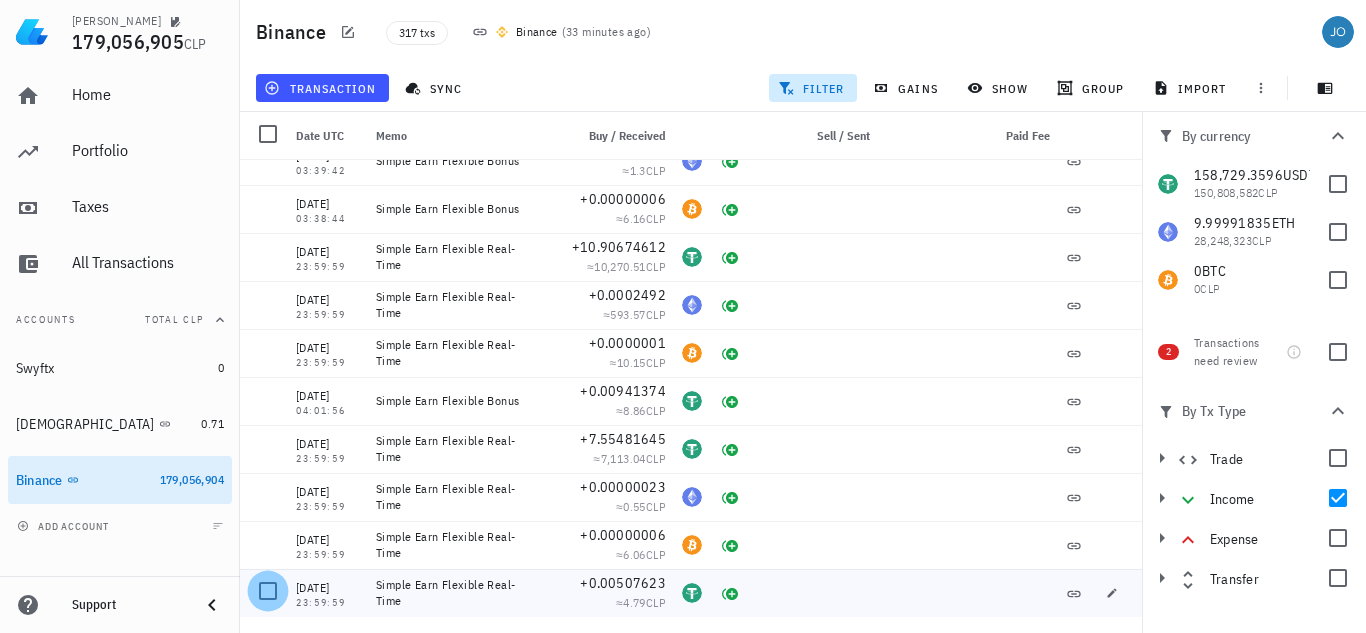 click at bounding box center [268, 591] 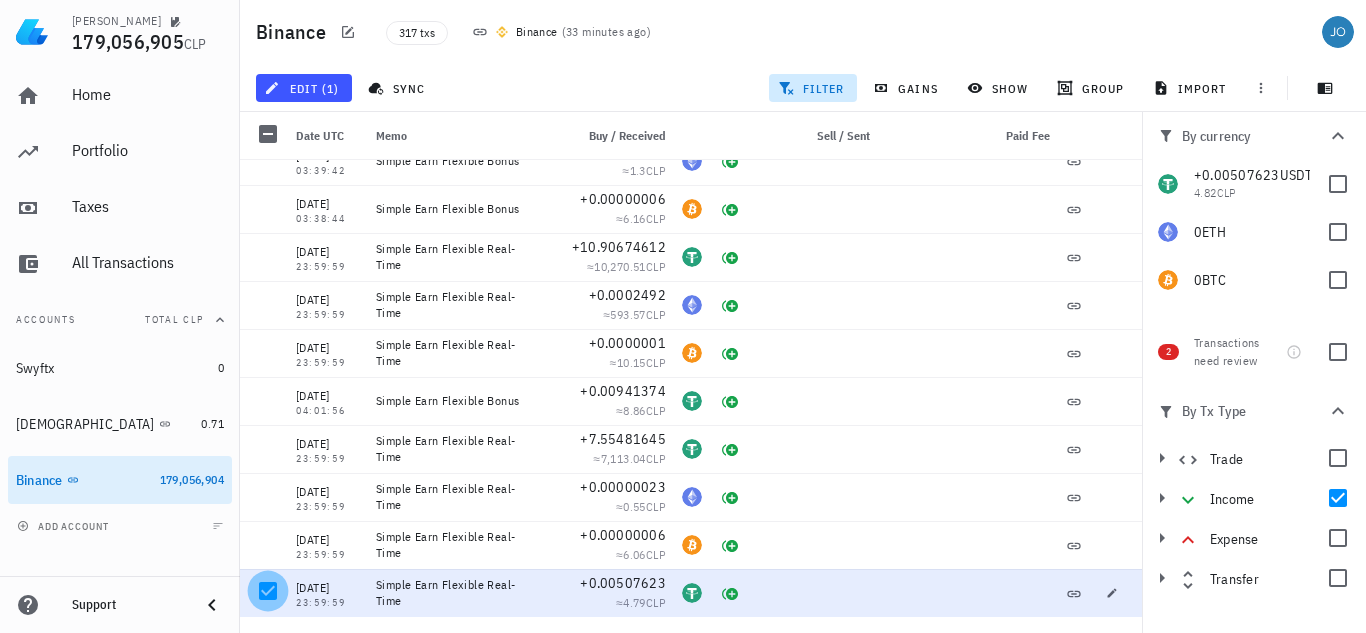 click at bounding box center (268, 591) 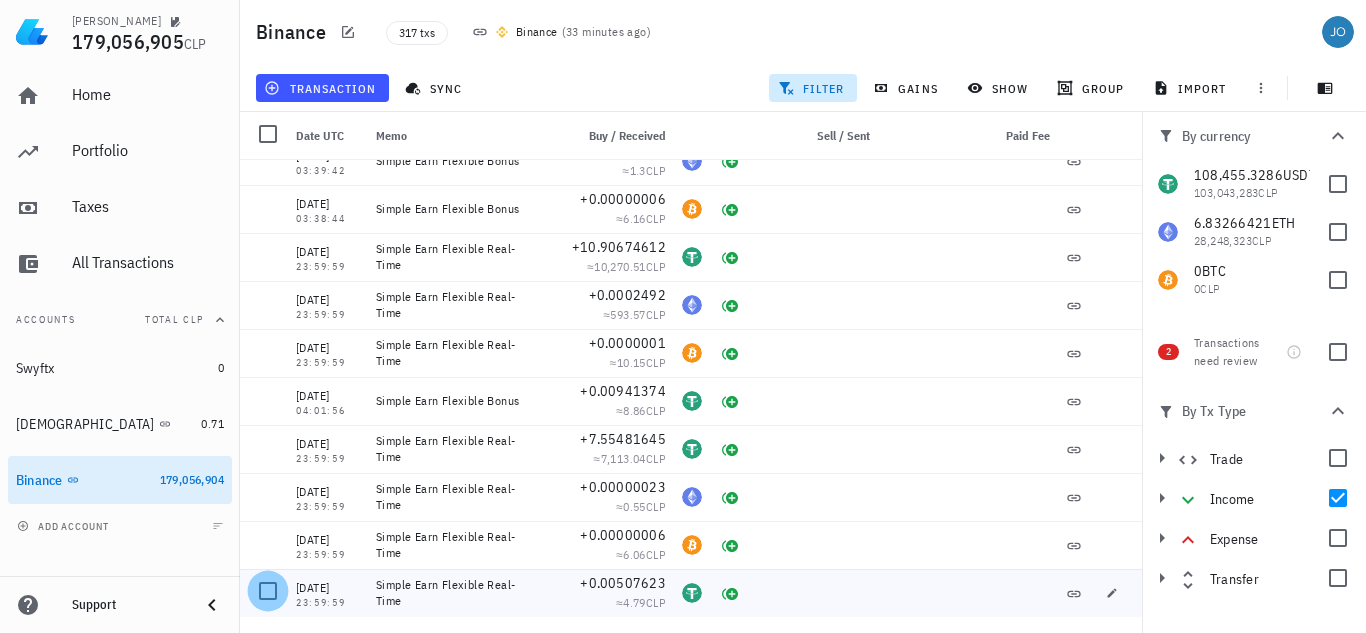 click at bounding box center (268, 591) 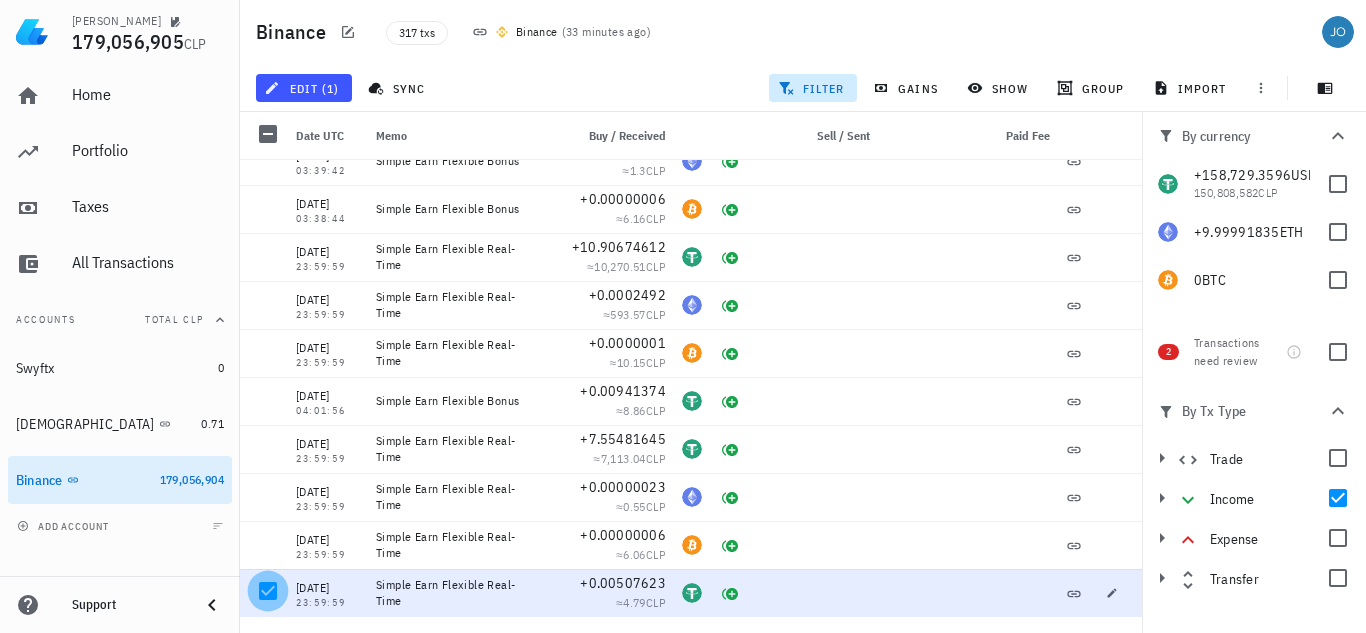 click at bounding box center (268, 591) 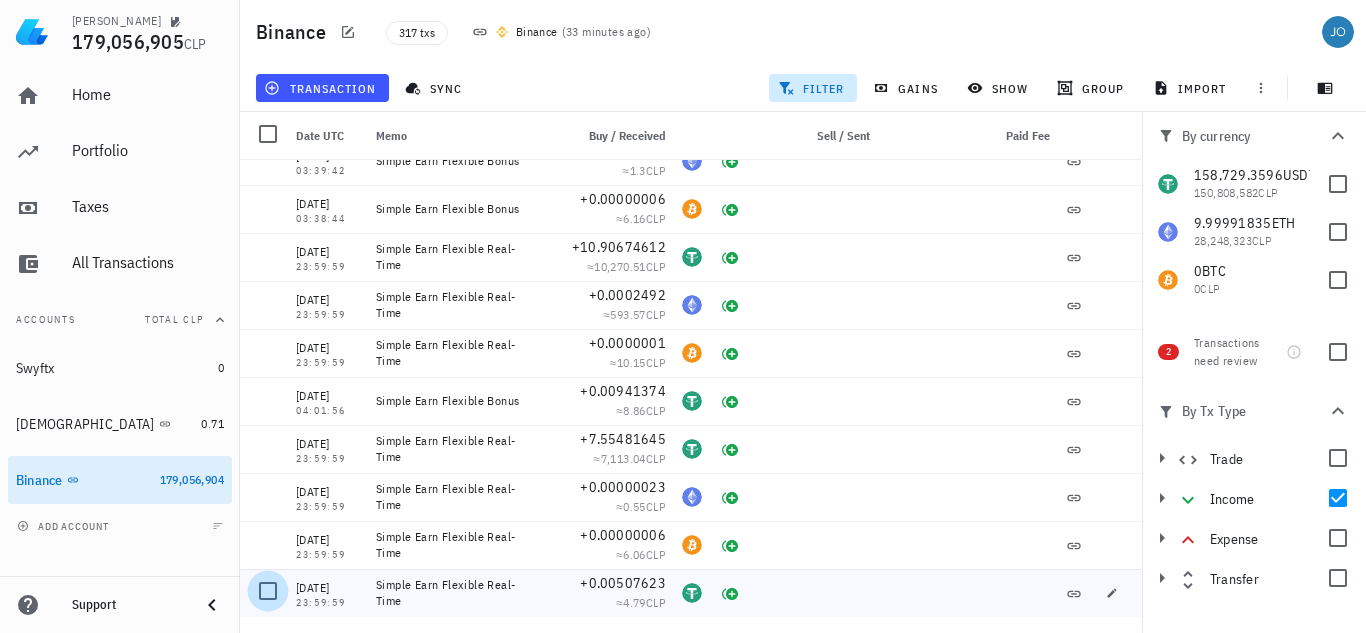click at bounding box center (268, 591) 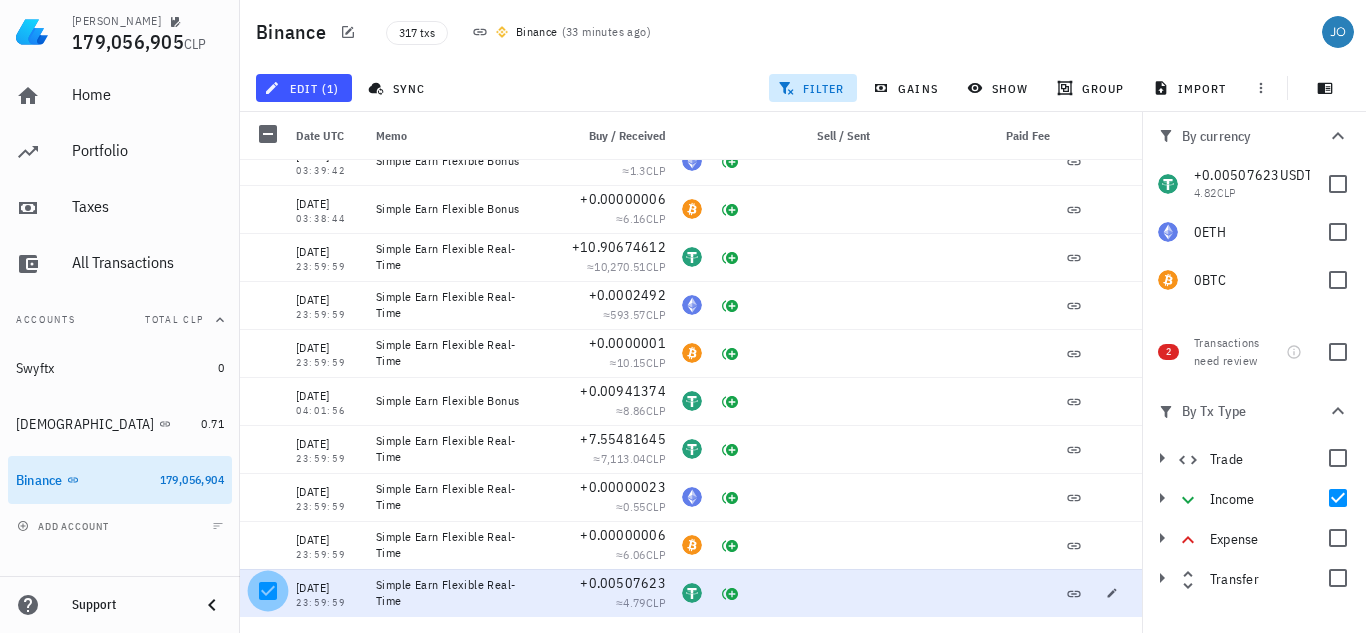 click at bounding box center (268, 591) 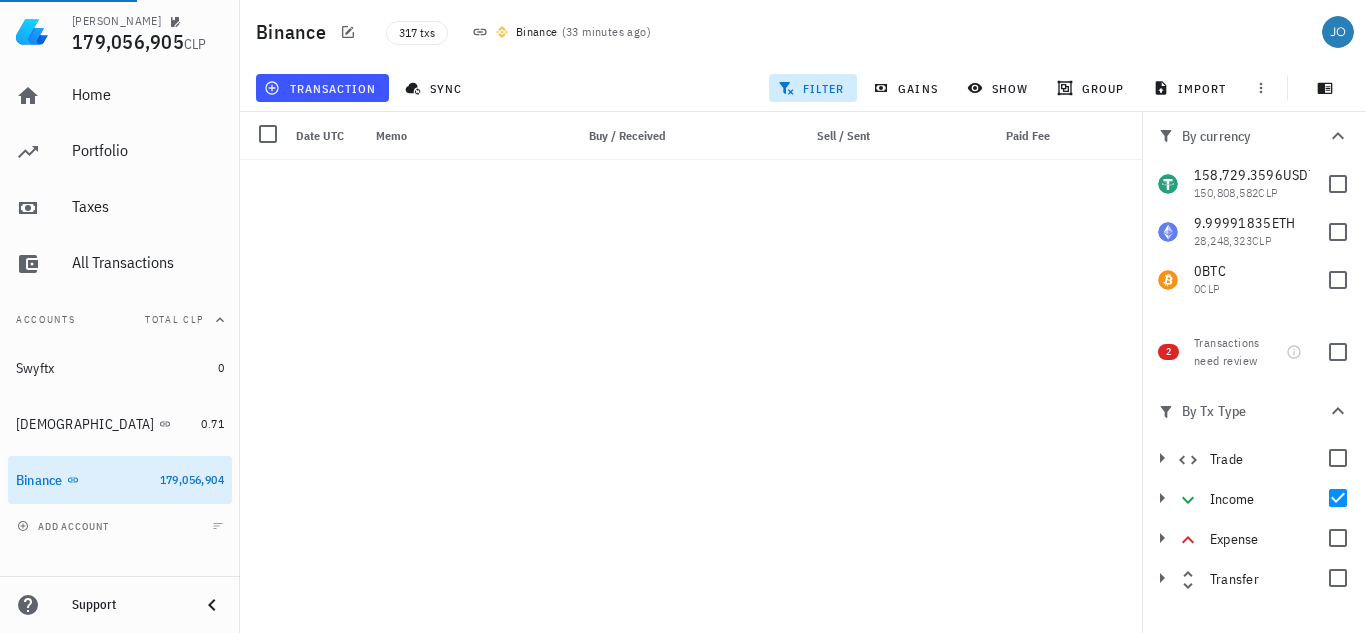 scroll, scrollTop: 5351, scrollLeft: 0, axis: vertical 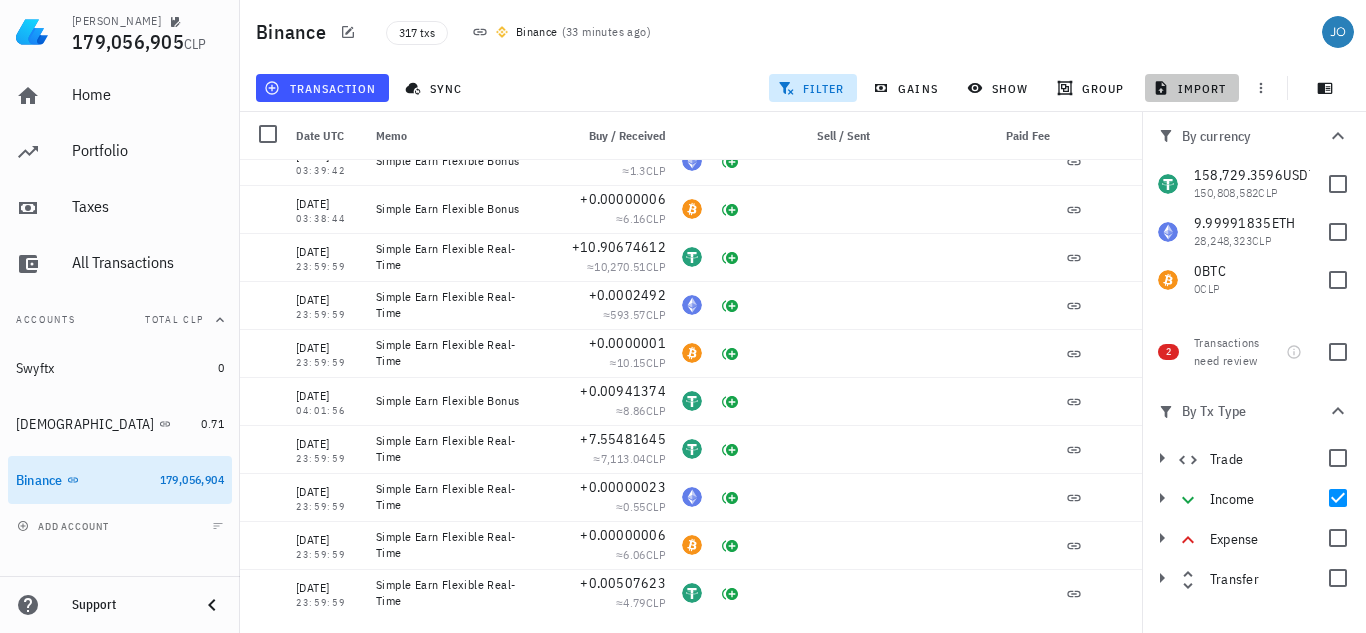 click on "import" at bounding box center (1192, 88) 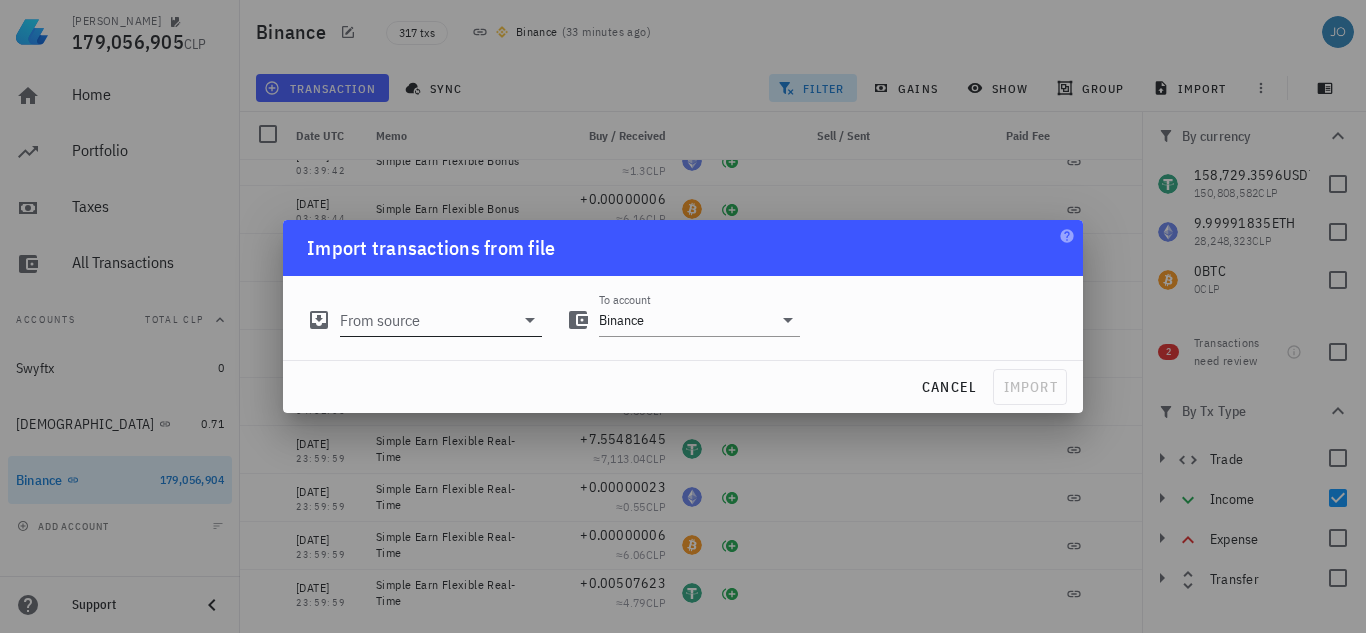 click 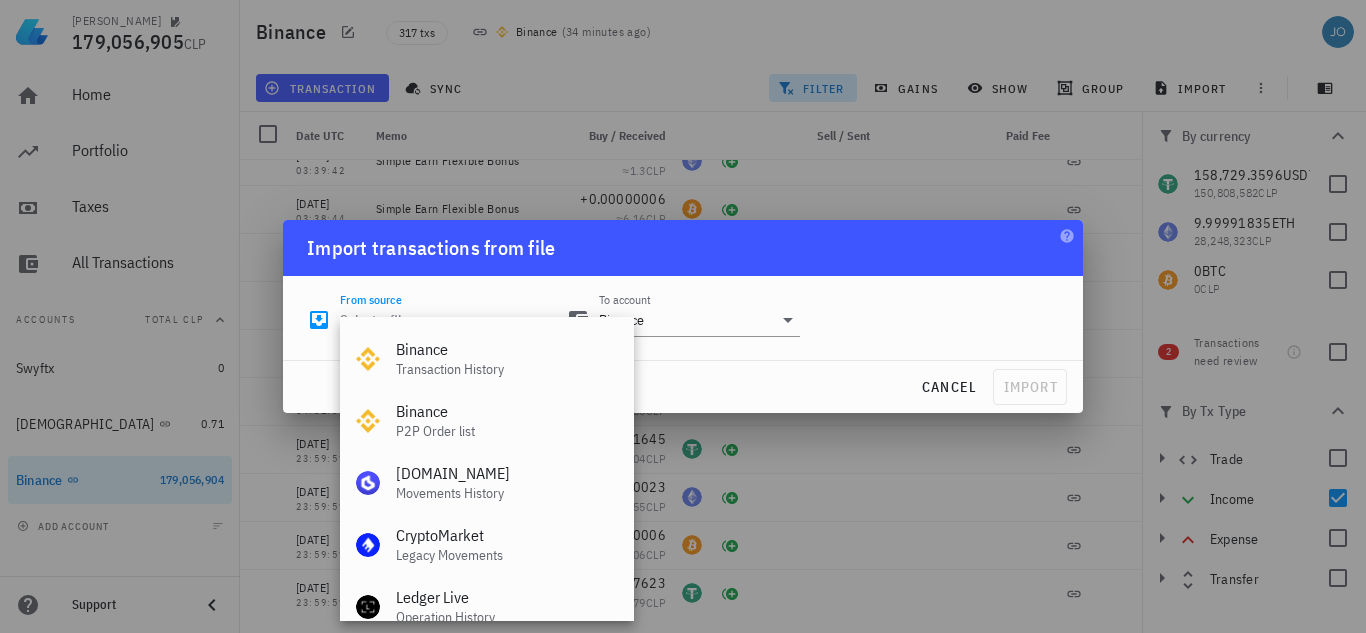 scroll, scrollTop: 30, scrollLeft: 0, axis: vertical 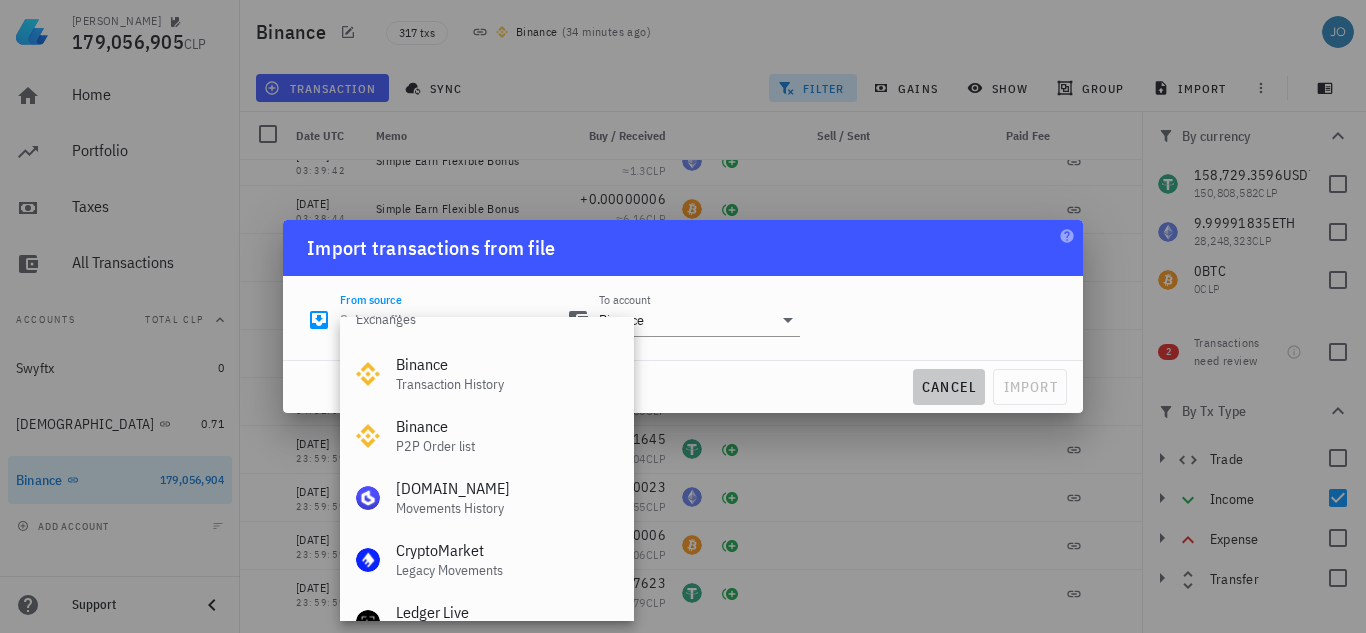 click on "cancel" at bounding box center [949, 387] 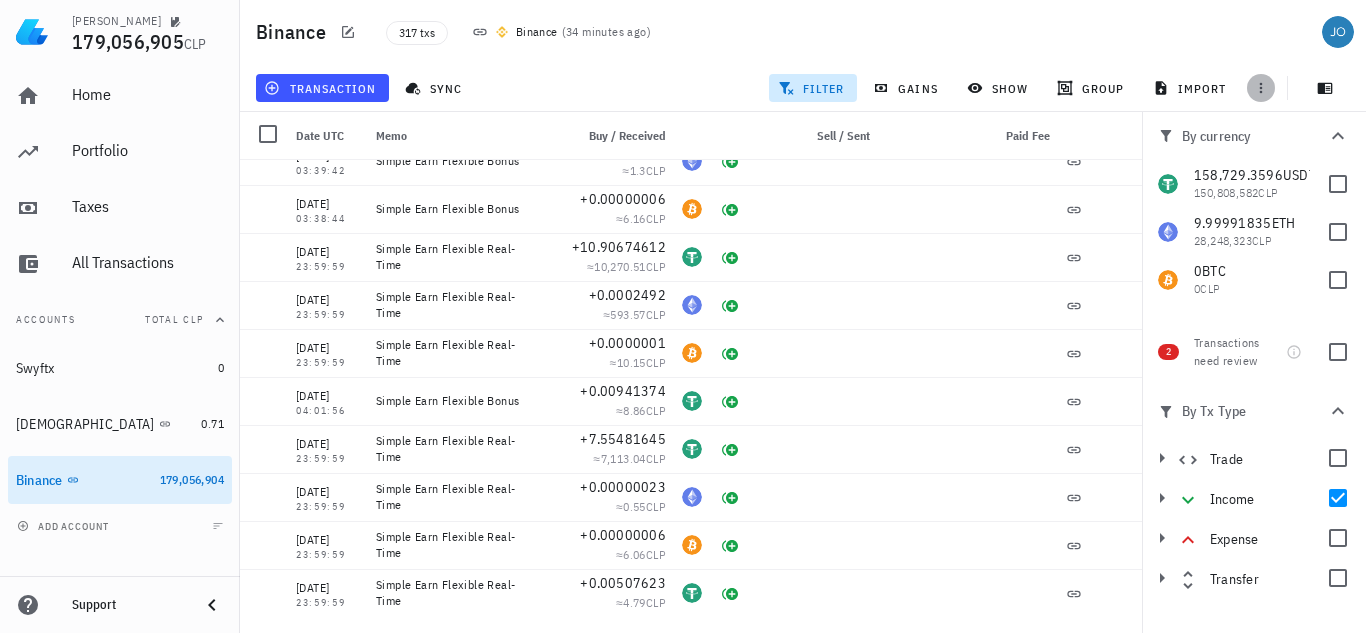 click 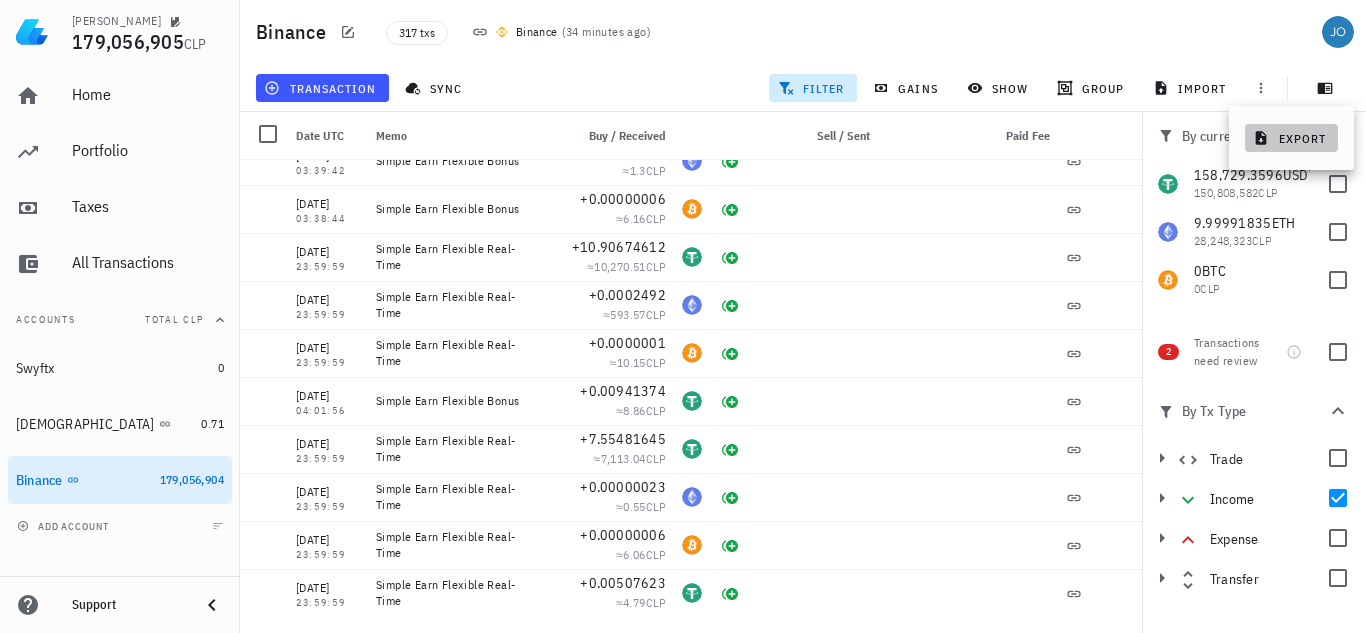click 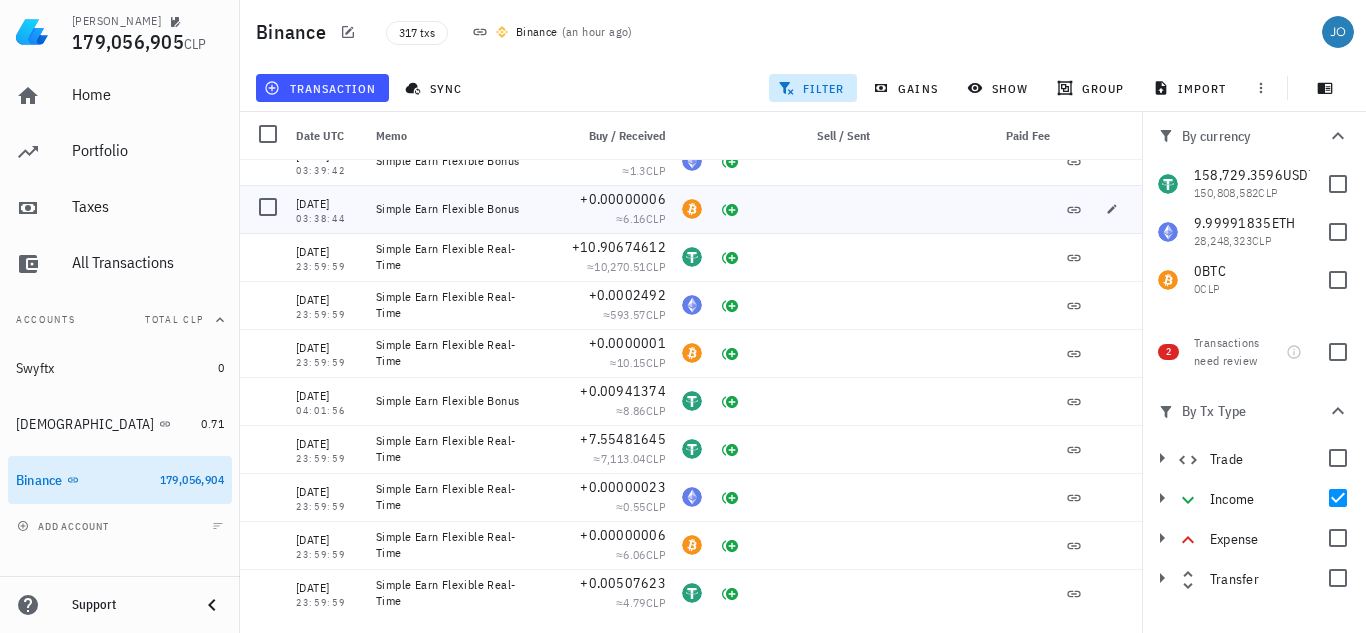 drag, startPoint x: 344, startPoint y: 218, endPoint x: 296, endPoint y: 195, distance: 53.225933 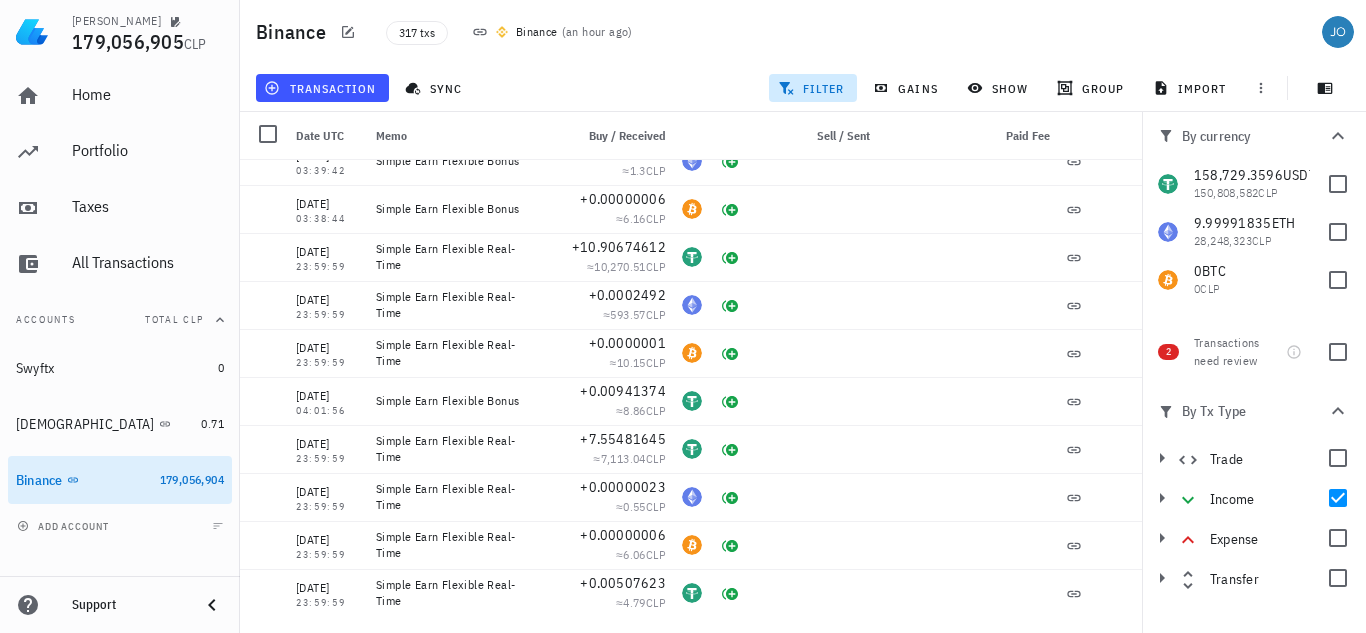 scroll, scrollTop: 4951, scrollLeft: 0, axis: vertical 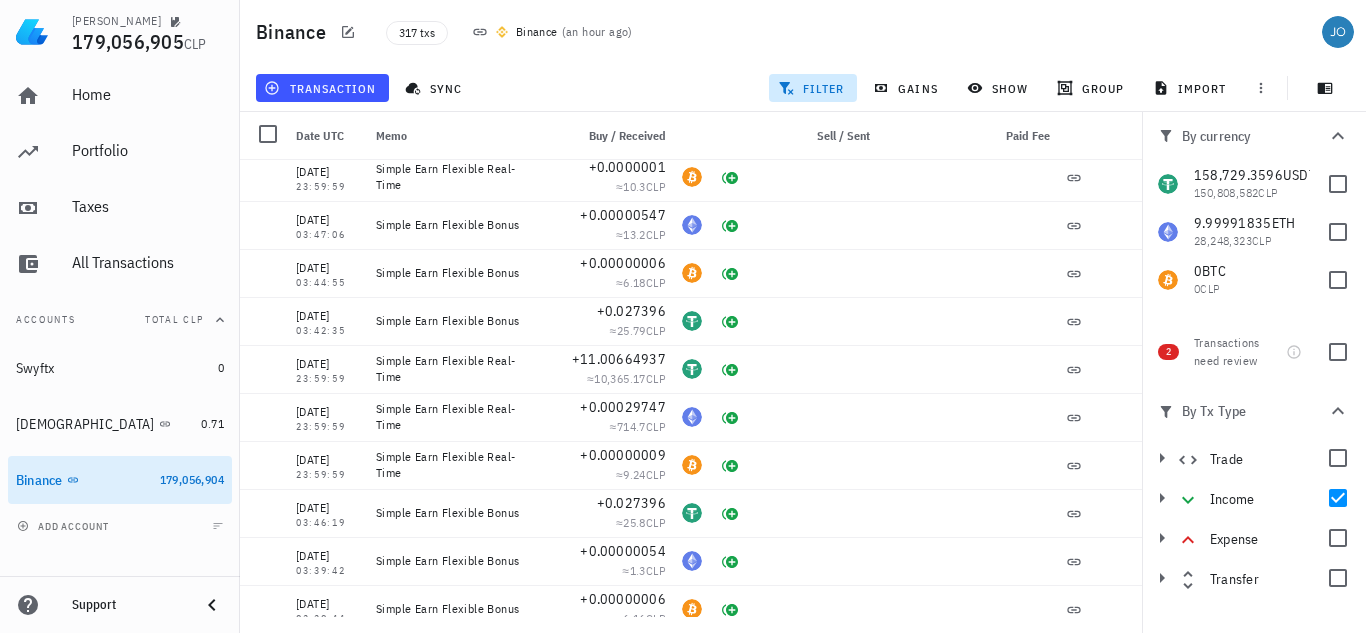 drag, startPoint x: 290, startPoint y: 134, endPoint x: 477, endPoint y: 142, distance: 187.17105 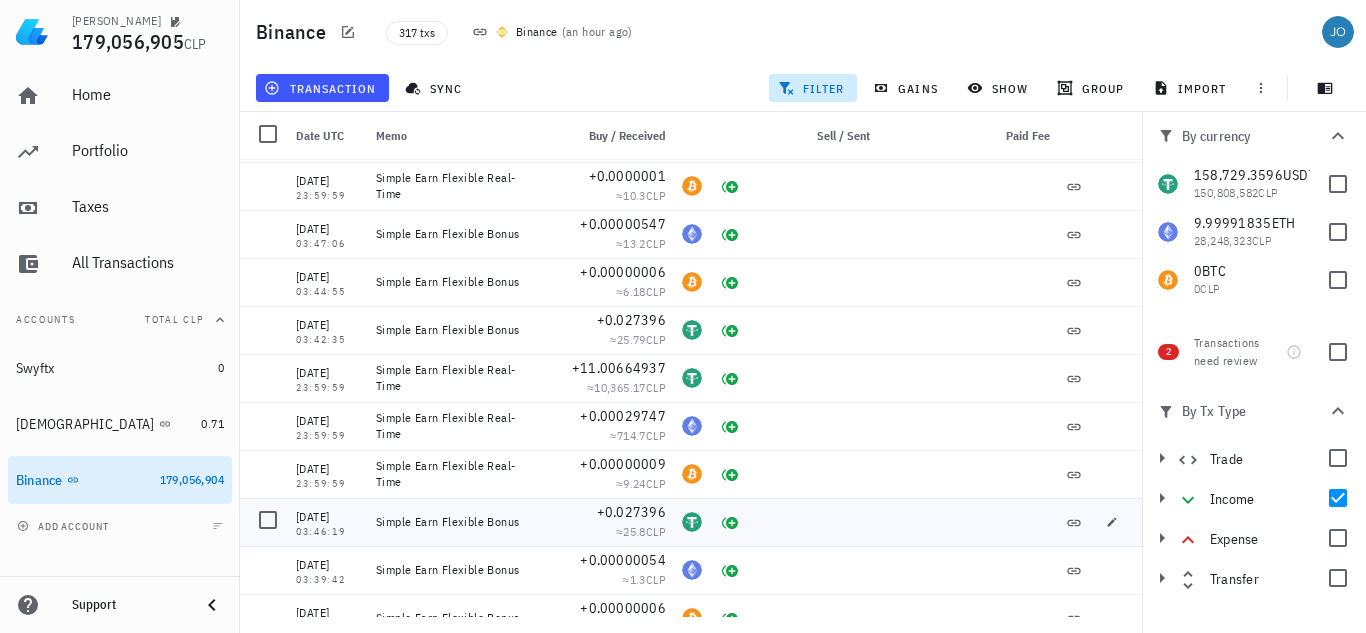 scroll, scrollTop: 5351, scrollLeft: 0, axis: vertical 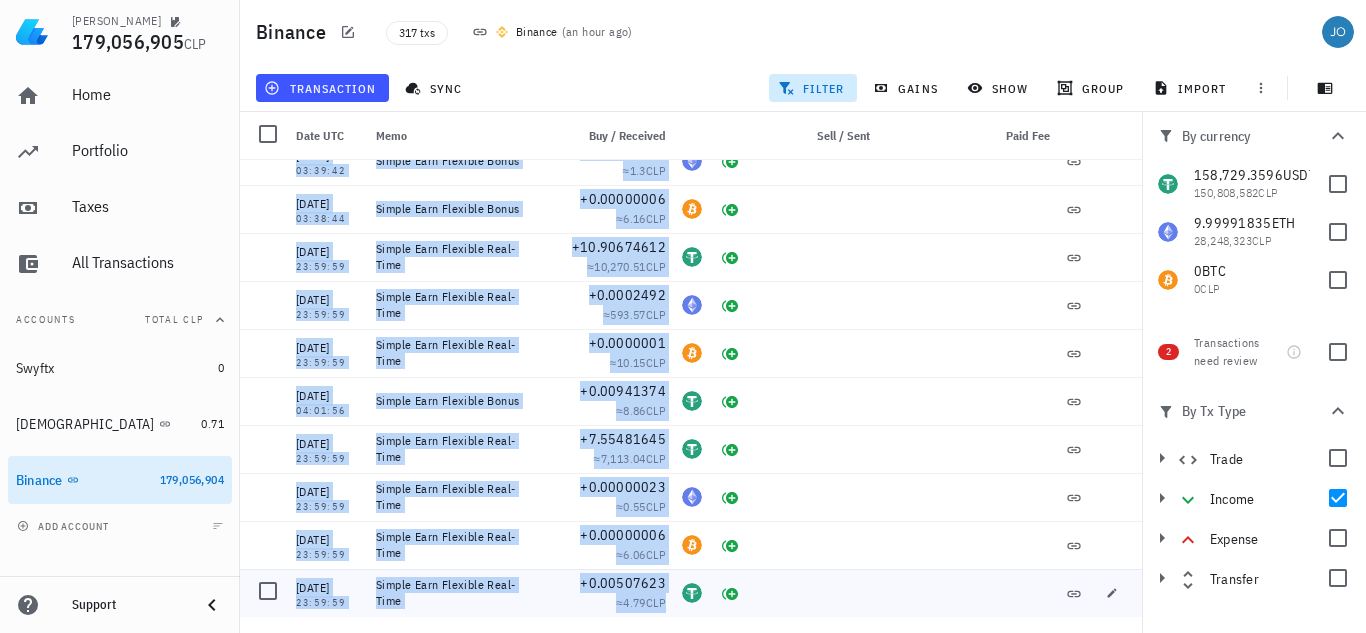 drag, startPoint x: 298, startPoint y: 171, endPoint x: 727, endPoint y: 603, distance: 608.82263 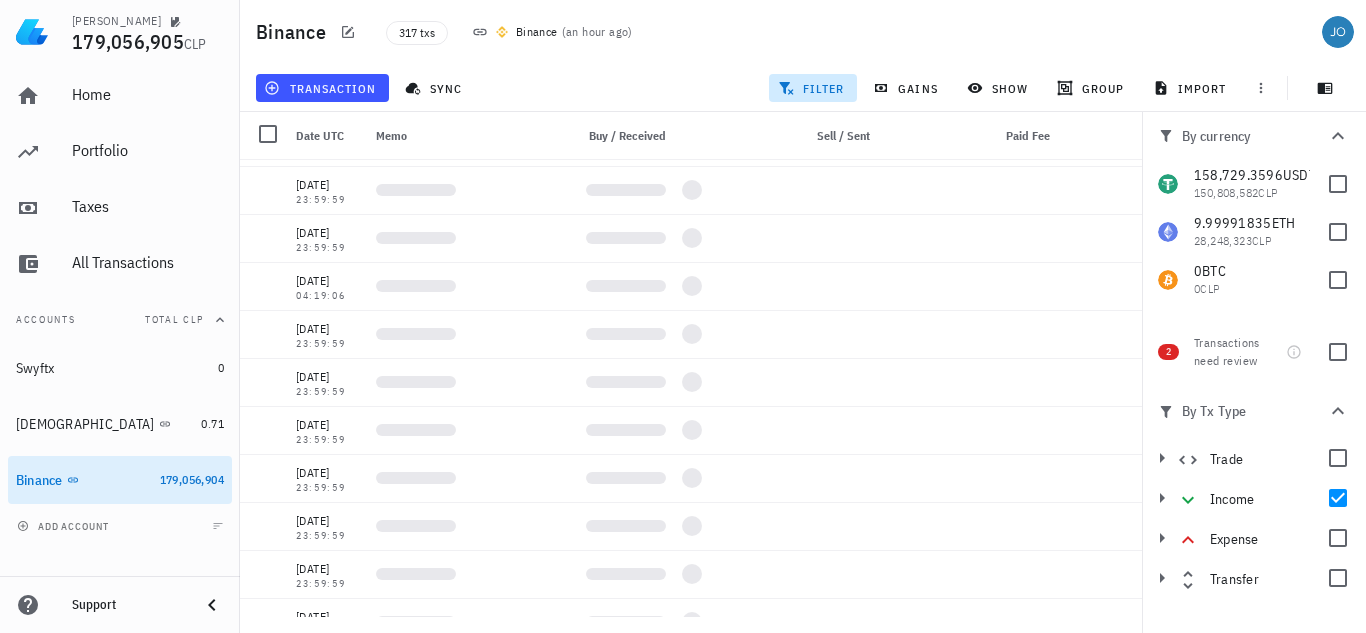 scroll, scrollTop: 0, scrollLeft: 0, axis: both 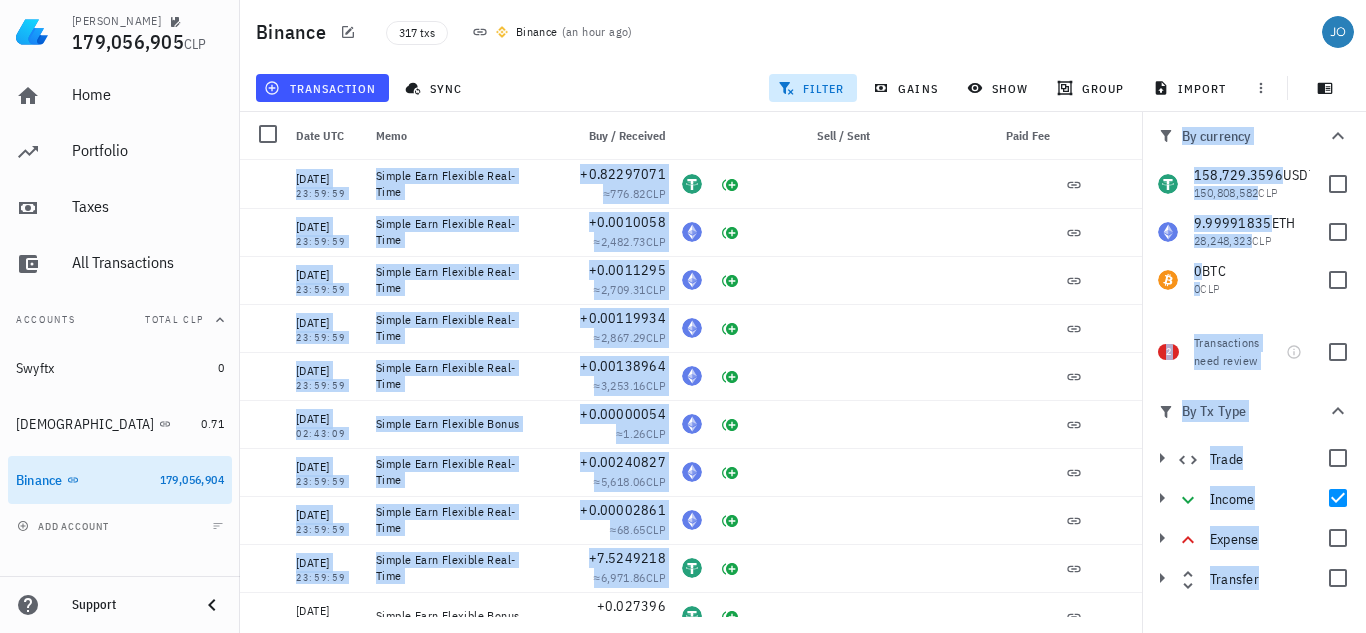 drag, startPoint x: 296, startPoint y: 179, endPoint x: 628, endPoint y: 62, distance: 352.0128 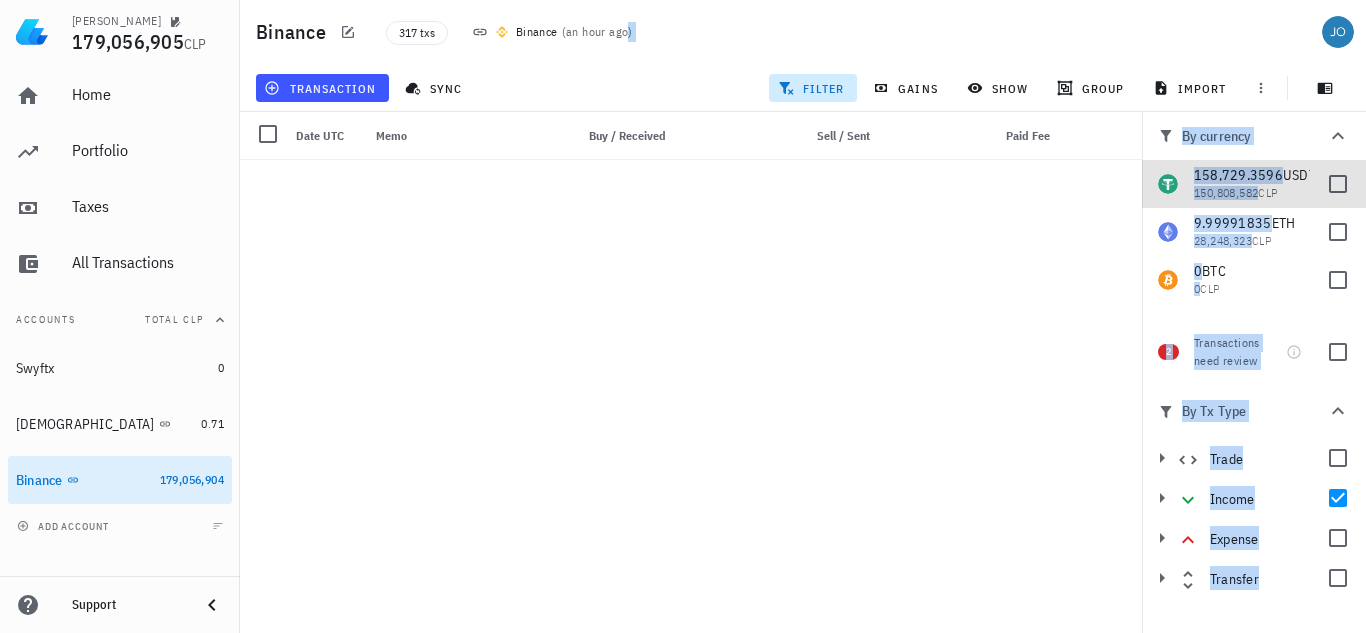 scroll, scrollTop: 1055, scrollLeft: 0, axis: vertical 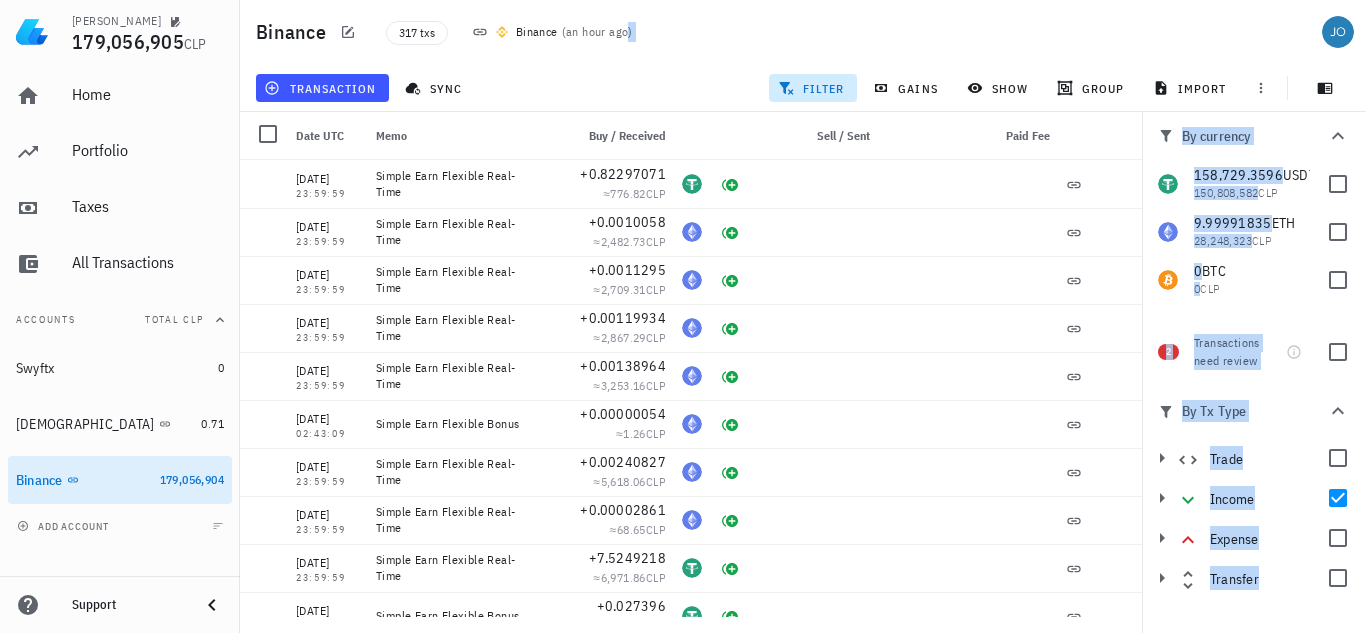 click on "2" at bounding box center [1168, 352] 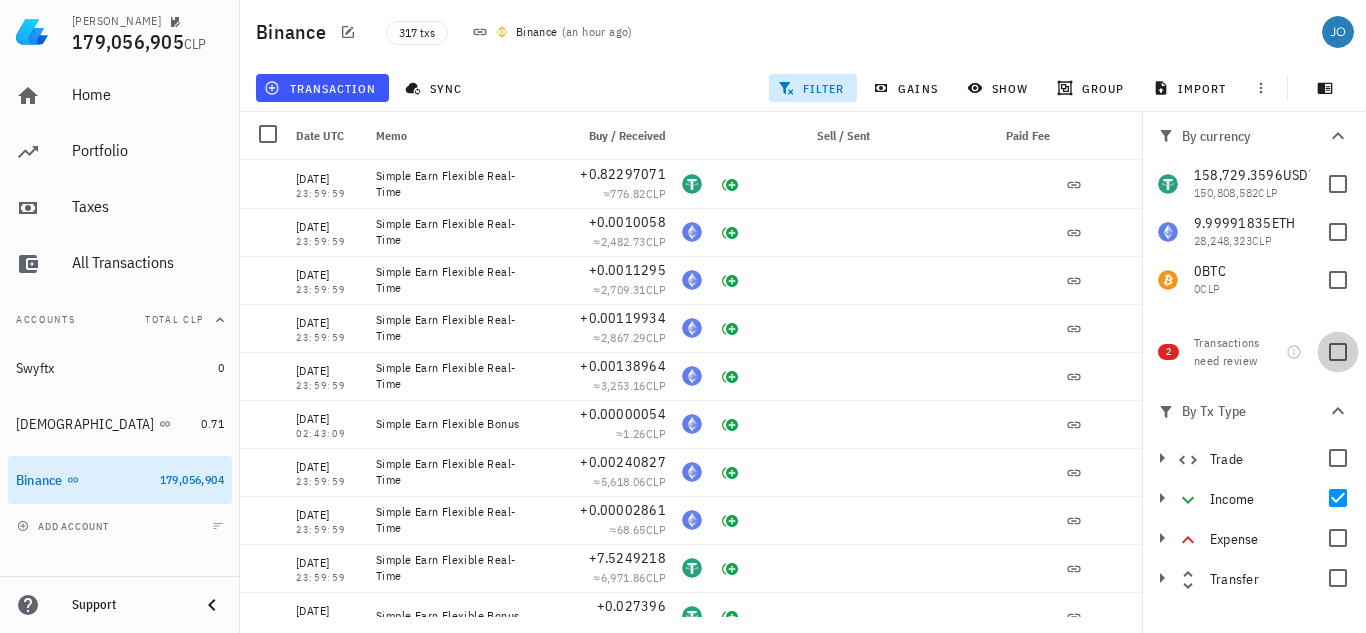 click at bounding box center [1338, 352] 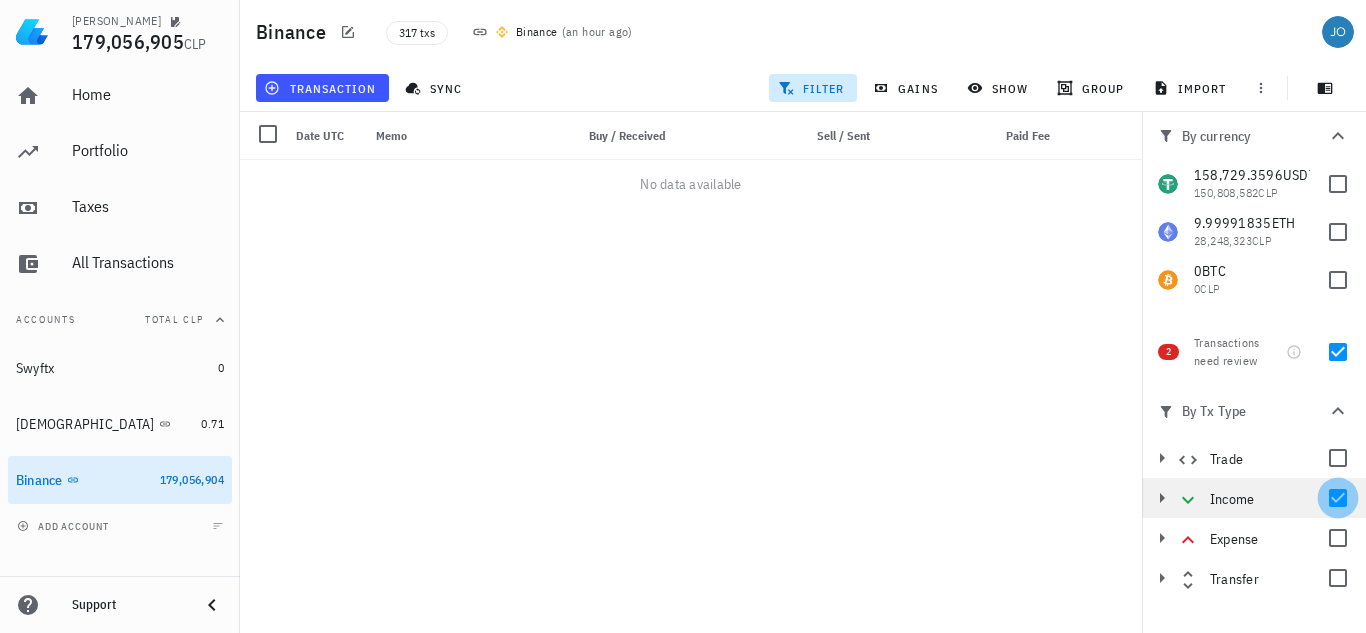 click at bounding box center (1338, 498) 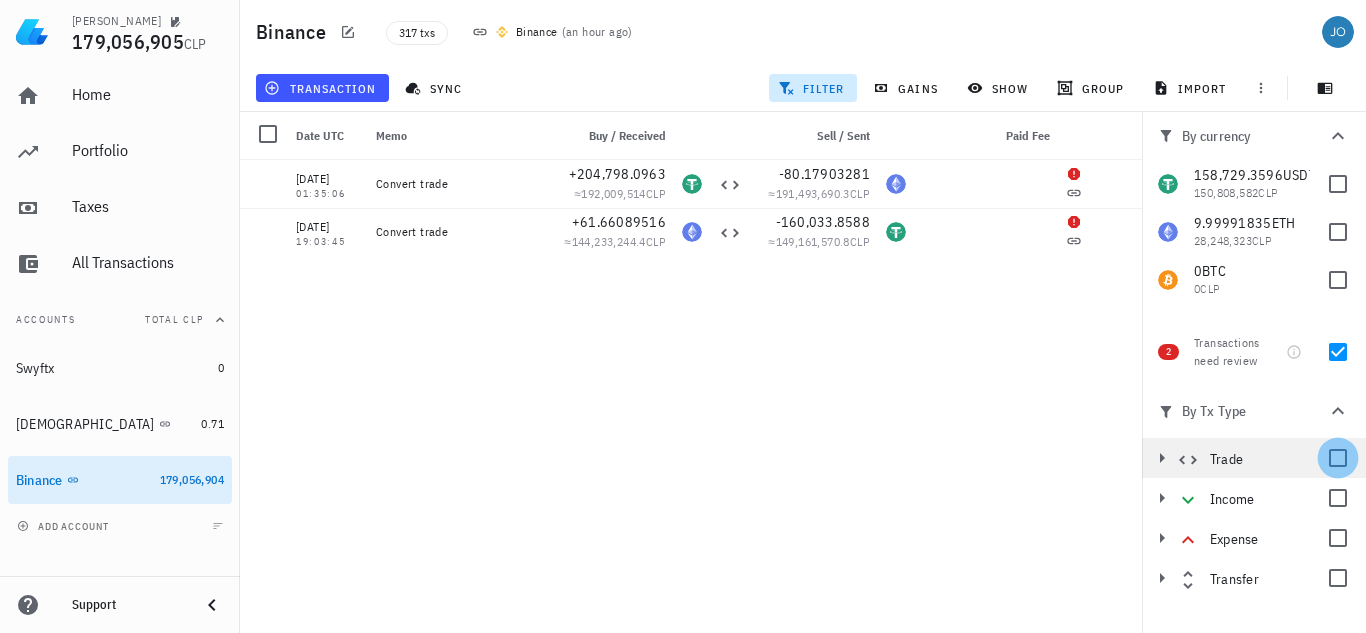 click at bounding box center [1338, 458] 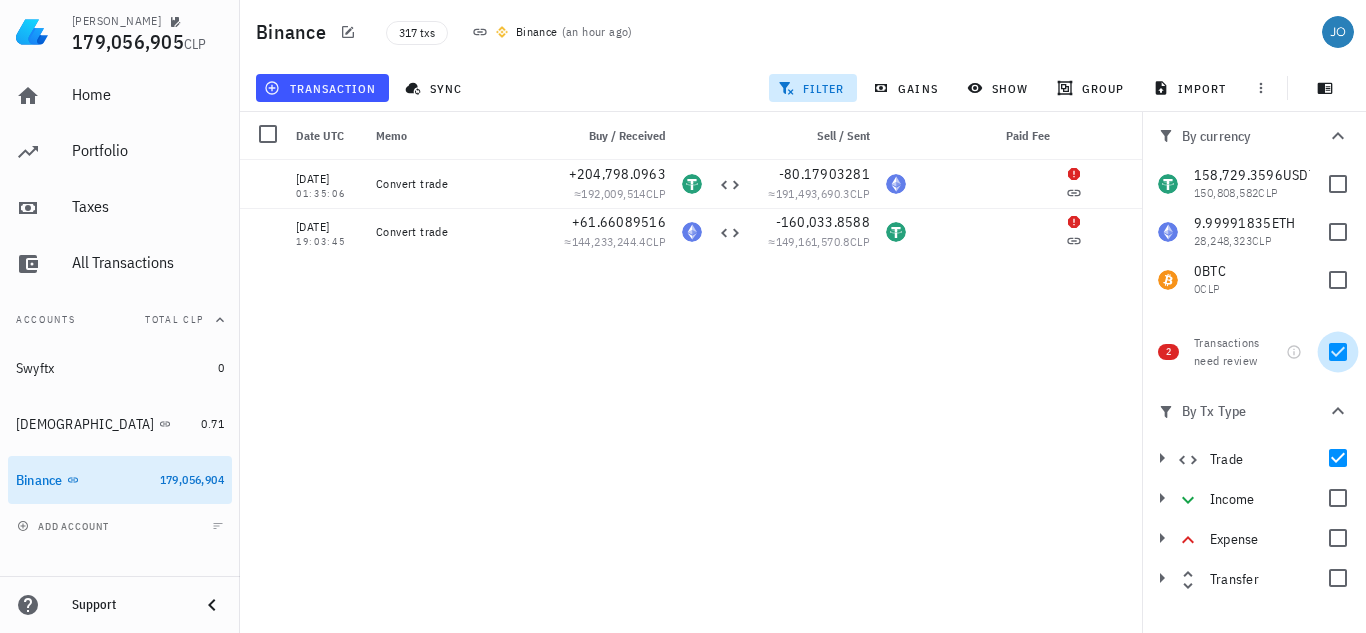 click at bounding box center [1338, 352] 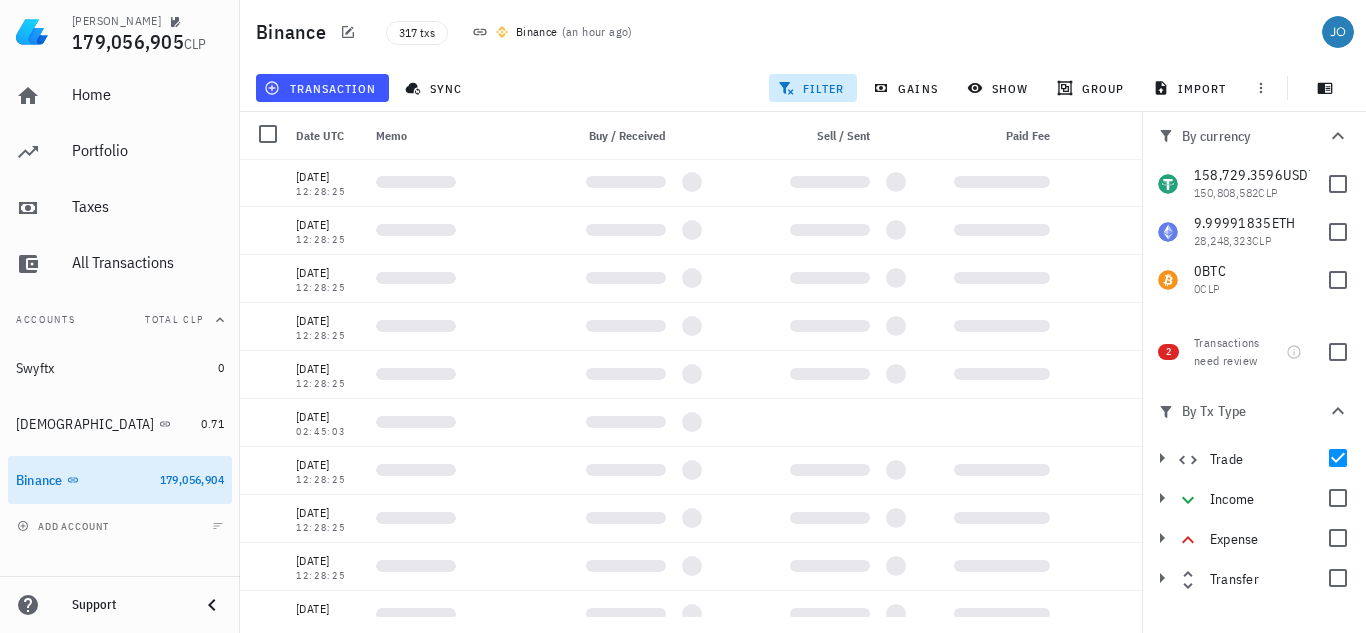 scroll, scrollTop: 2020, scrollLeft: 0, axis: vertical 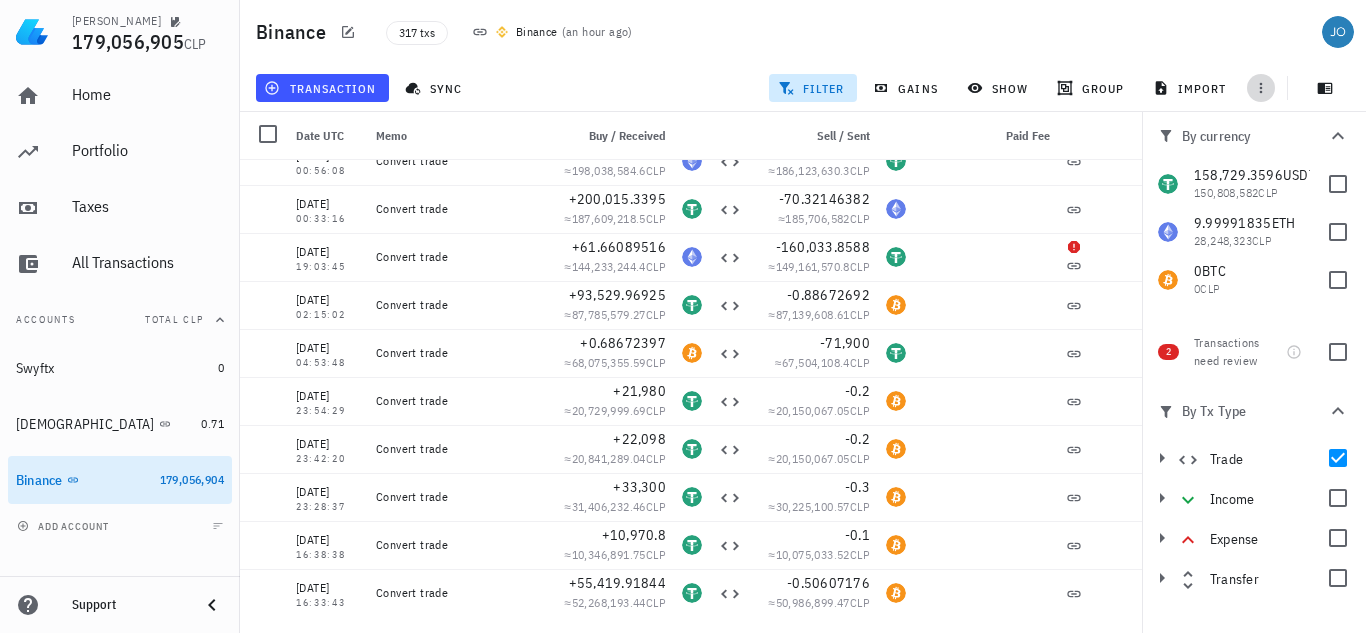 click 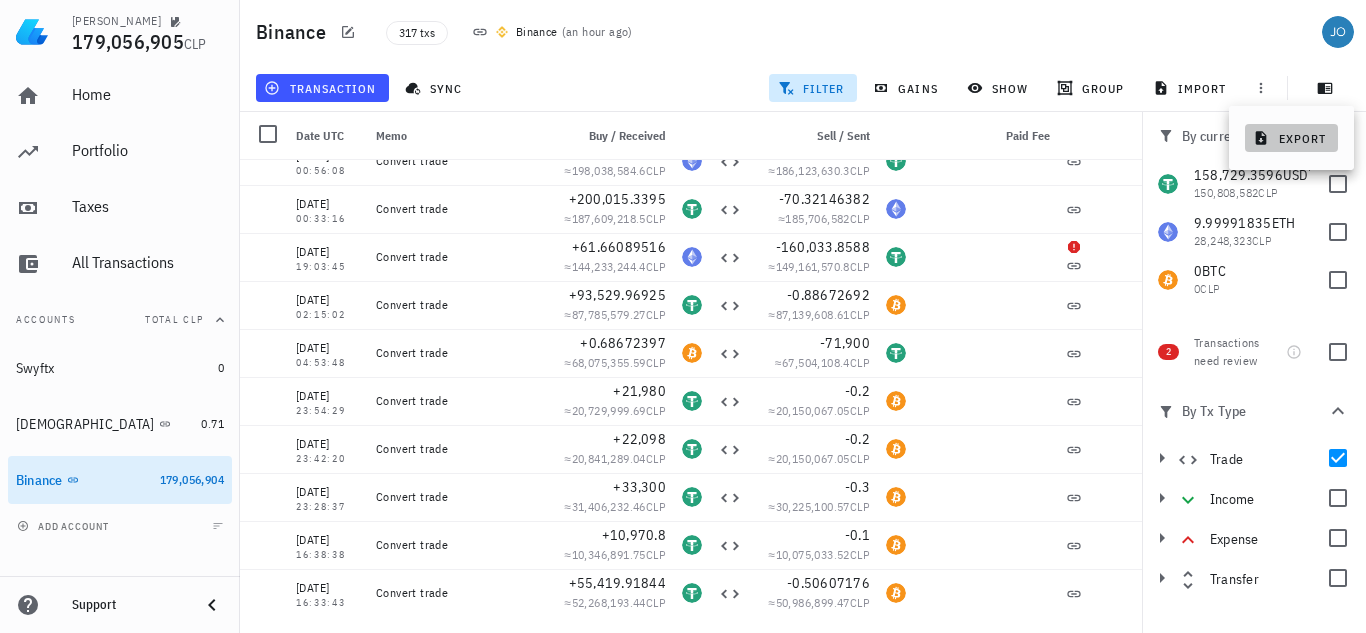 click on "export" at bounding box center [1291, 138] 